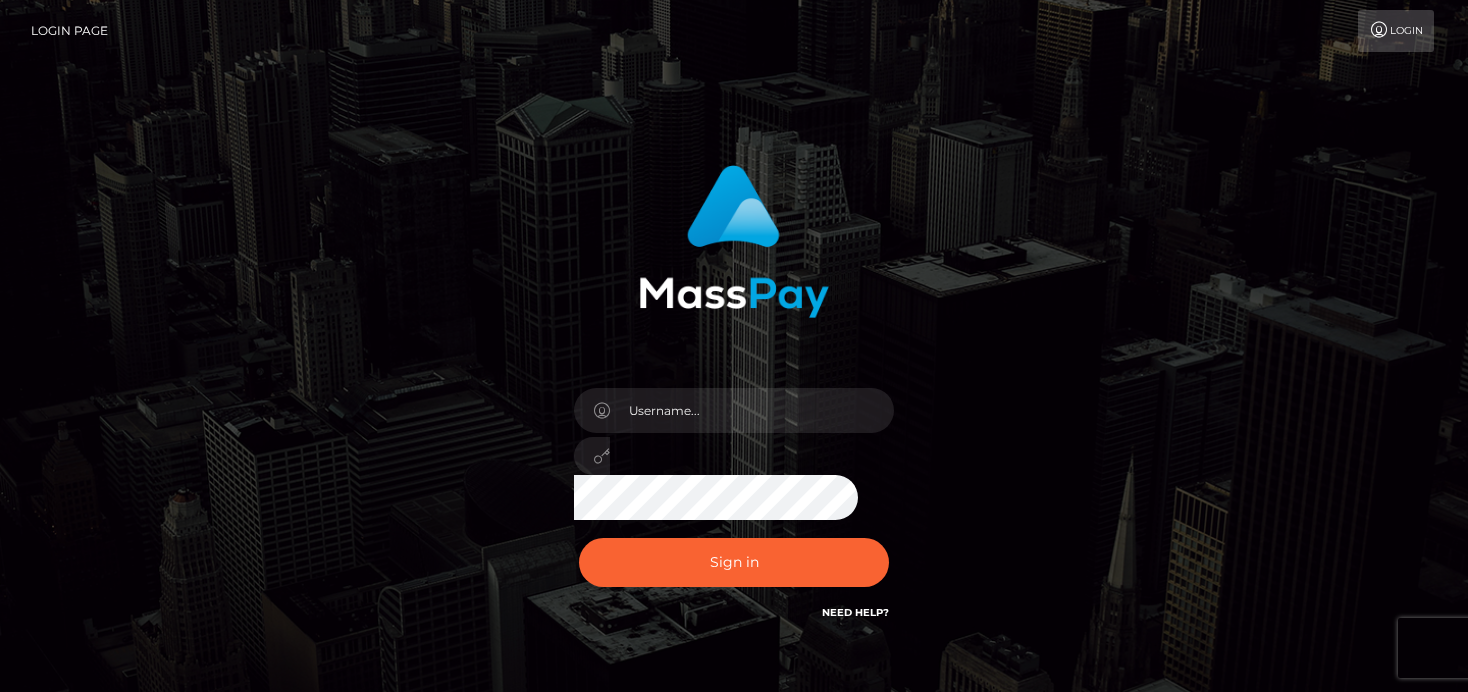 scroll, scrollTop: 0, scrollLeft: 0, axis: both 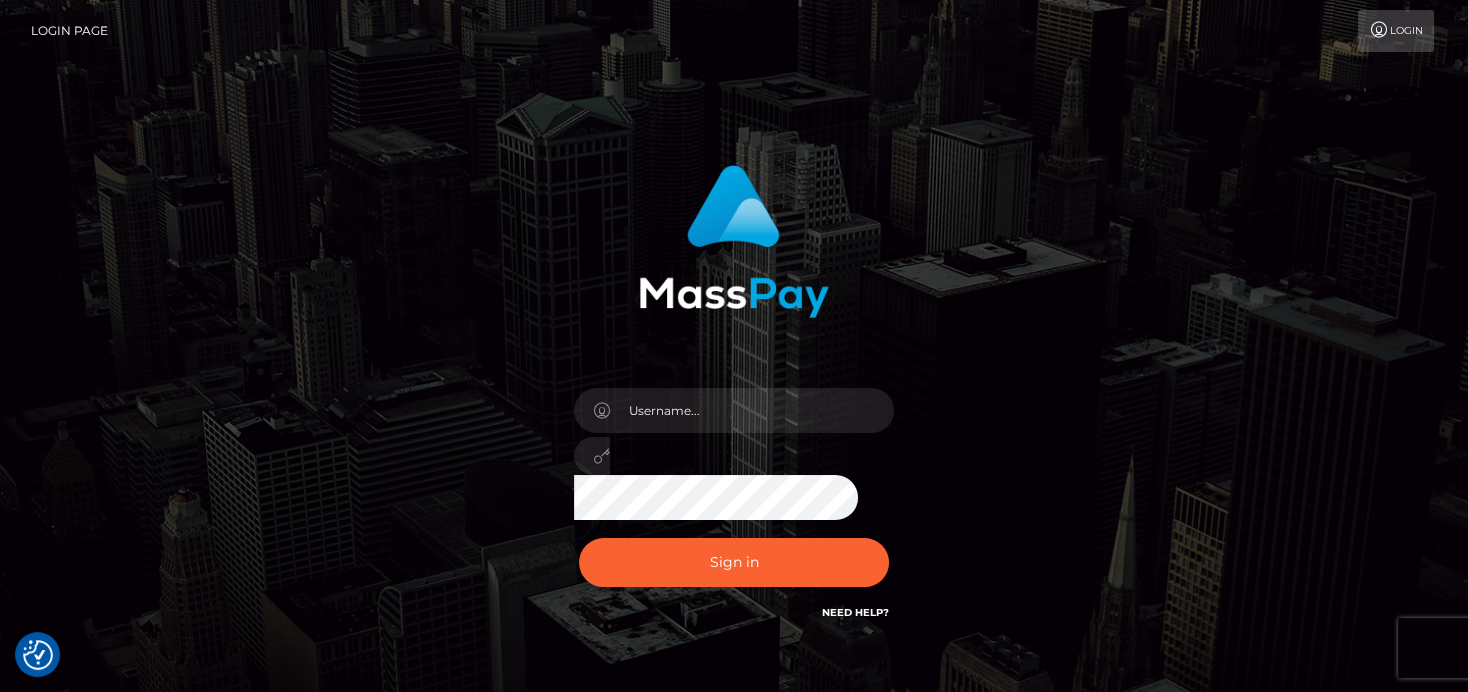checkbox on "true" 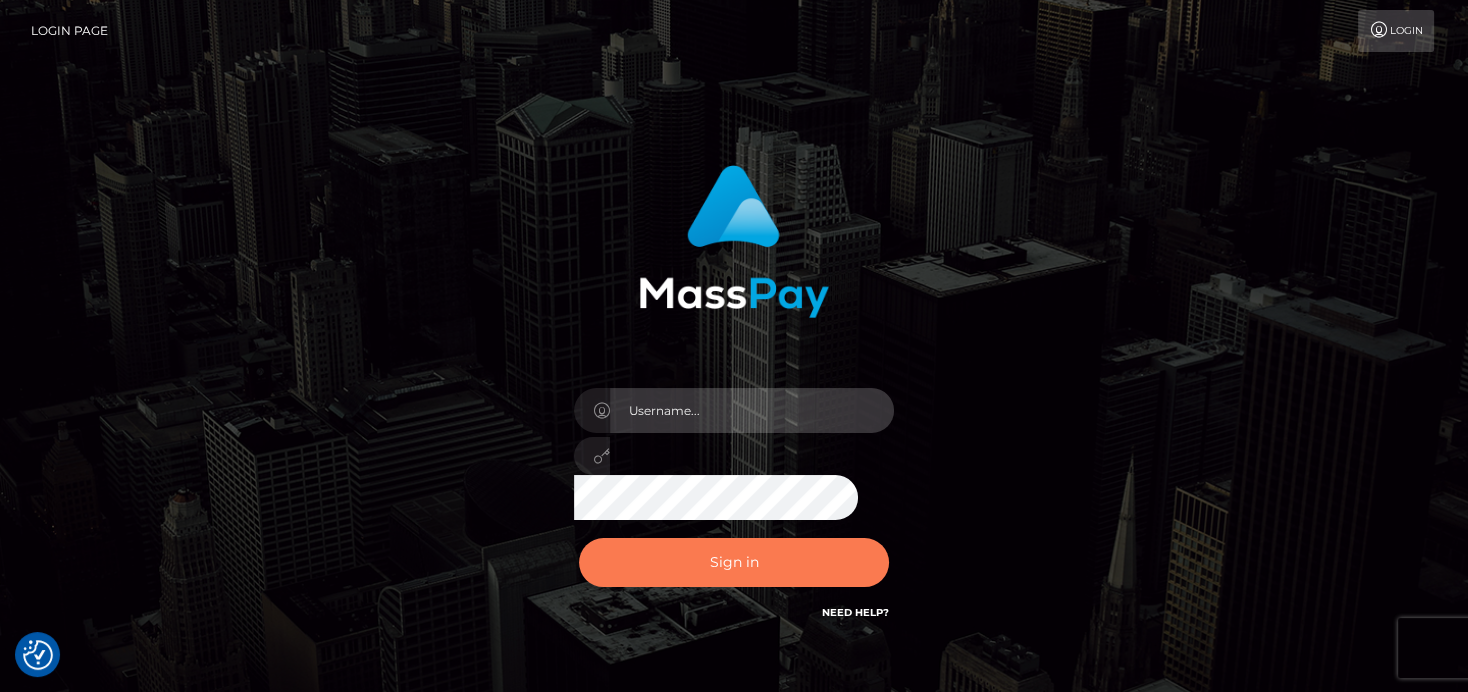 type on "denise" 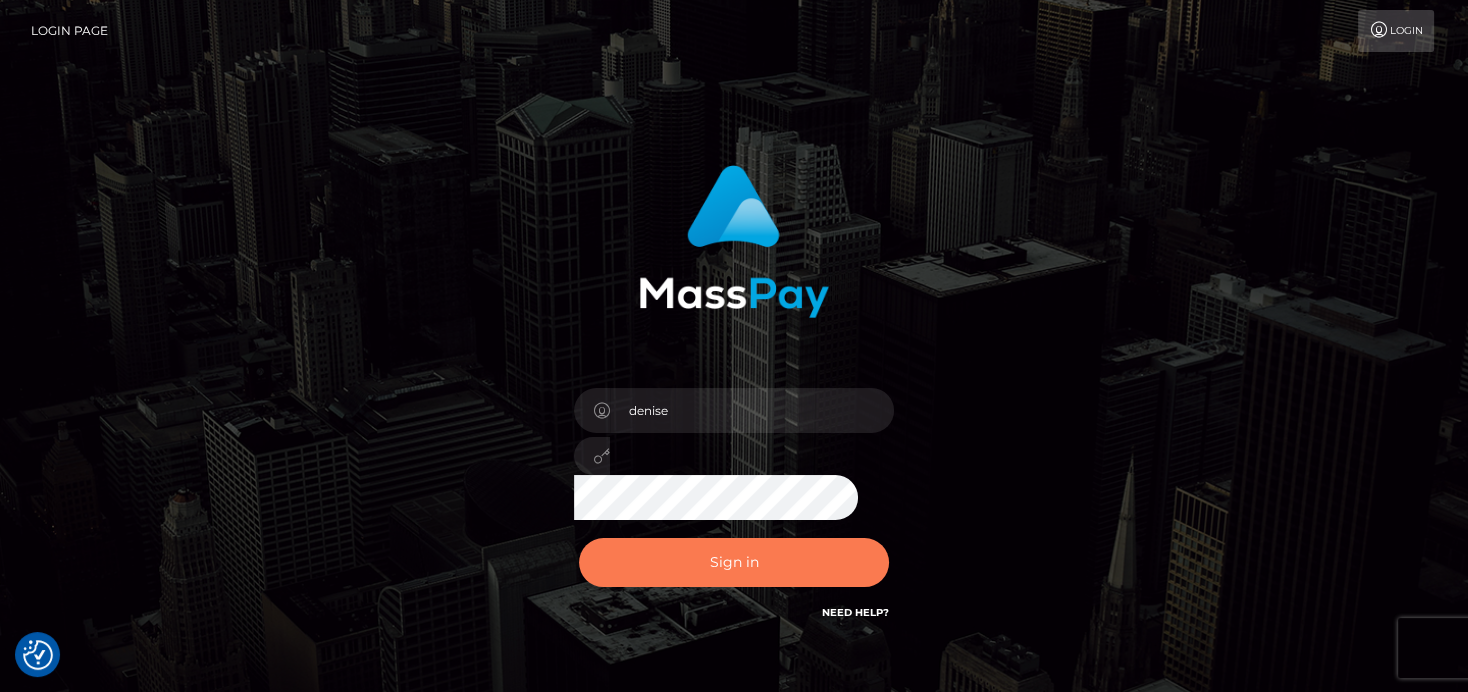 click on "Sign in" at bounding box center (734, 562) 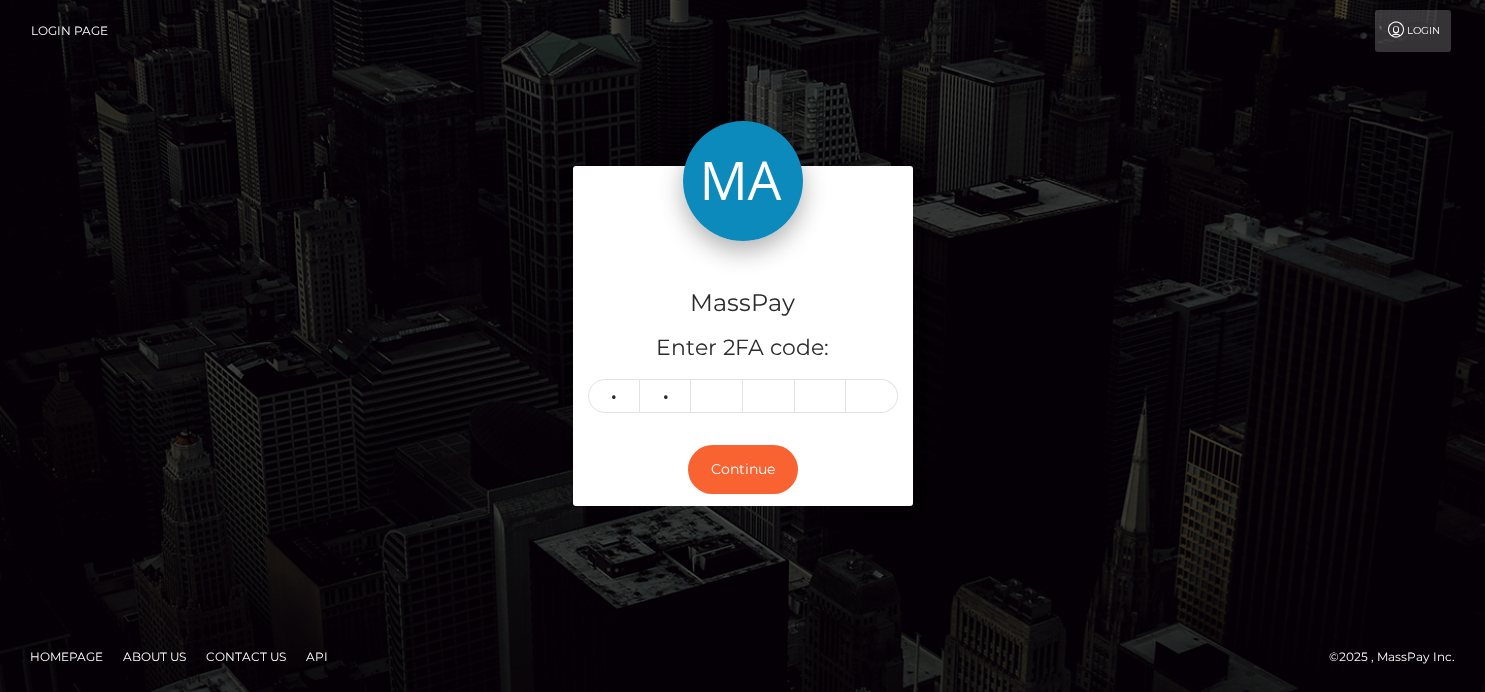 type on "3" 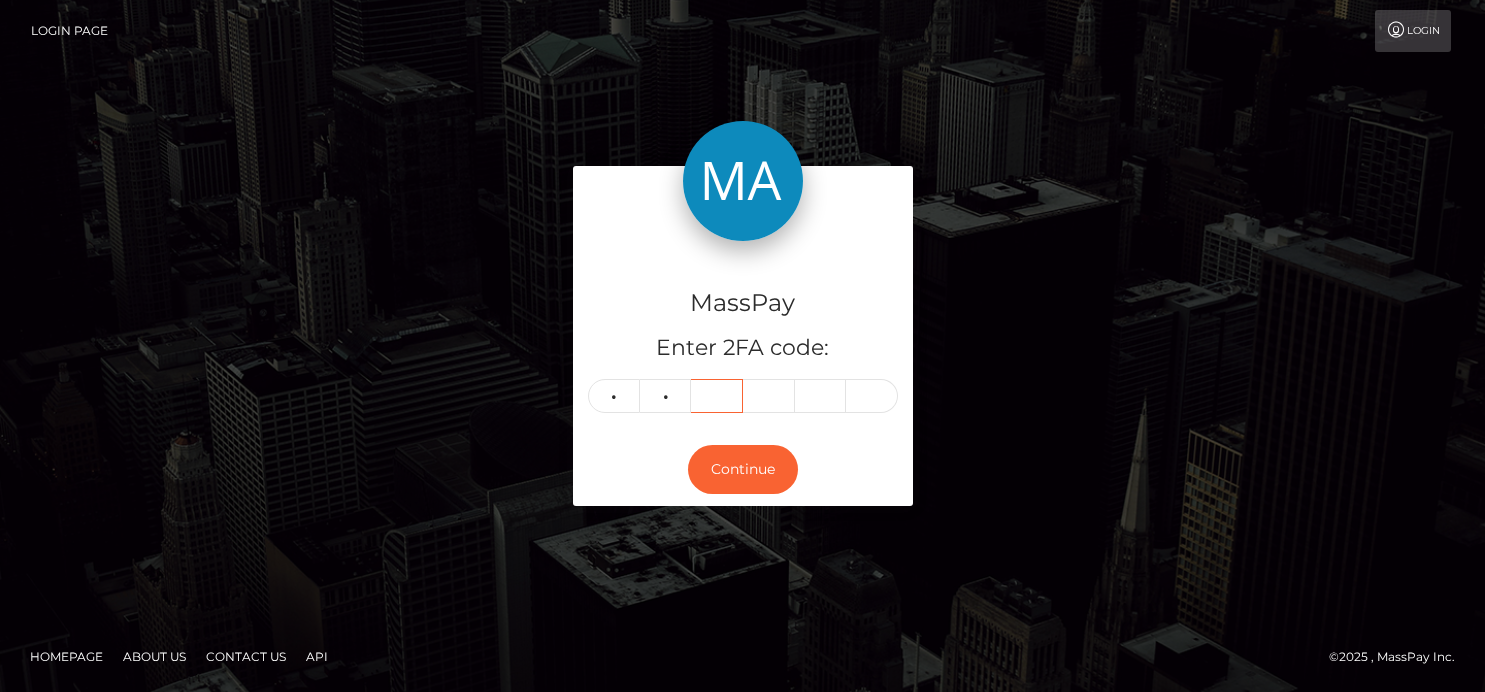 scroll, scrollTop: 0, scrollLeft: 0, axis: both 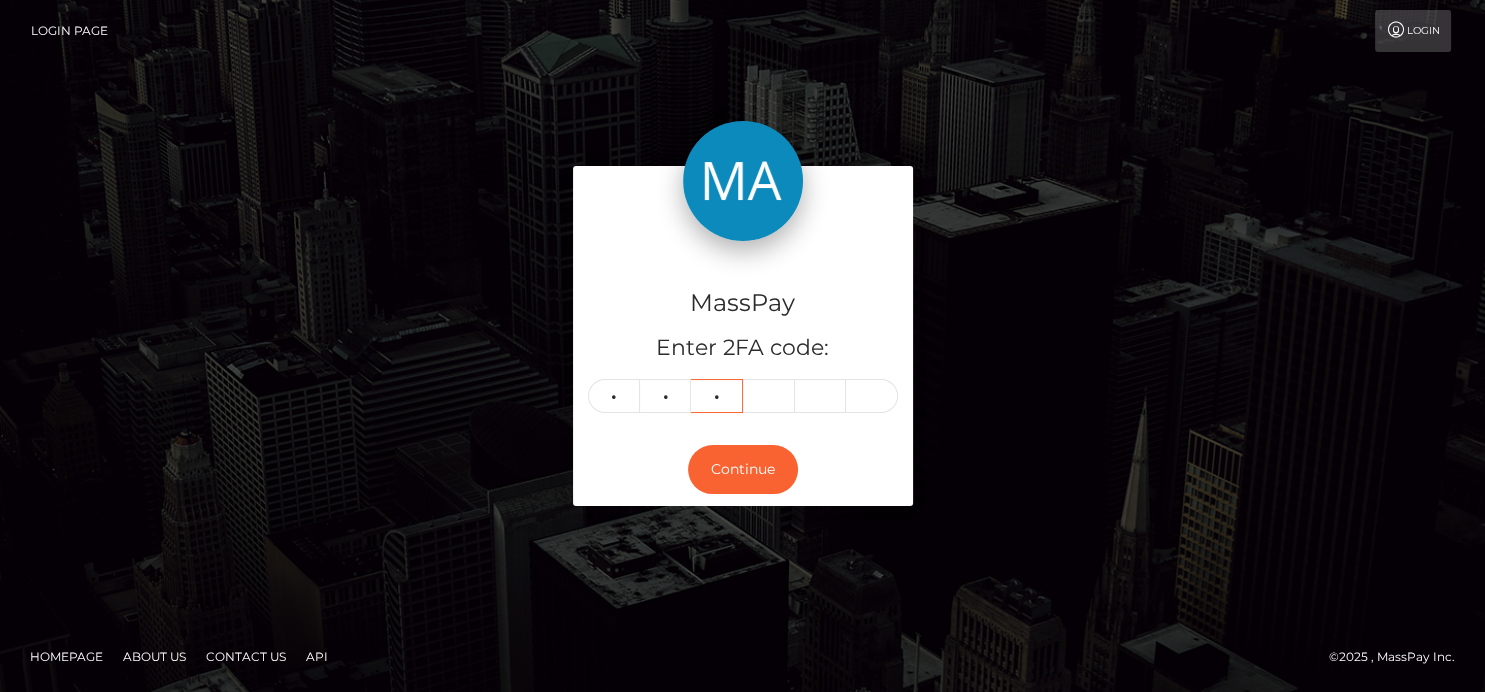 type on "7" 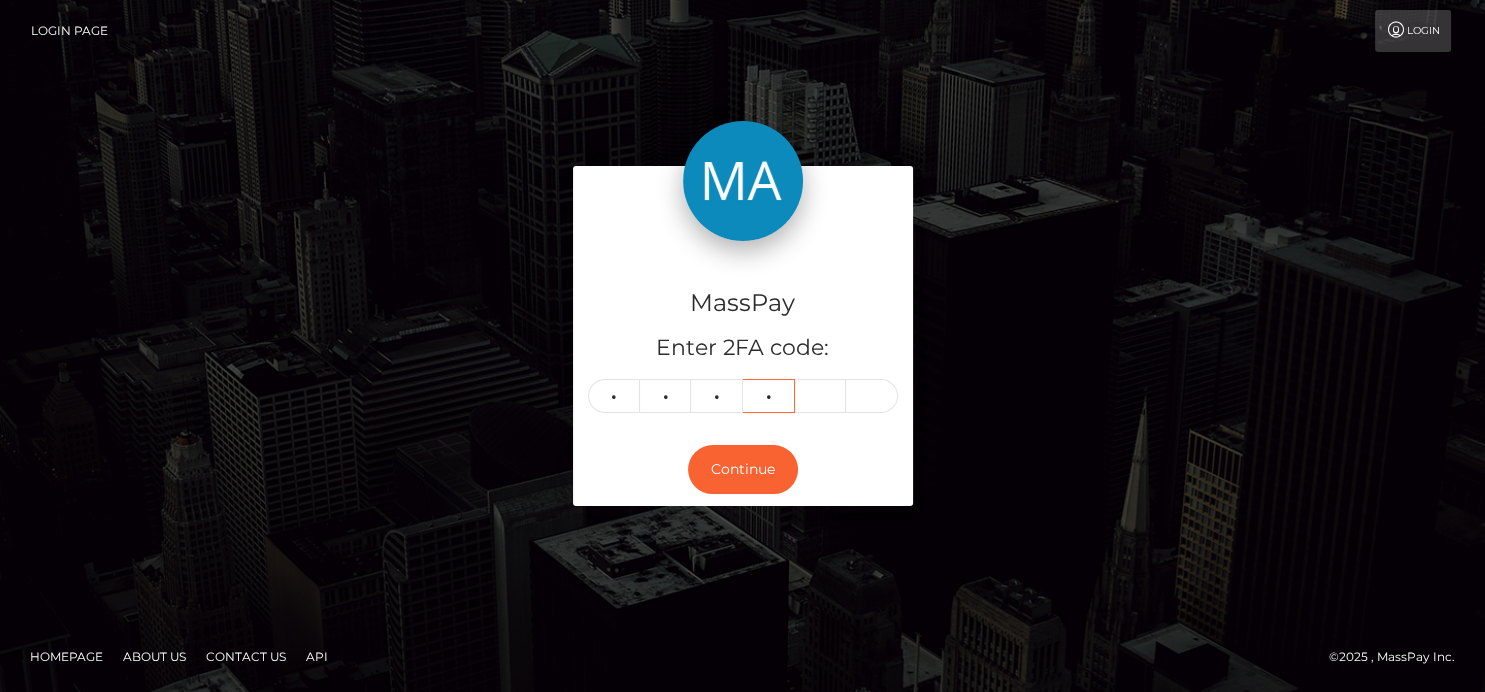 type on "8" 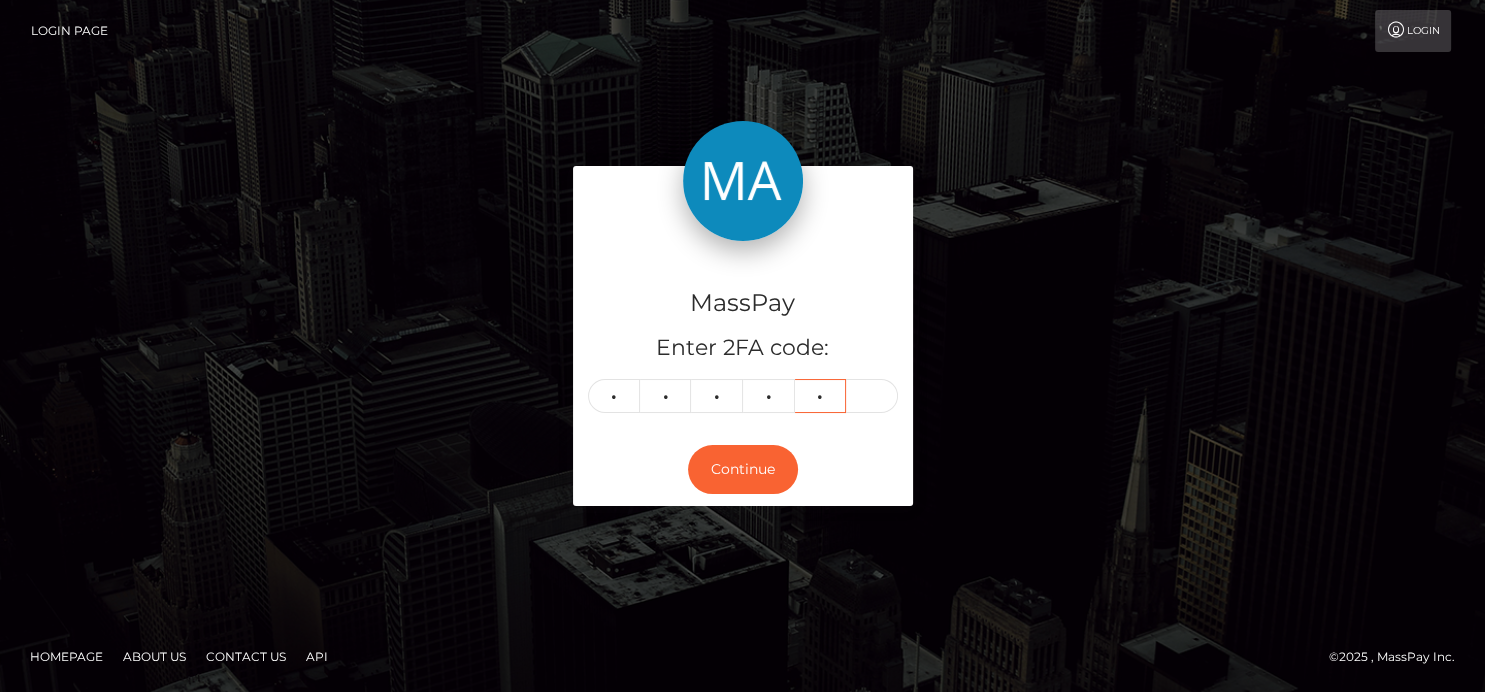 type on "8" 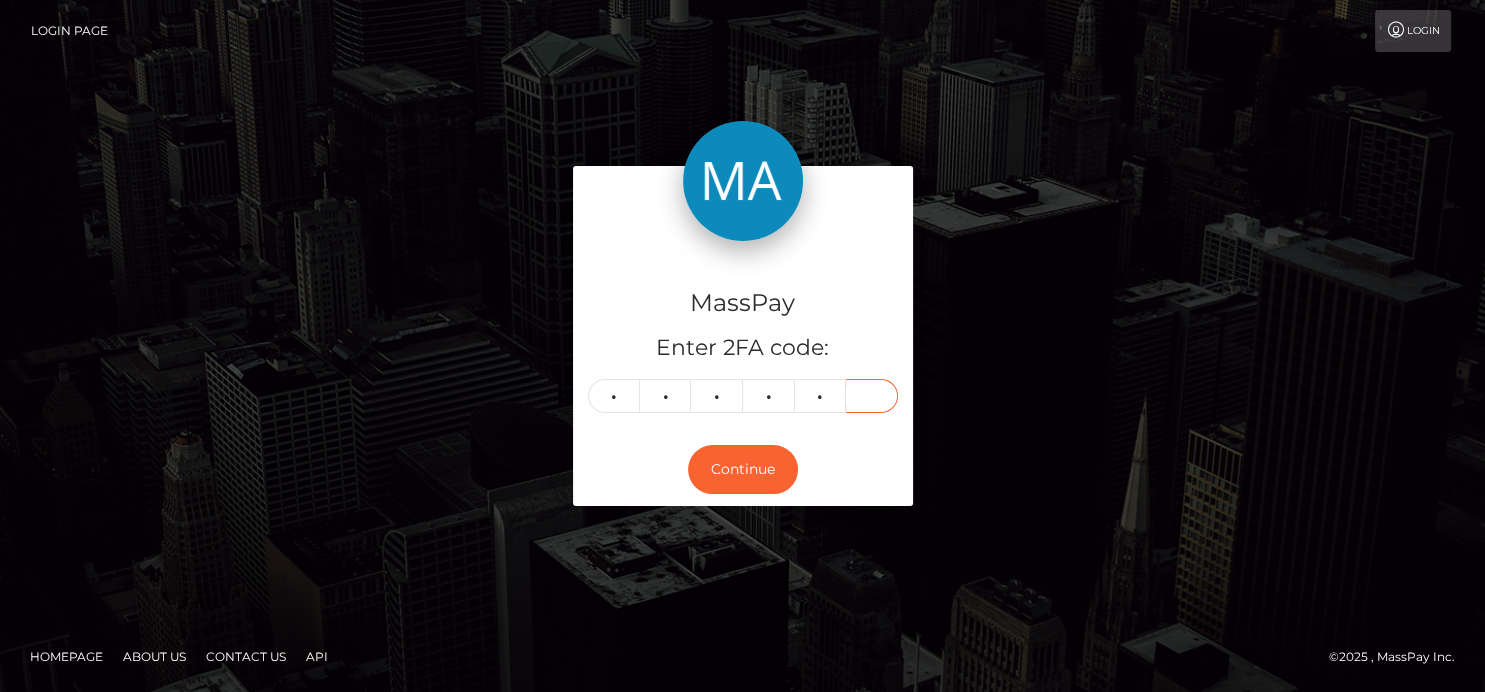 type on "8" 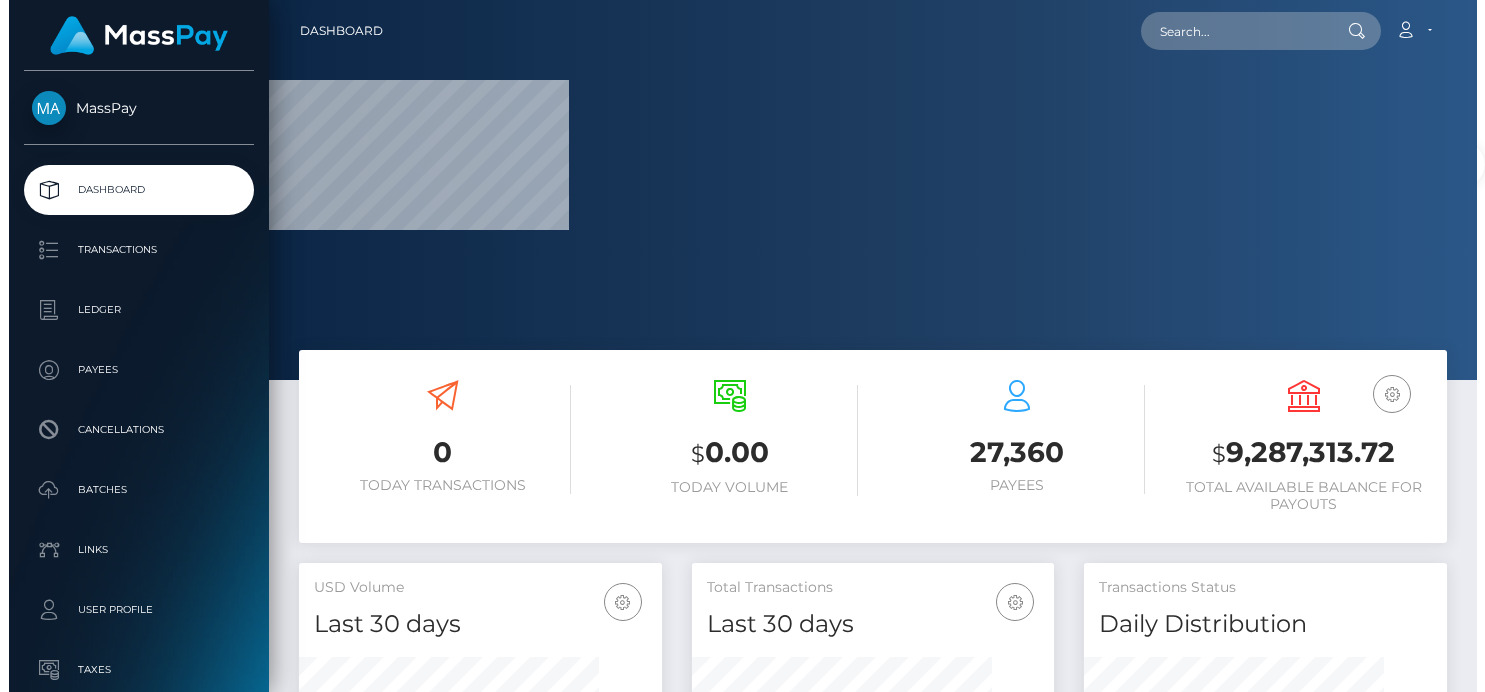 scroll, scrollTop: 0, scrollLeft: 0, axis: both 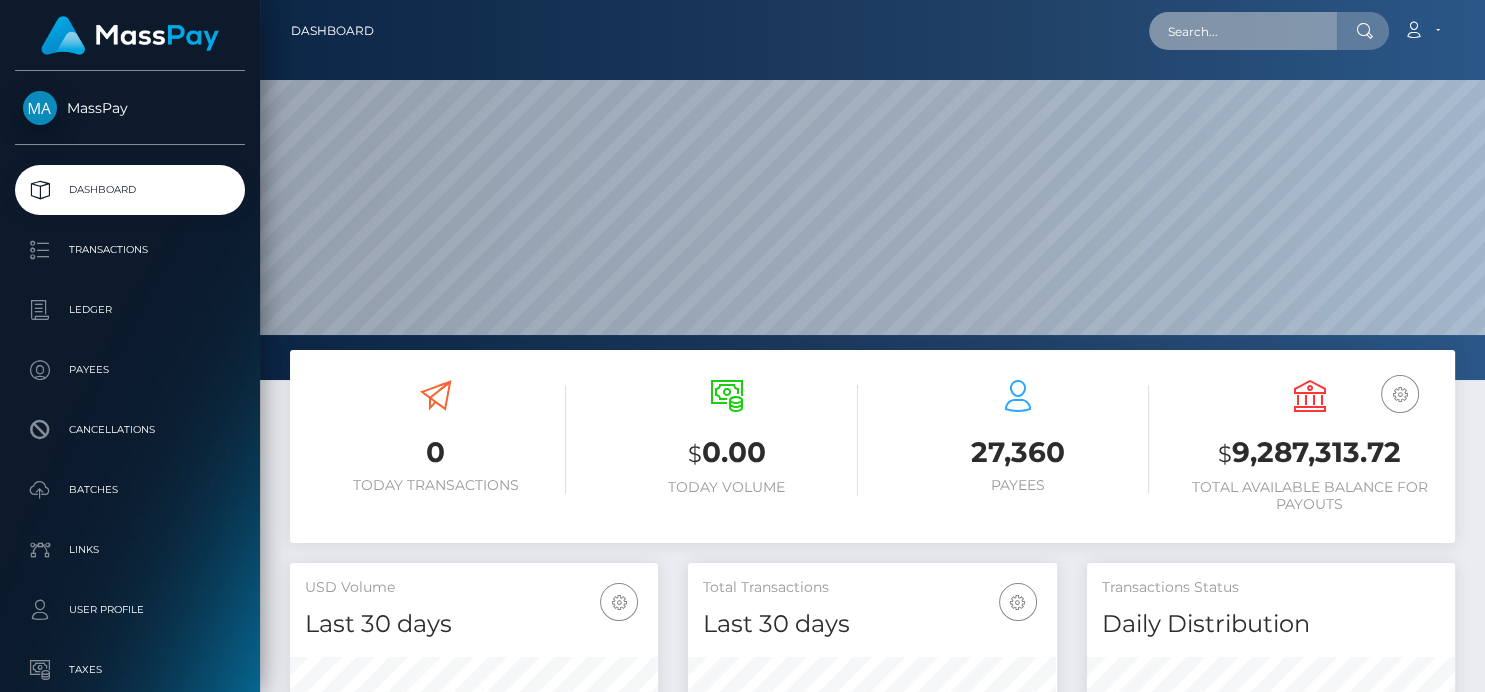 click at bounding box center (1243, 31) 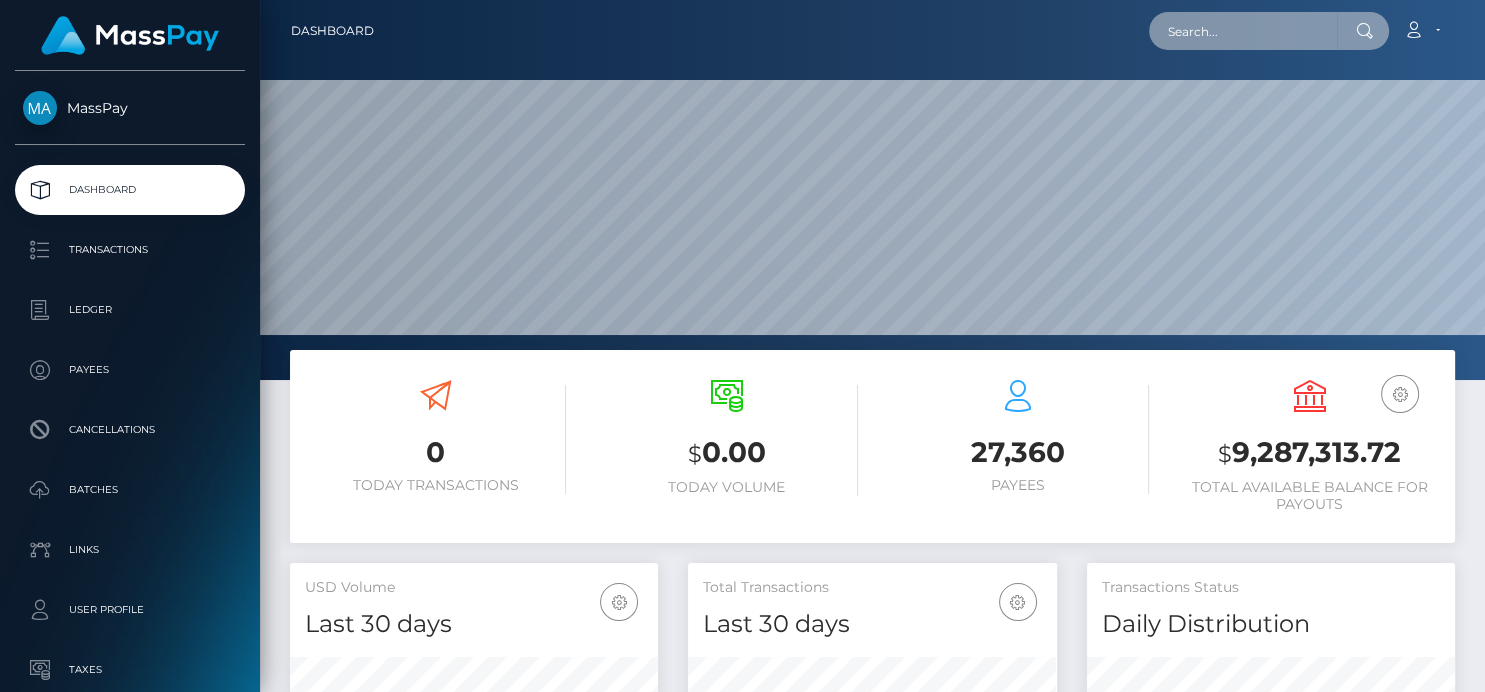 paste on "[USERNAME]@[DOMAIN]" 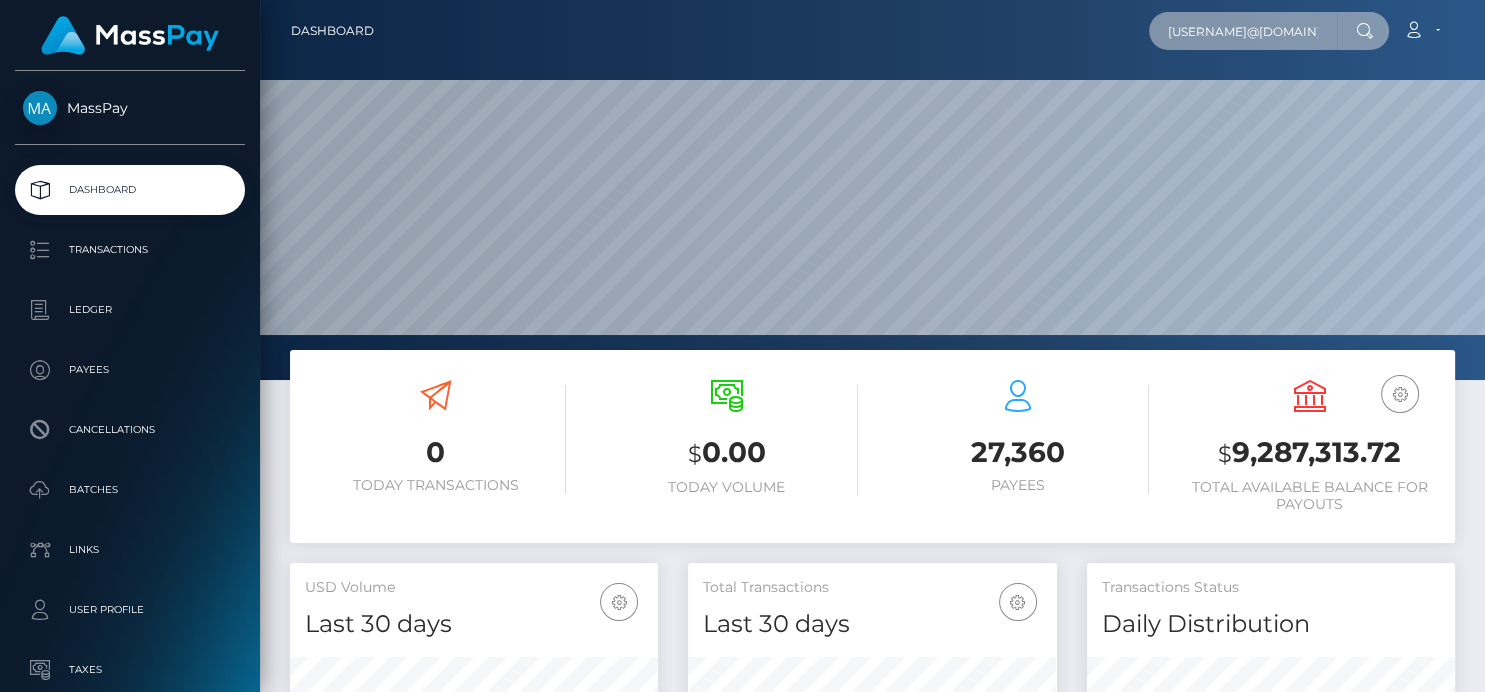 scroll, scrollTop: 0, scrollLeft: 7, axis: horizontal 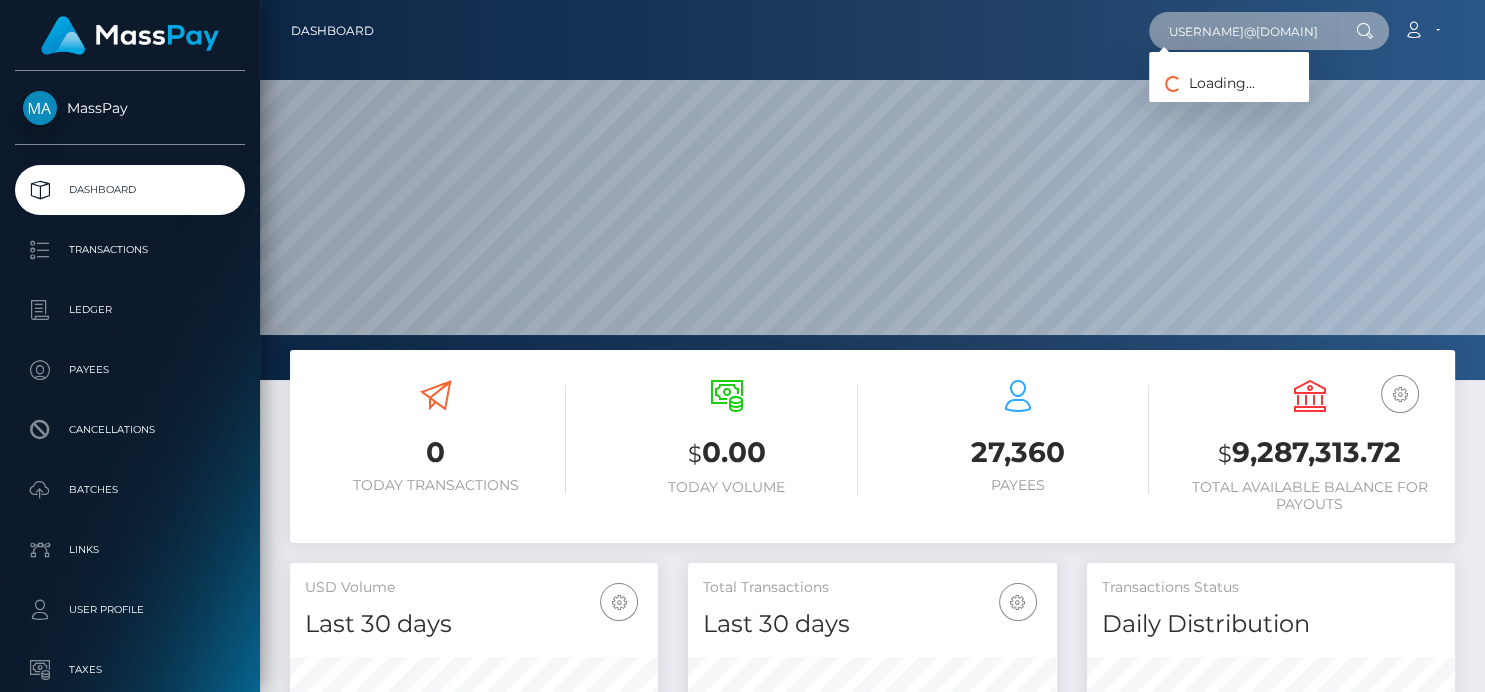 type on "[USERNAME]@[DOMAIN]" 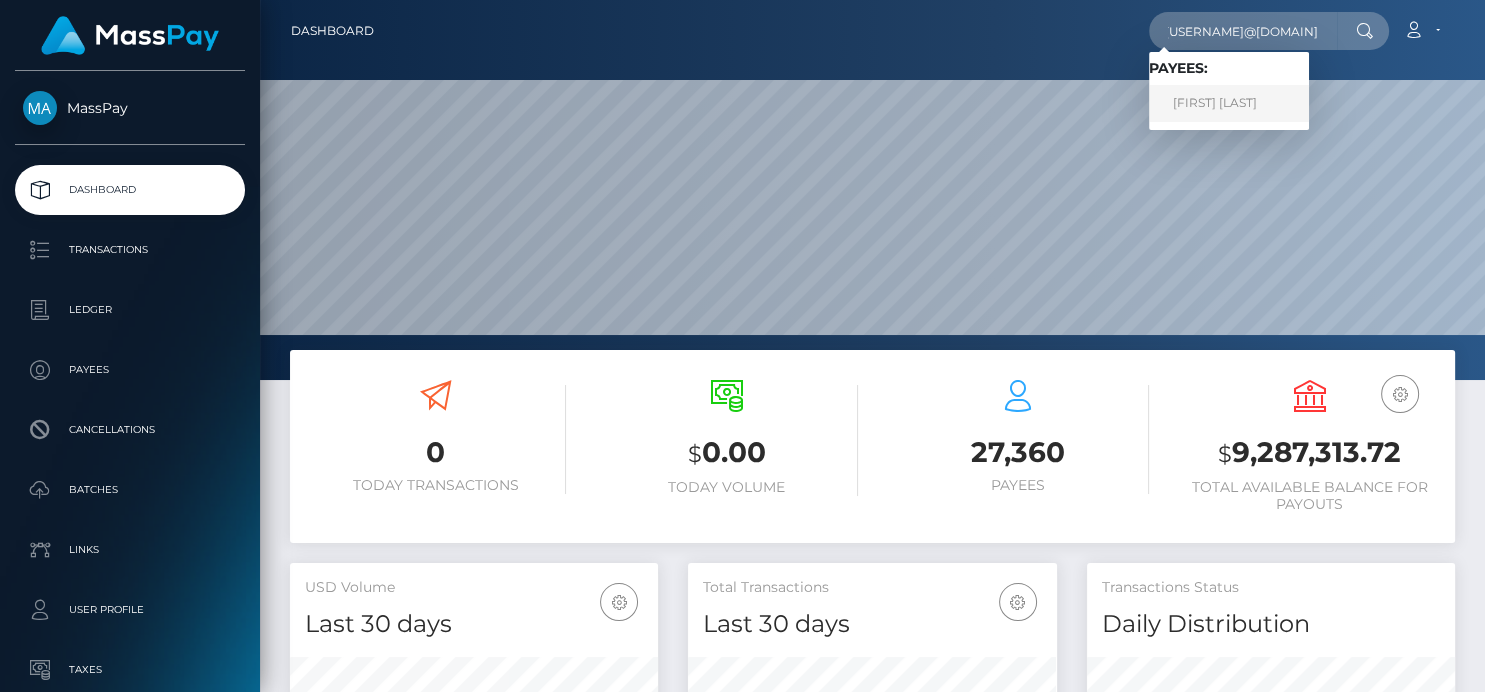 scroll, scrollTop: 0, scrollLeft: 0, axis: both 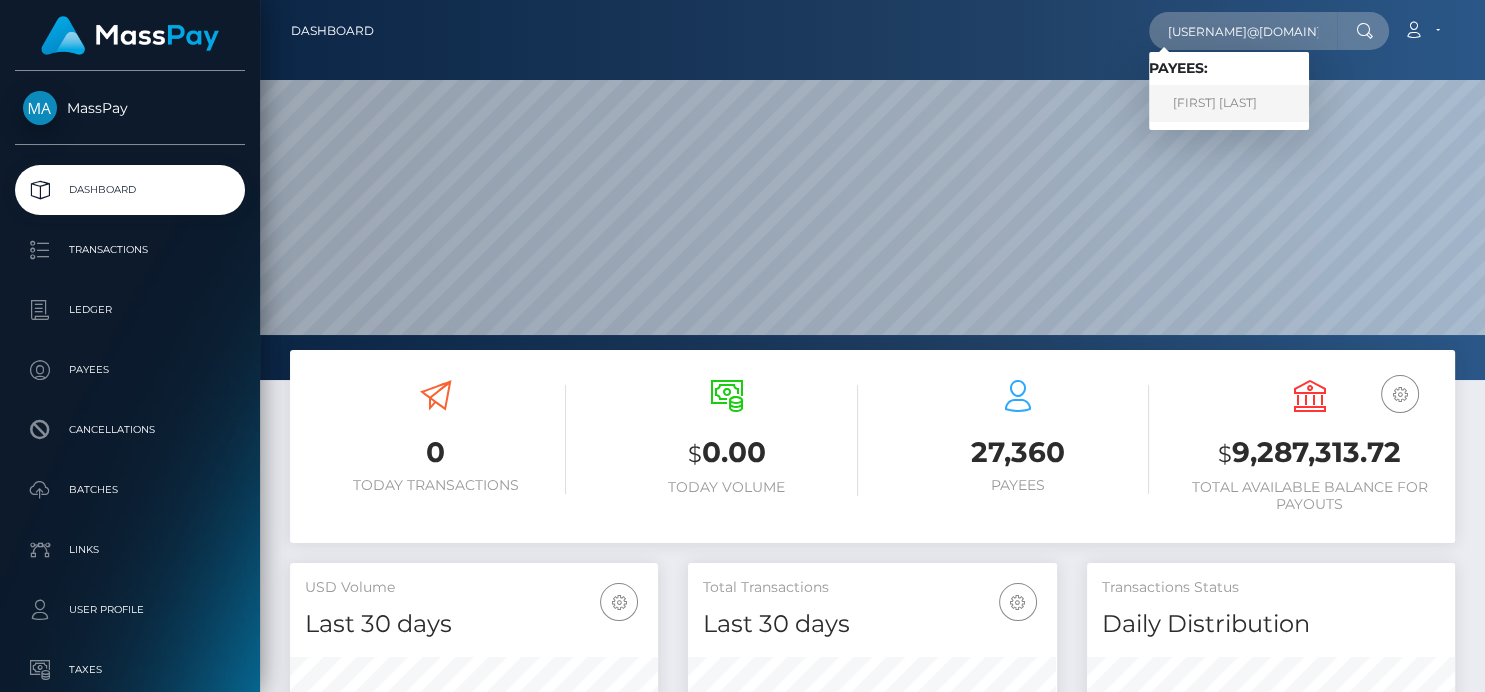click on "[FIRST]  [LAST]" at bounding box center (1229, 103) 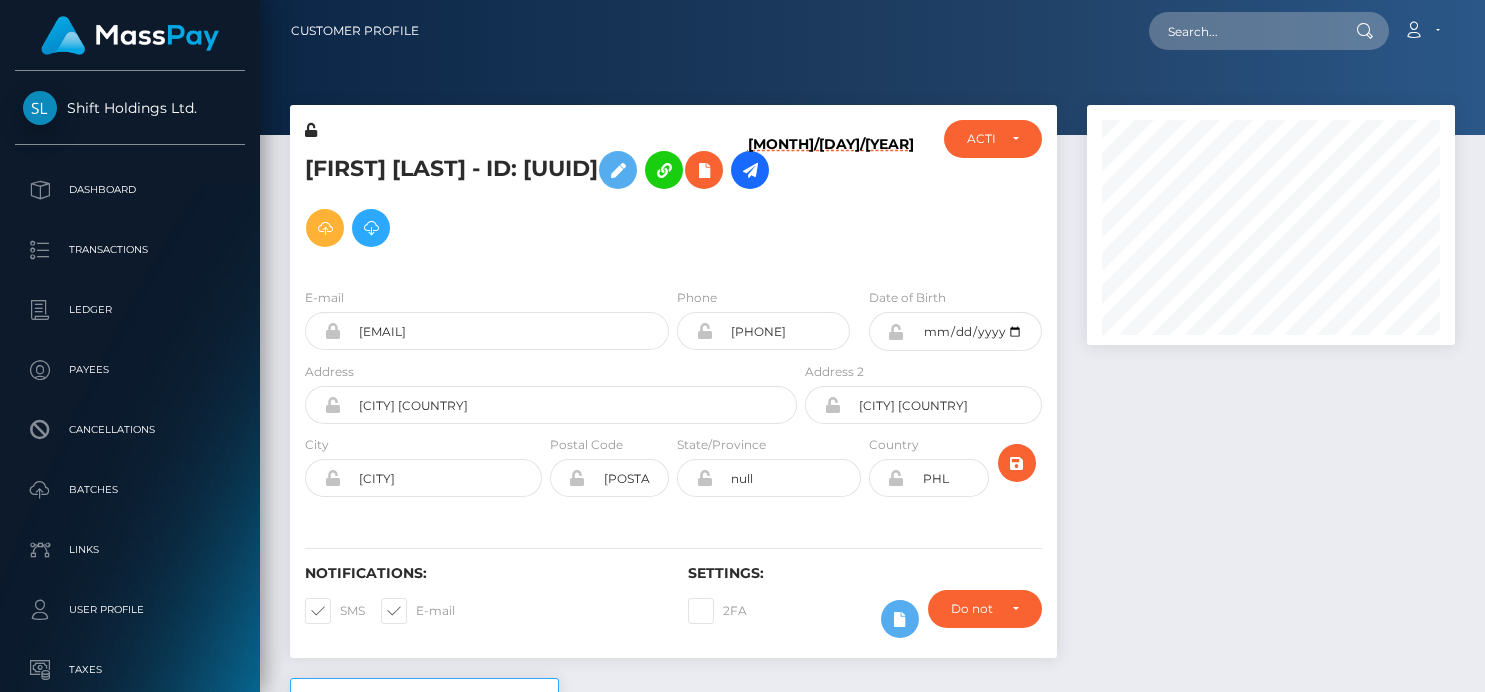 scroll, scrollTop: 0, scrollLeft: 0, axis: both 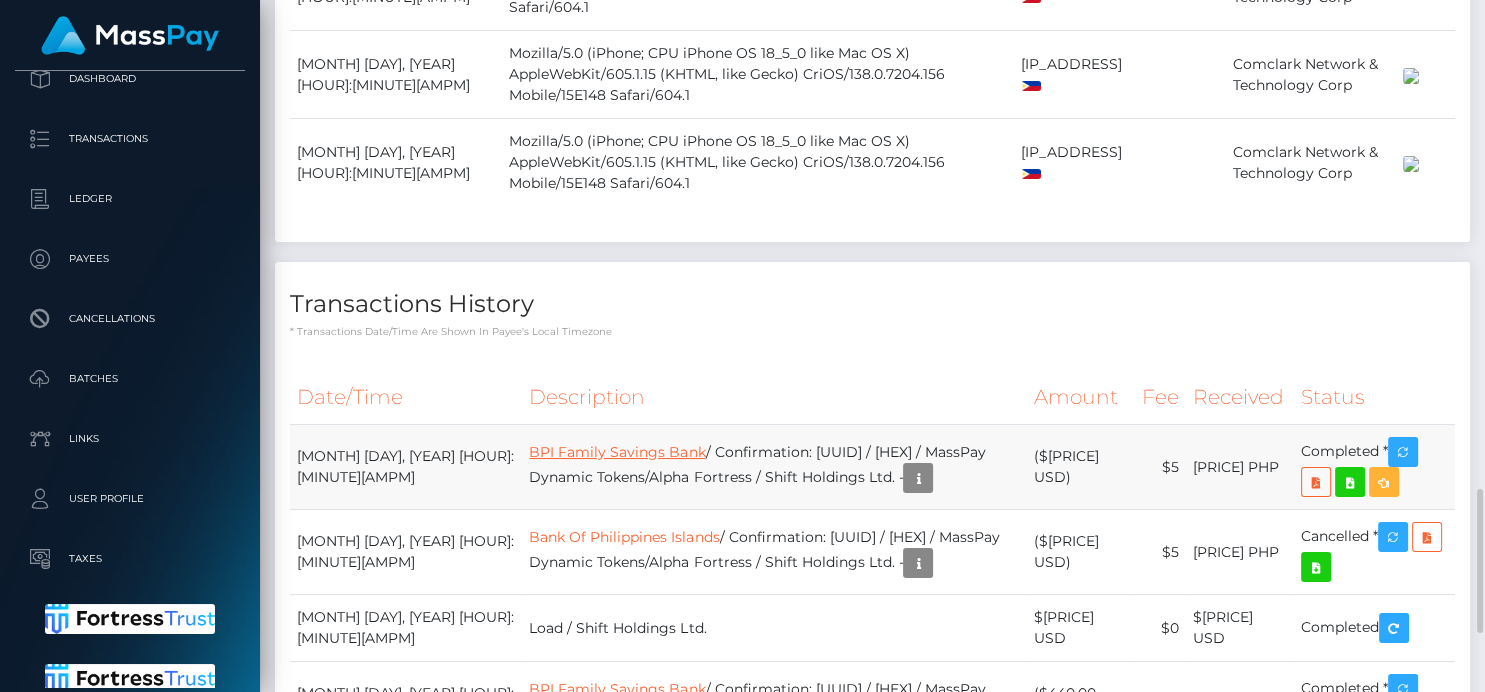 click on "BPI Family Savings Bank" at bounding box center (617, 452) 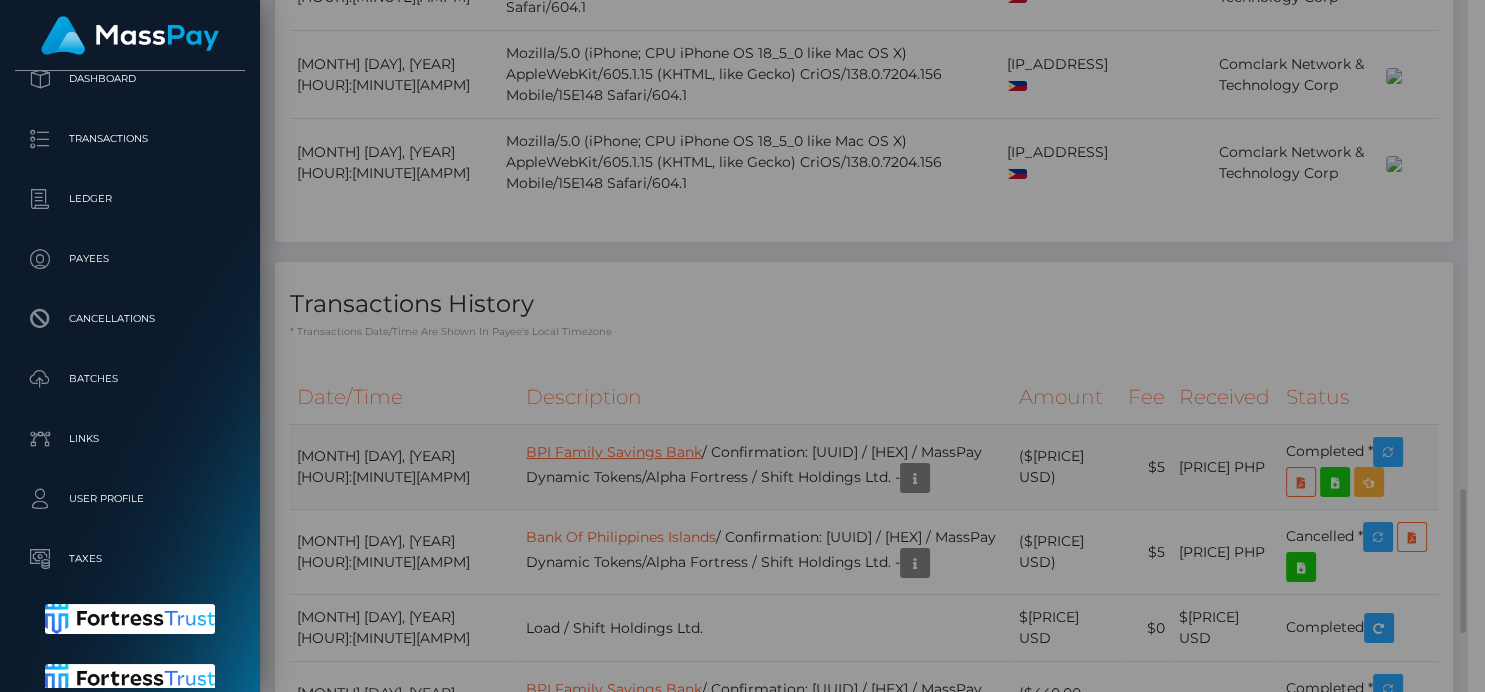 scroll, scrollTop: 240, scrollLeft: 362, axis: both 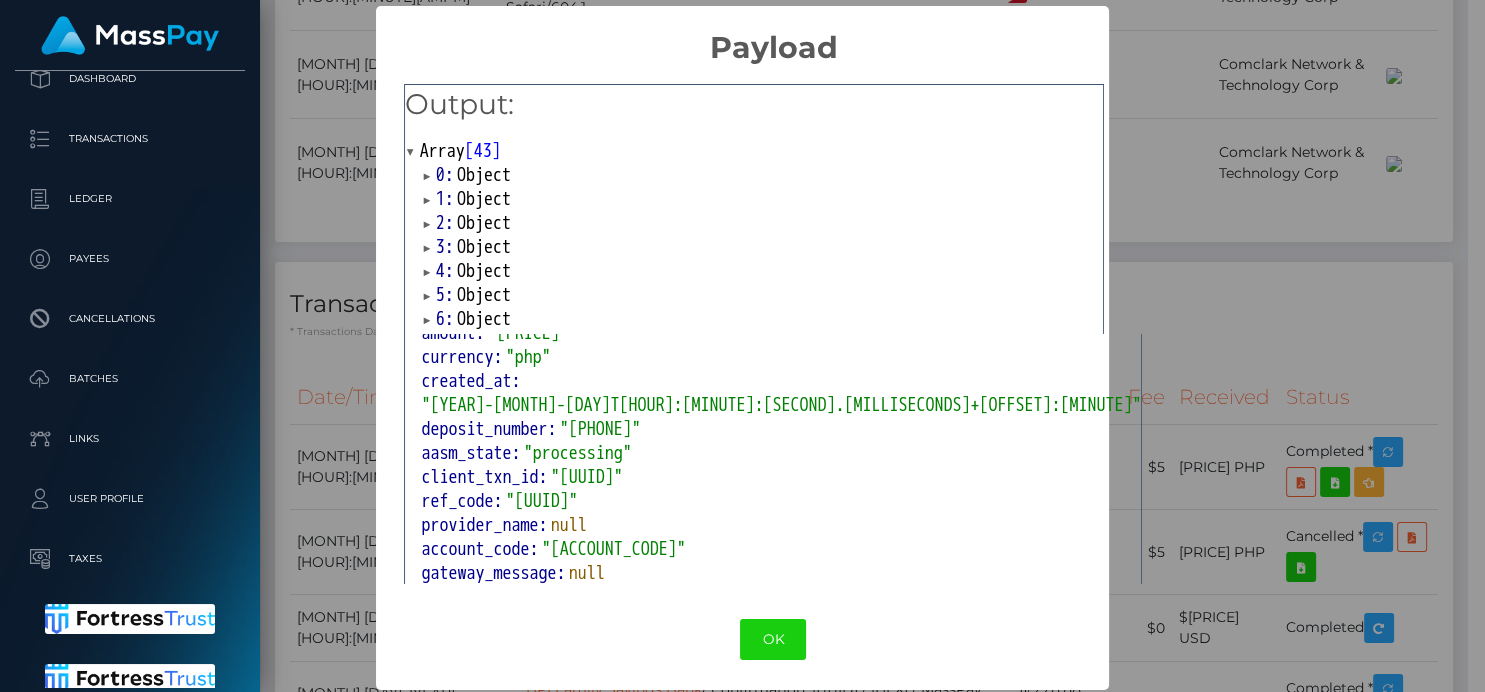 click on "× Payload Output: Array [ 43 ] 0: Object 1: Object 2: Object 3: Object 4: Object 5: Object 6: Object 7: Object 8: Object 9: Object 10: Object 11: Object 12: Object 13: Object 14: Object 15: Object 16: Object 17: Object 18: Object 19: Object 20: Object 21: Object 22: Object 23: Object 24: Object 25: Object 26: Object 27: Object 28: Object 29: Object 30: Object 31: Object 32: Object 33: Object 34: Object 35: Object 36: Object 37: Object 38: Object 39: Object 40: Object 41: Object 42: Object Response: Object id: 1007830 name: "Abigail Cedeno" amount: "72169.3" currency: "php" created_at: "2025-08-08T05:39:00.737+01:00" deposit_number: "9119287666" aasm_state: "processing" client_txn_id: "959e903d-7411-11f0-87f1-0266f44cc279" ref_code: "1279f842-454d-4334-b217-697db0a40d52" provider_name: null account_code: "000228" gateway_message: null response_message: null account_type: "Bank" verify_code: "276706" OK No Cancel" at bounding box center [742, 346] 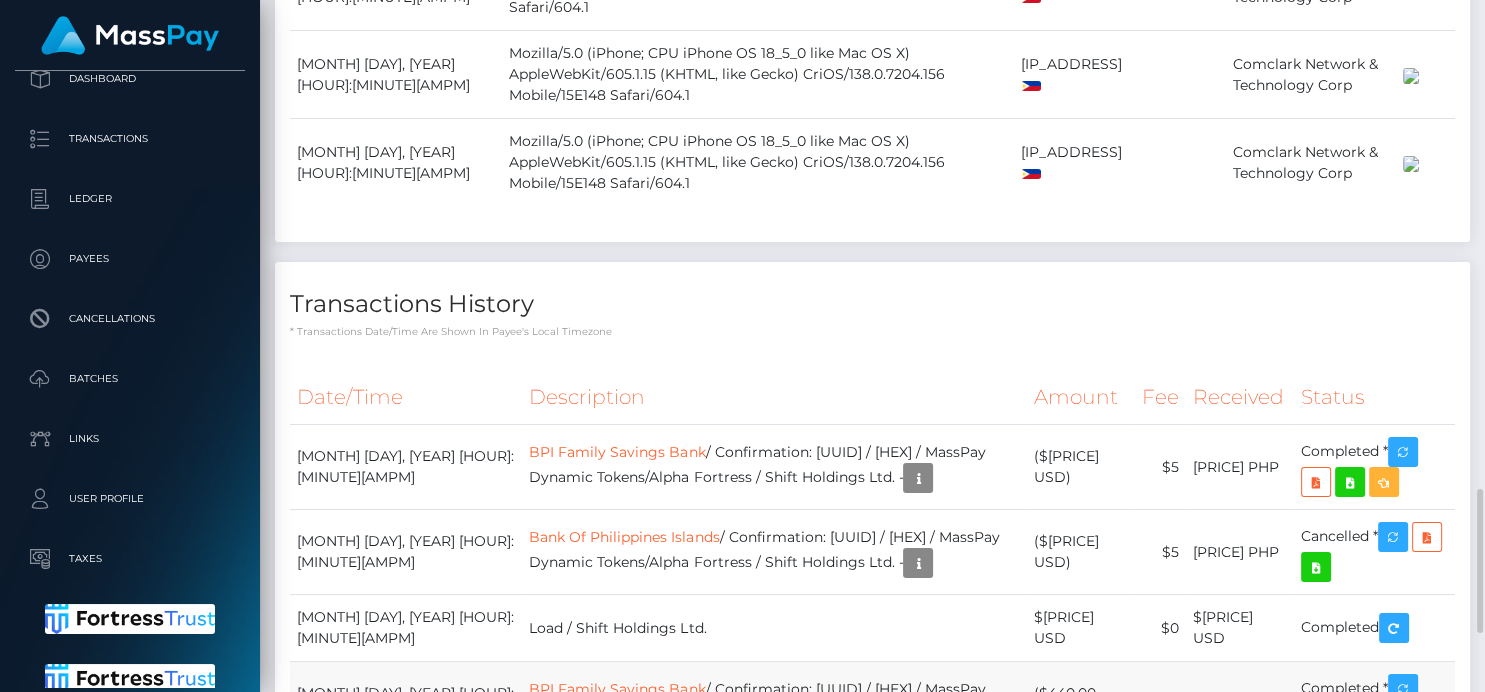 scroll, scrollTop: 999760, scrollLeft: 999632, axis: both 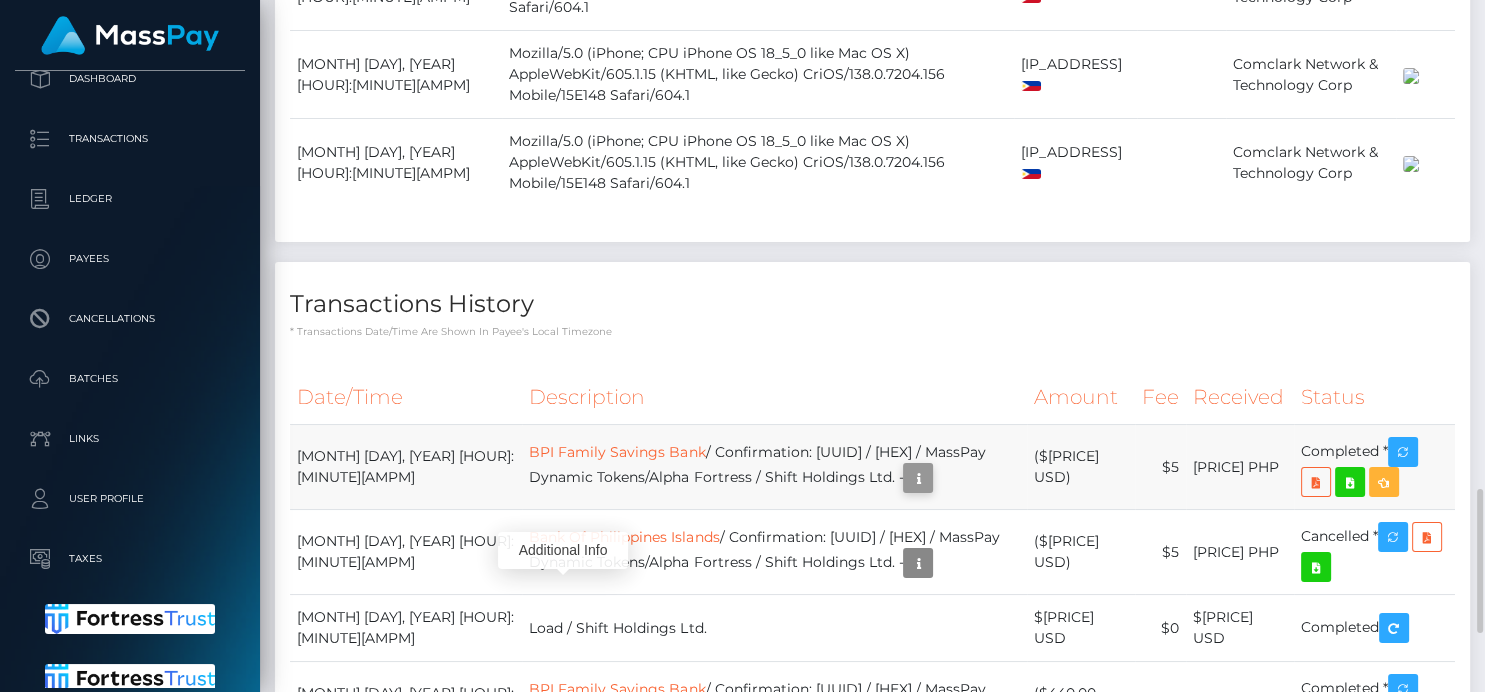 click at bounding box center (918, 478) 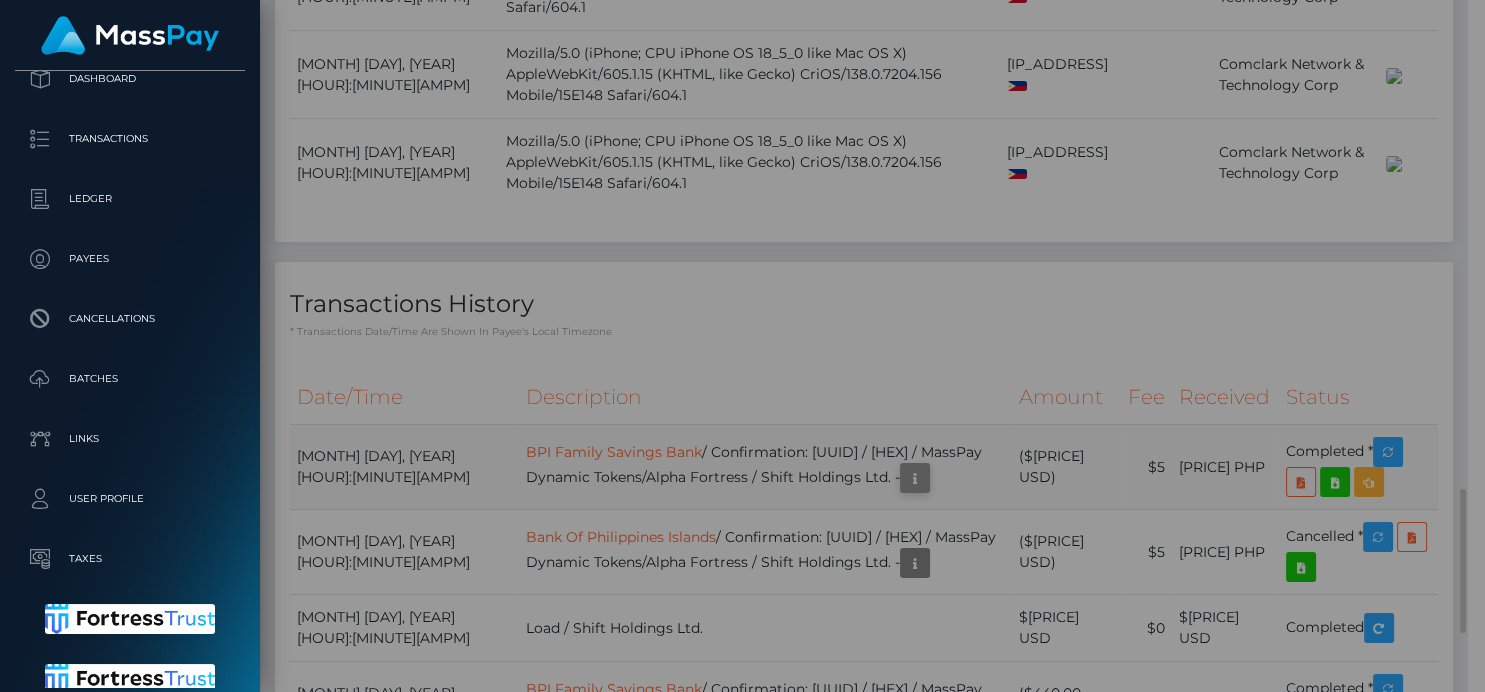 scroll, scrollTop: 240, scrollLeft: 362, axis: both 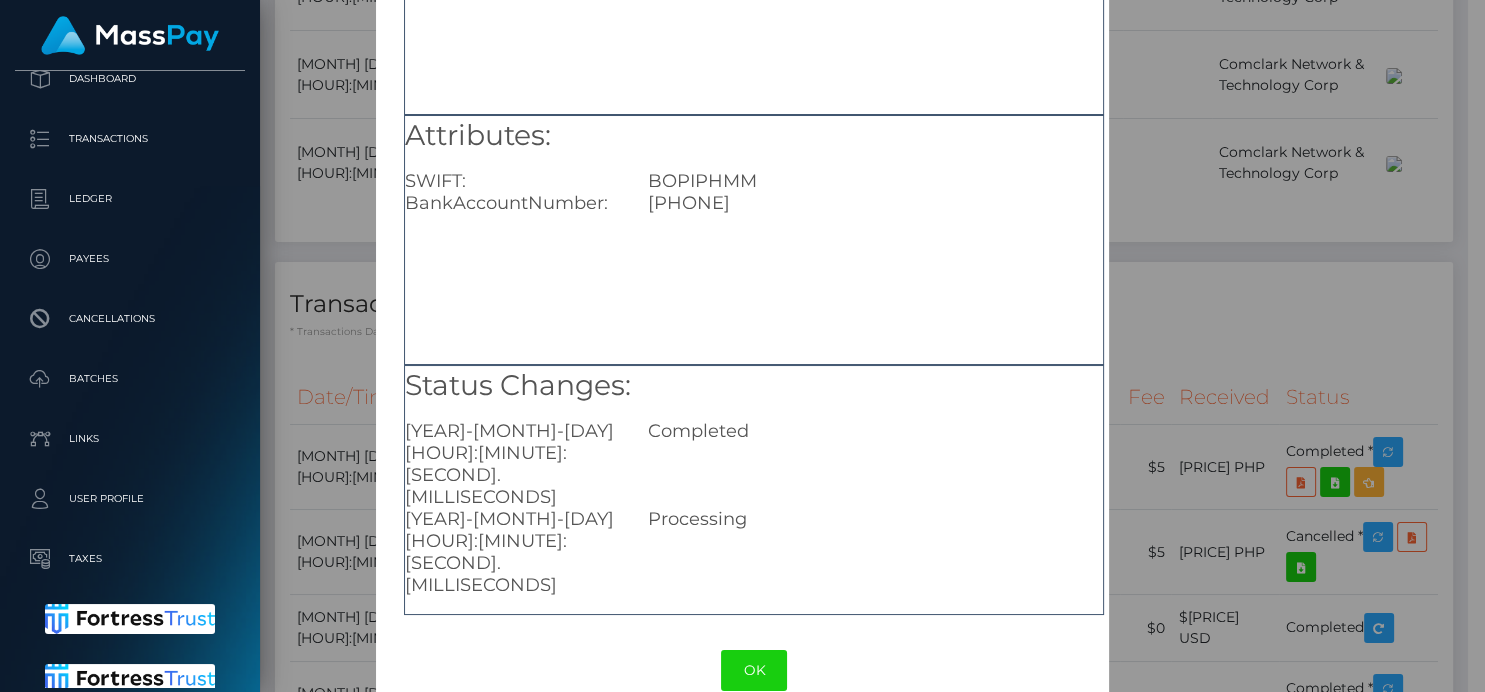type 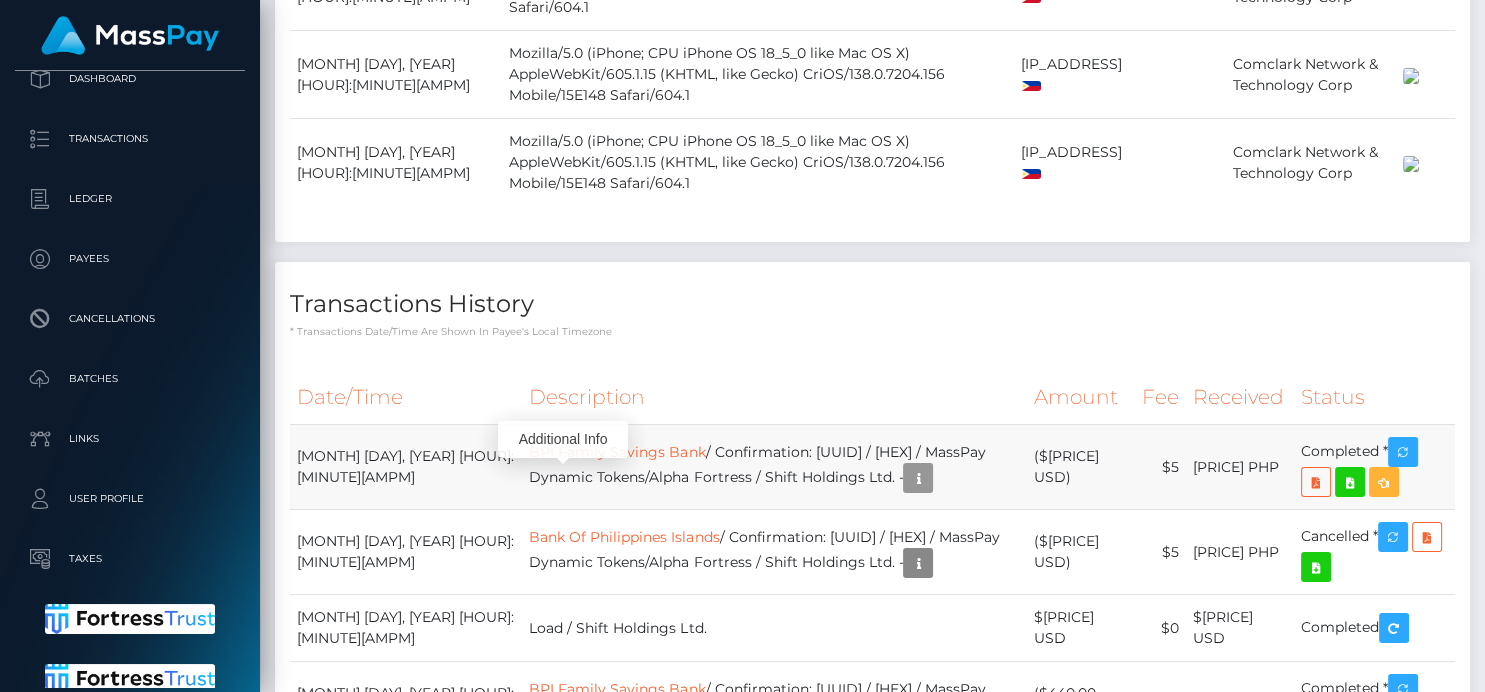 scroll, scrollTop: 999760, scrollLeft: 999632, axis: both 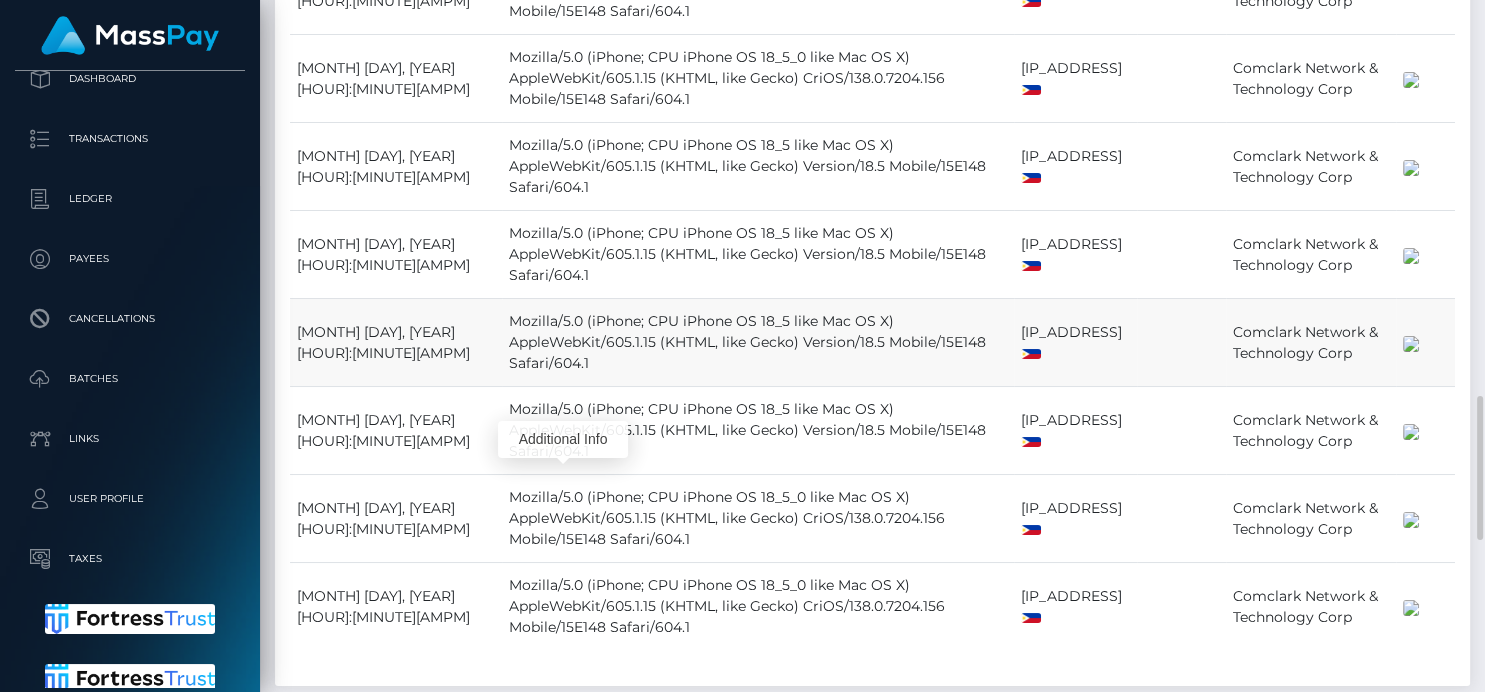 type 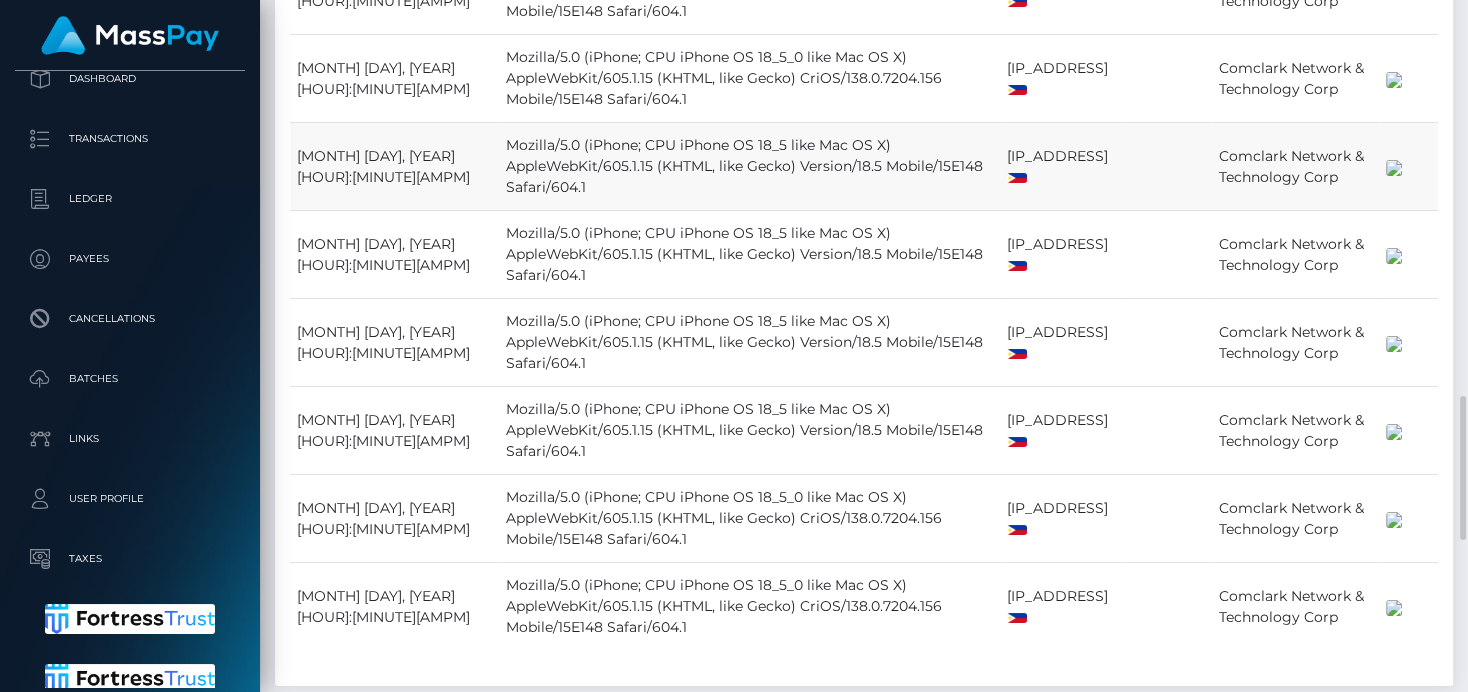scroll, scrollTop: 240, scrollLeft: 362, axis: both 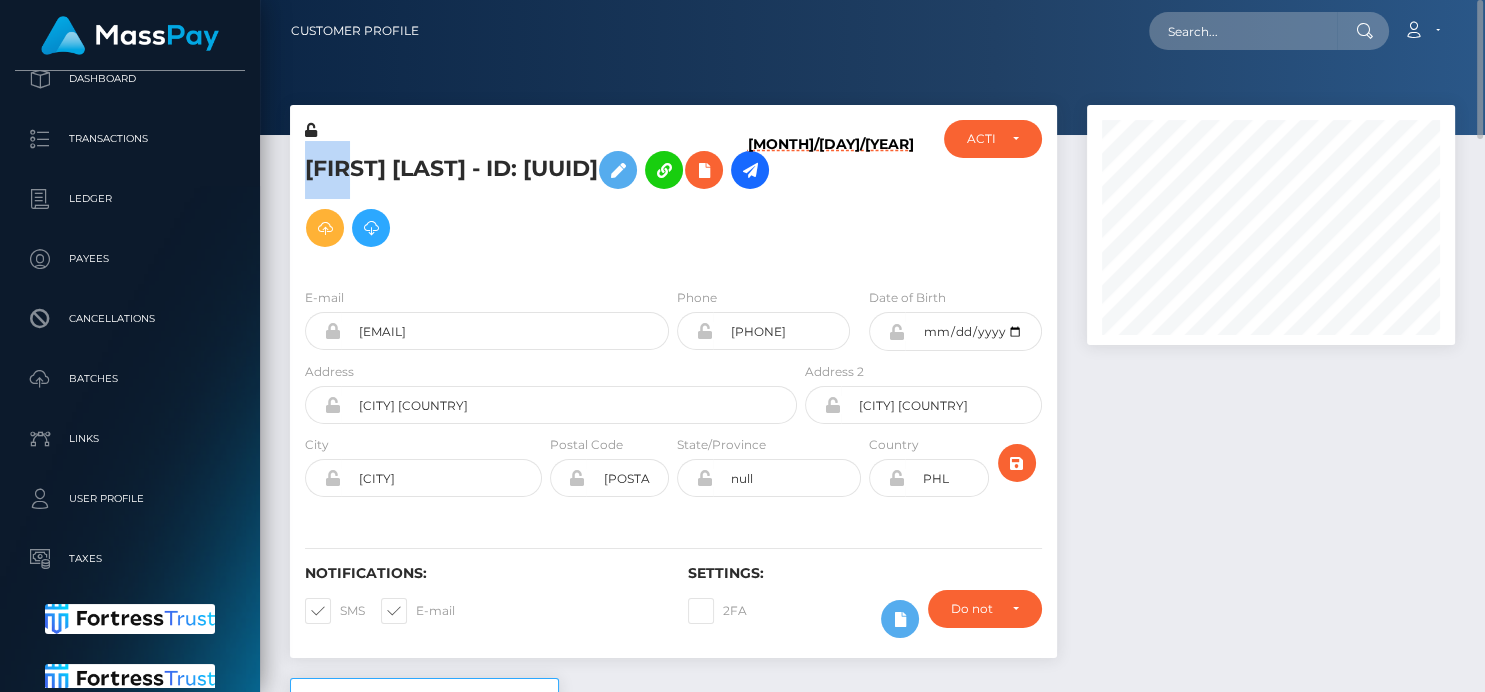 drag, startPoint x: 303, startPoint y: 159, endPoint x: 507, endPoint y: 190, distance: 206.34195 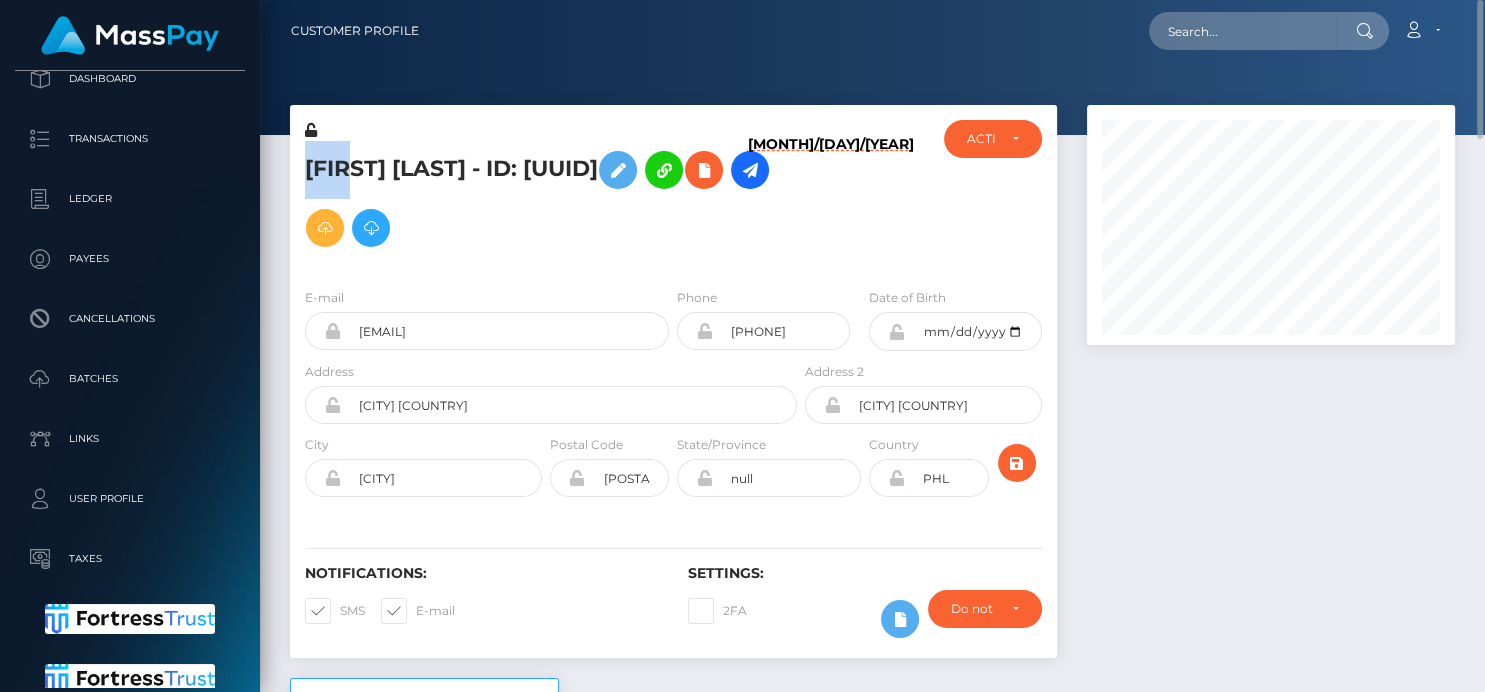 click on "Abigail  Cedeno
- ID: 8132479b-e2a1-4be2-9043-1c1fce51d6ef" at bounding box center (545, 196) 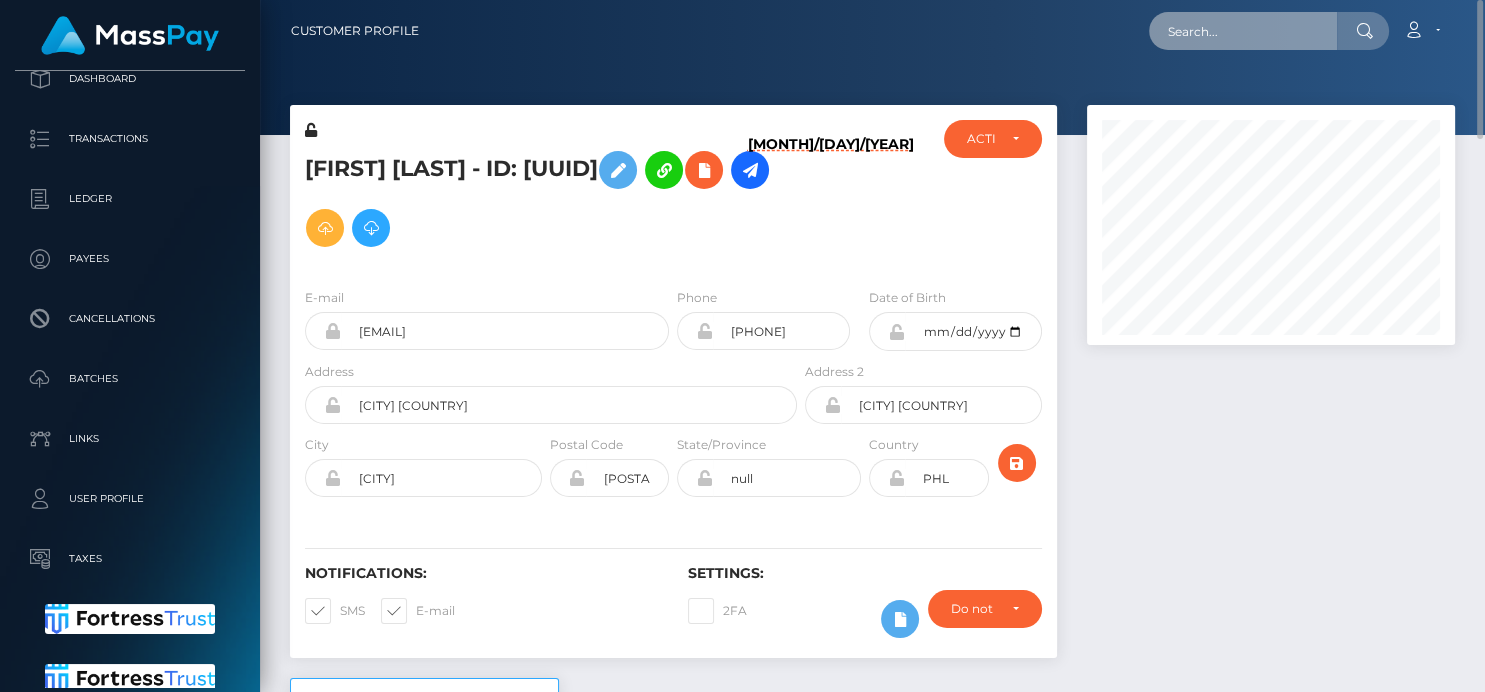 click at bounding box center (1243, 31) 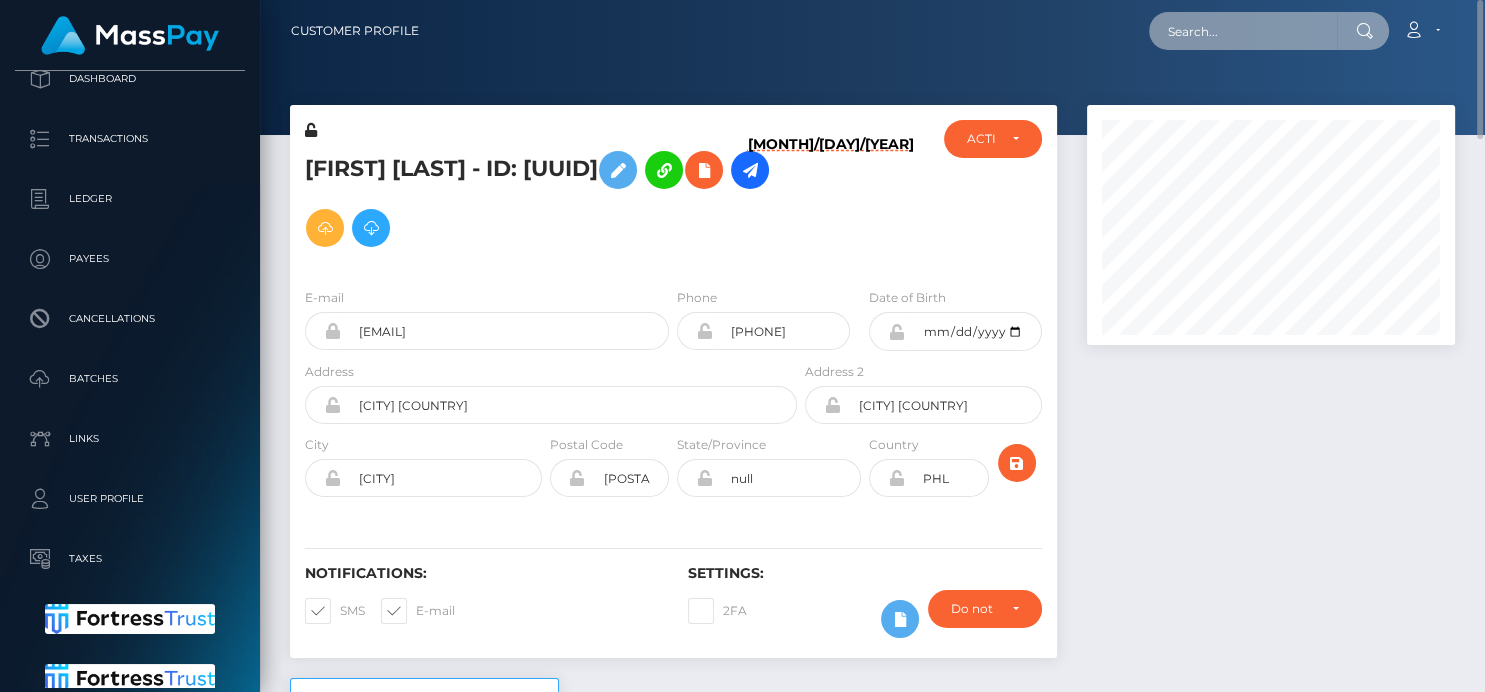 paste on "G6Ew4XzmEcPq2zY4ZuOfpXnvgVD3" 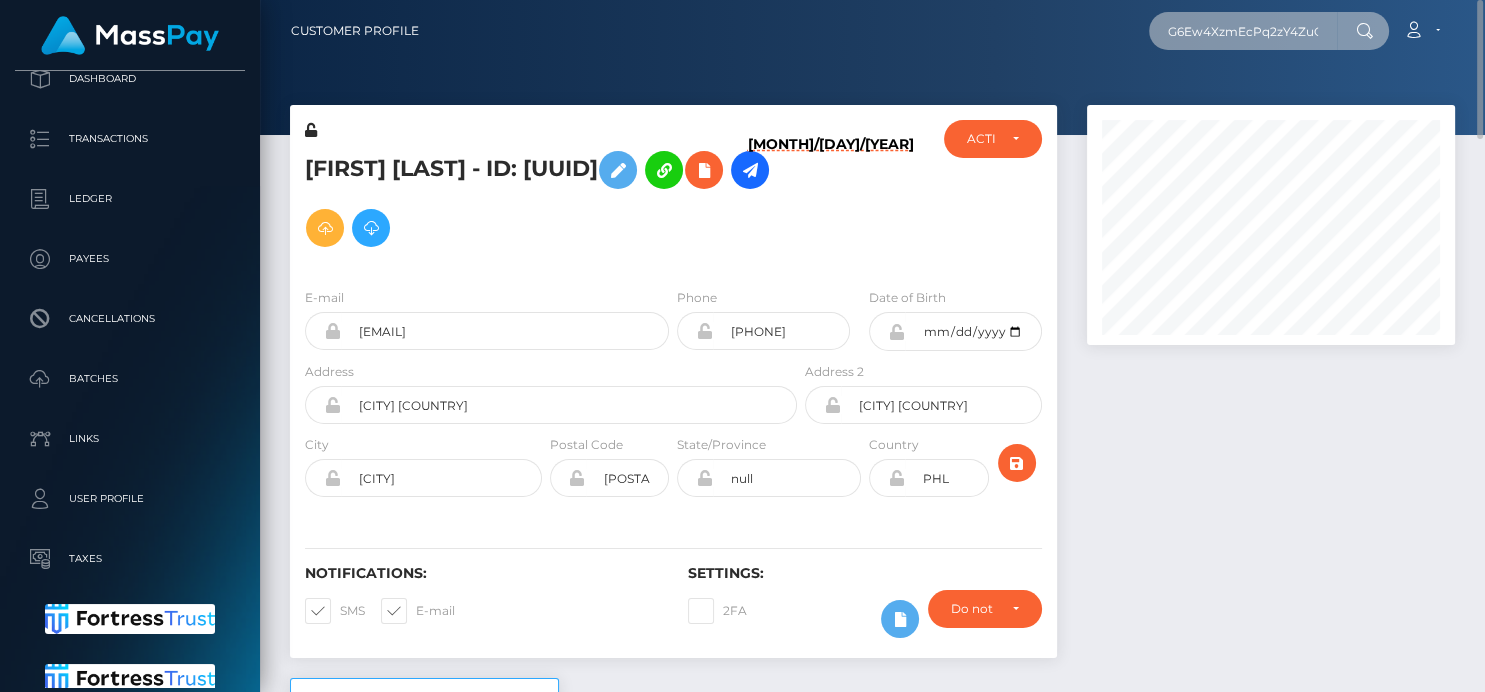 scroll, scrollTop: 0, scrollLeft: 72, axis: horizontal 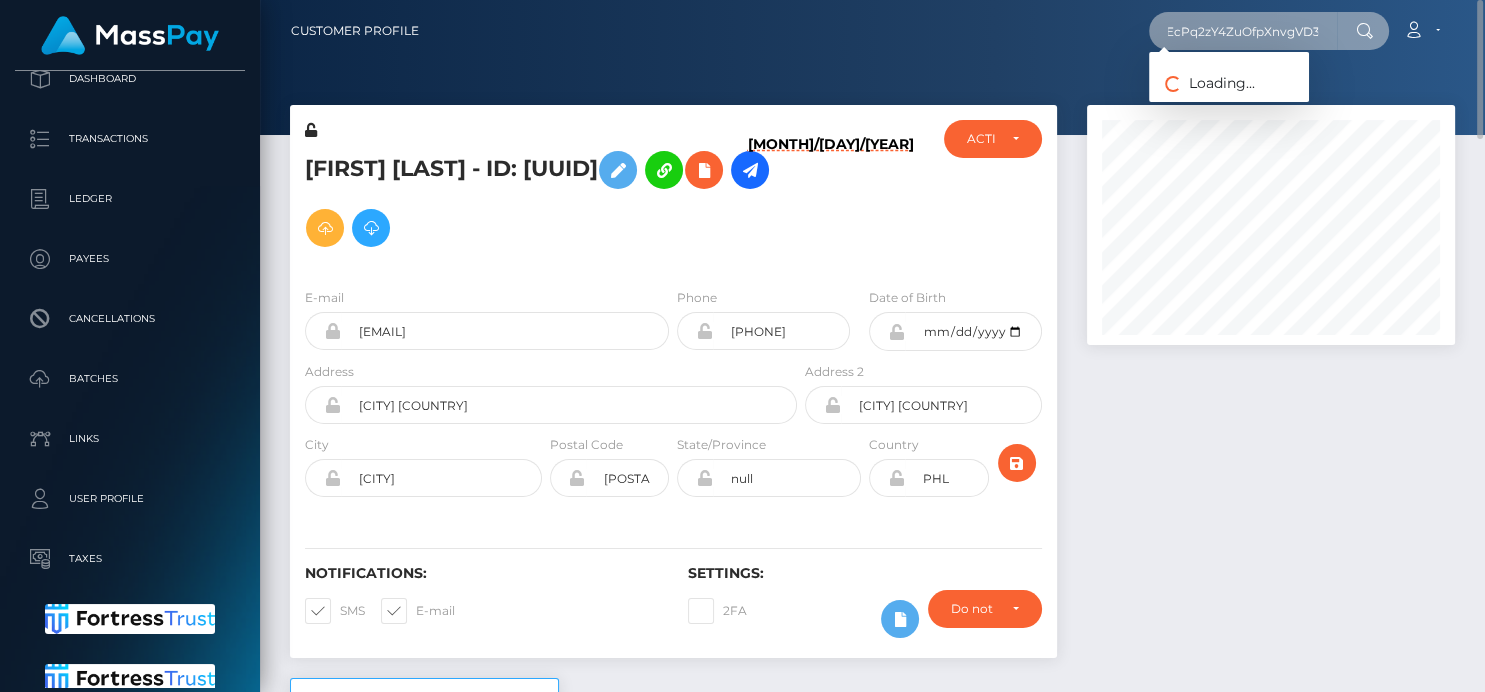 type on "G6Ew4XzmEcPq2zY4ZuOfpXnvgVD3" 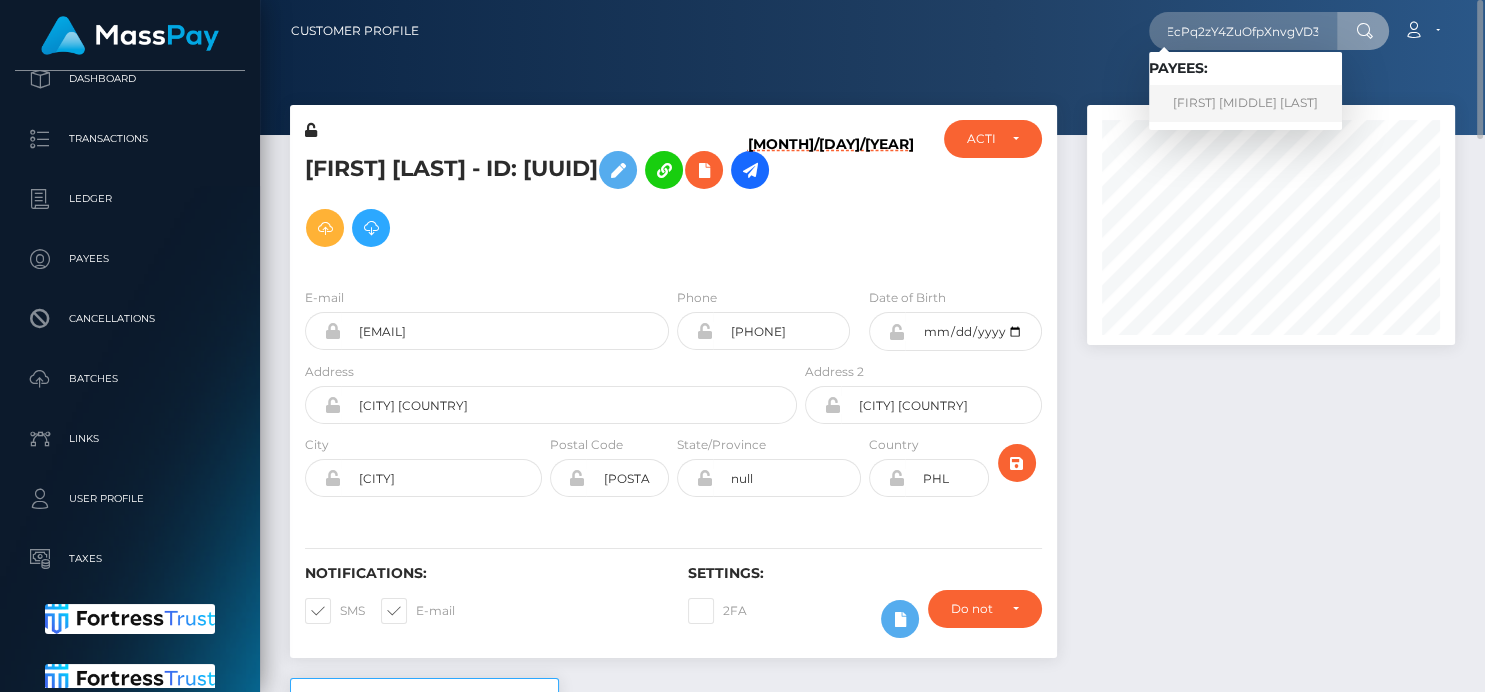 scroll, scrollTop: 0, scrollLeft: 0, axis: both 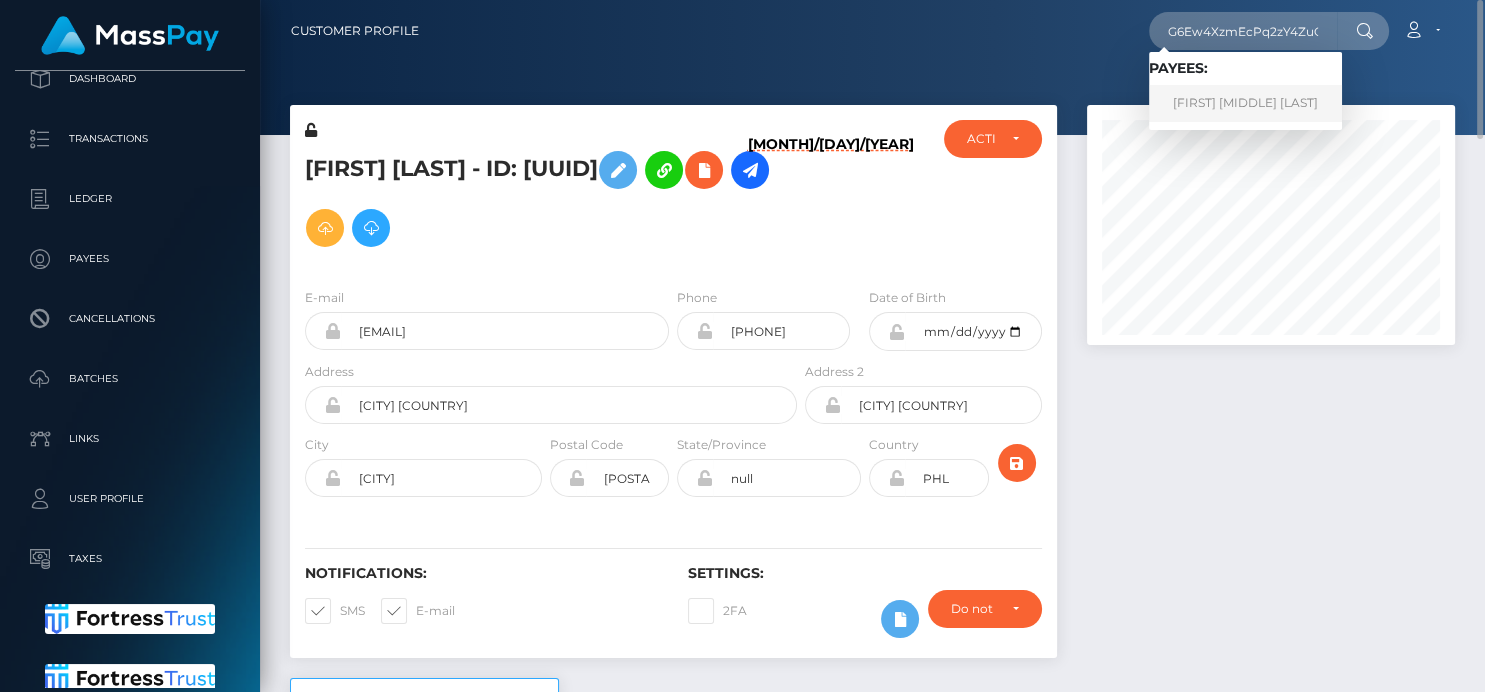 click on "ELLEN AMBER CLEMMONS" at bounding box center (1245, 103) 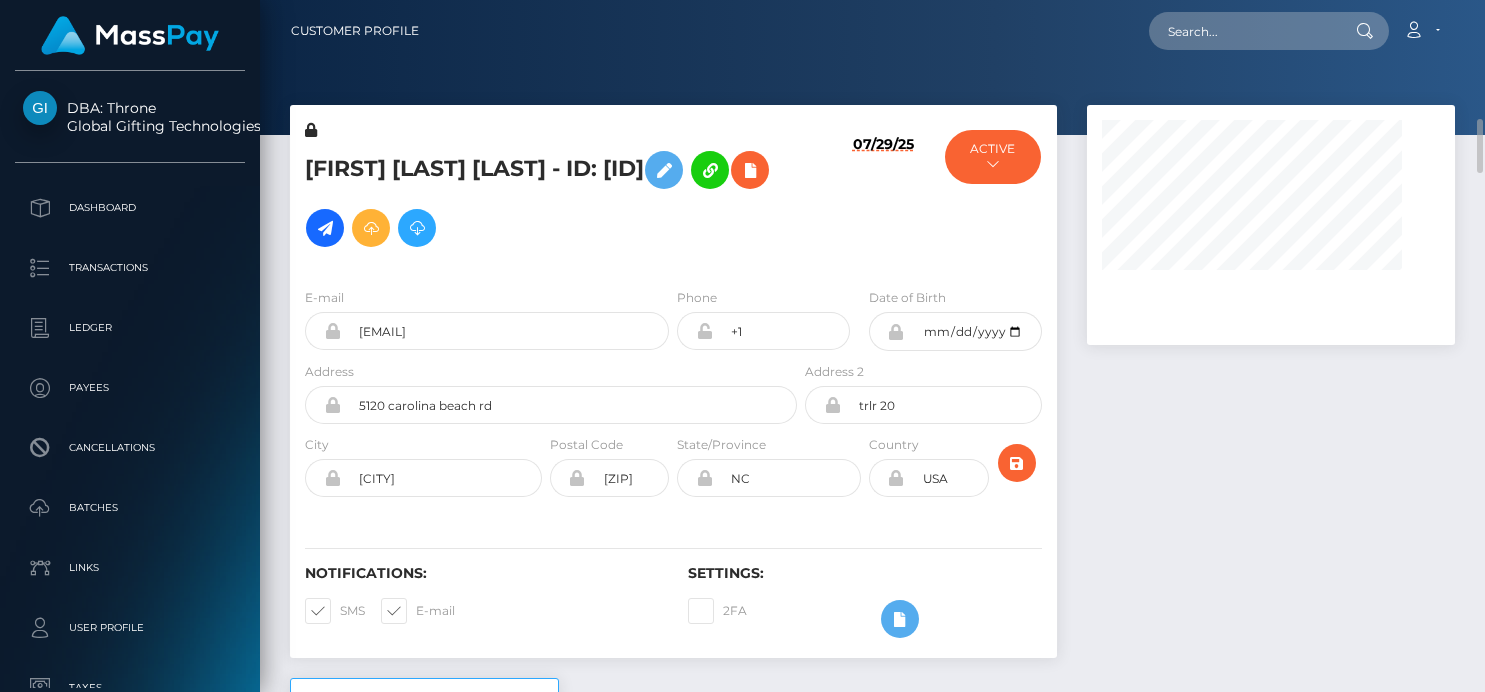 scroll, scrollTop: 0, scrollLeft: 0, axis: both 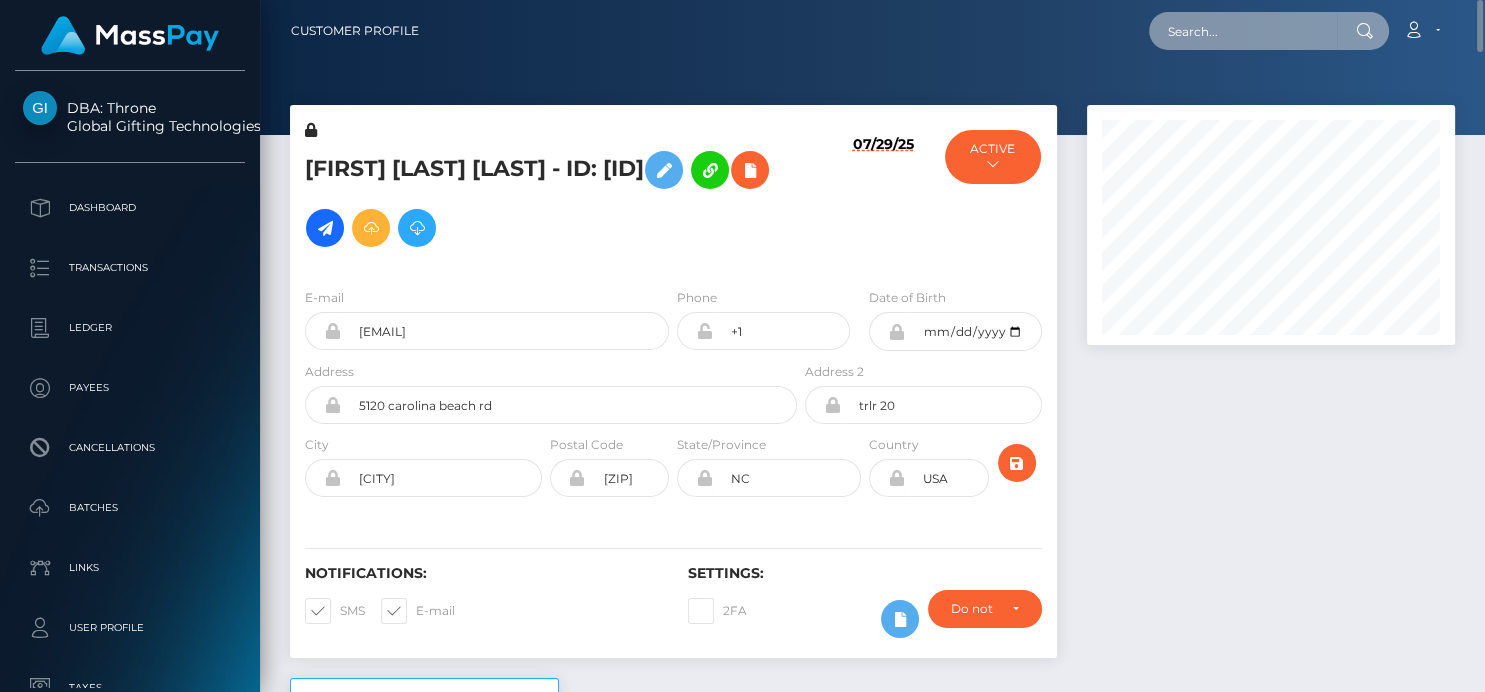 click at bounding box center [1243, 31] 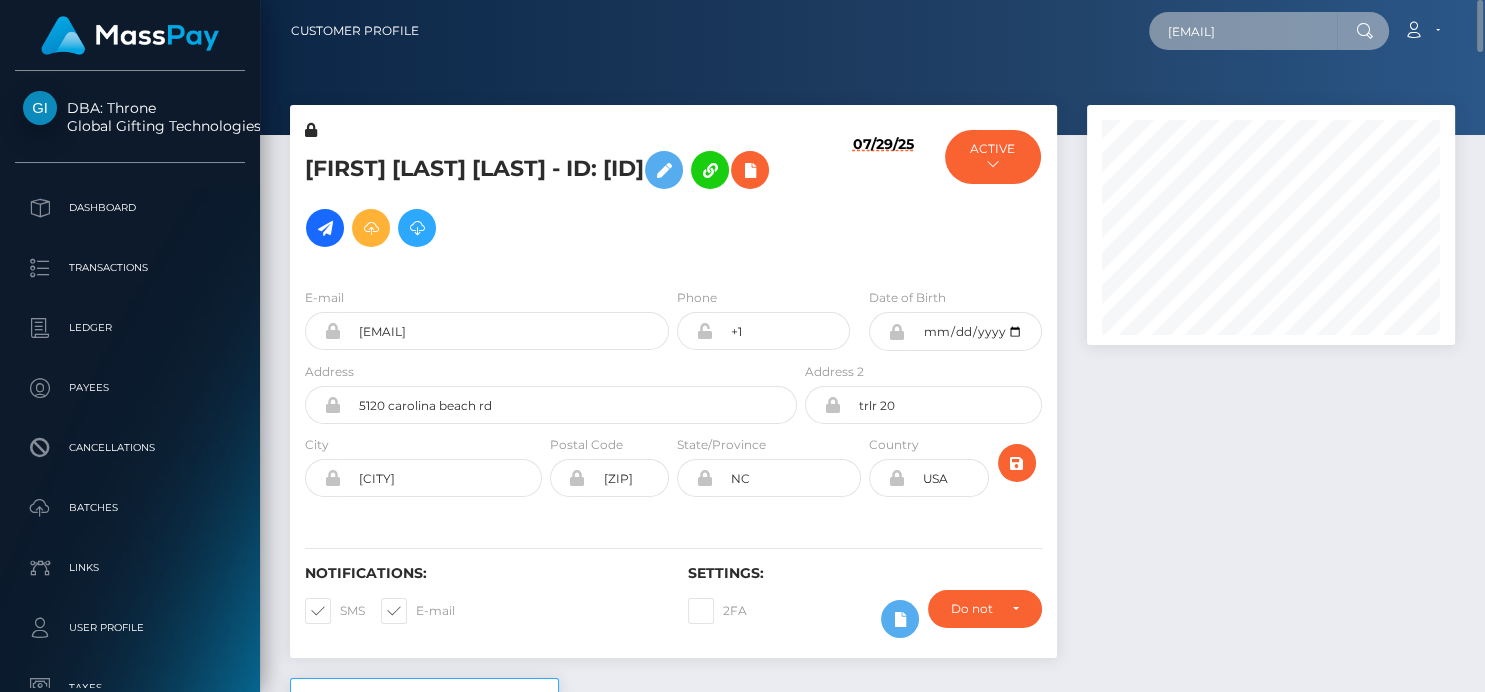 scroll, scrollTop: 0, scrollLeft: 29, axis: horizontal 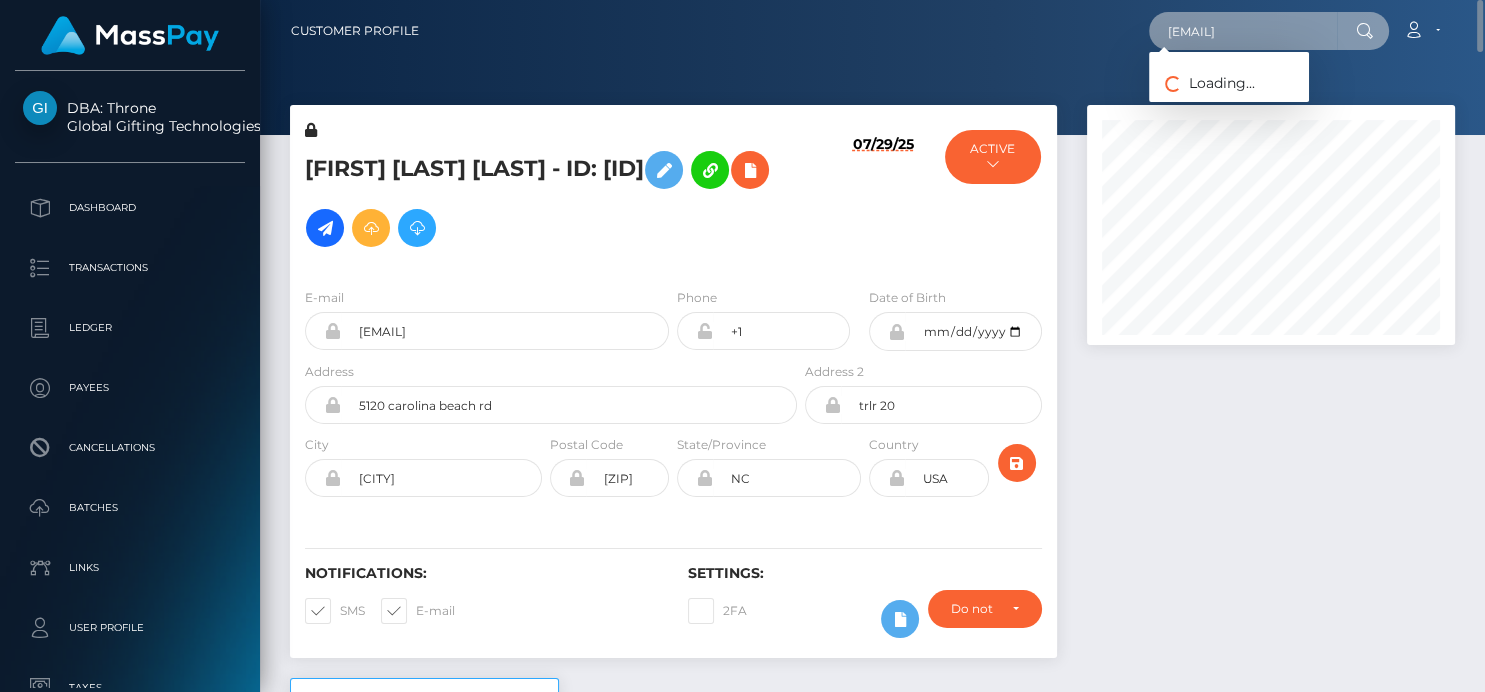 type on "up2knowguud@hotmail.com" 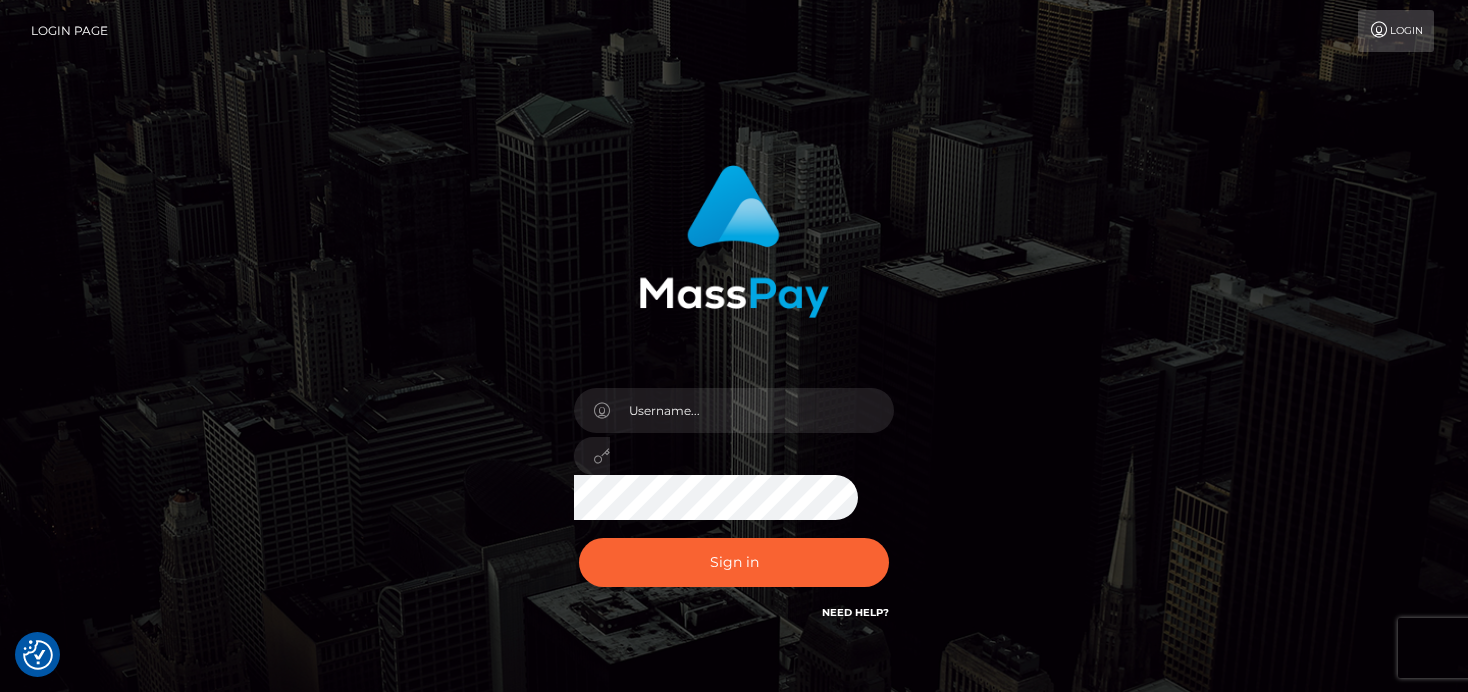 scroll, scrollTop: 0, scrollLeft: 0, axis: both 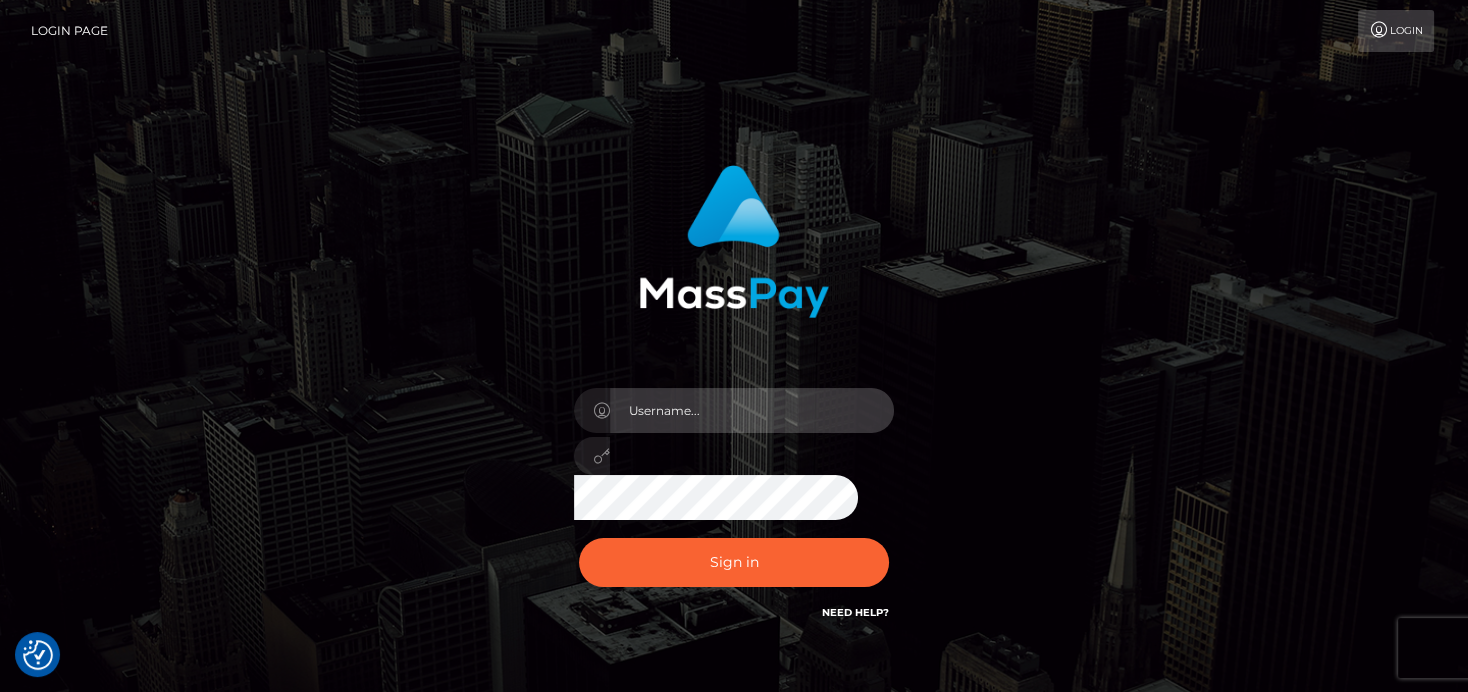 type on "denise" 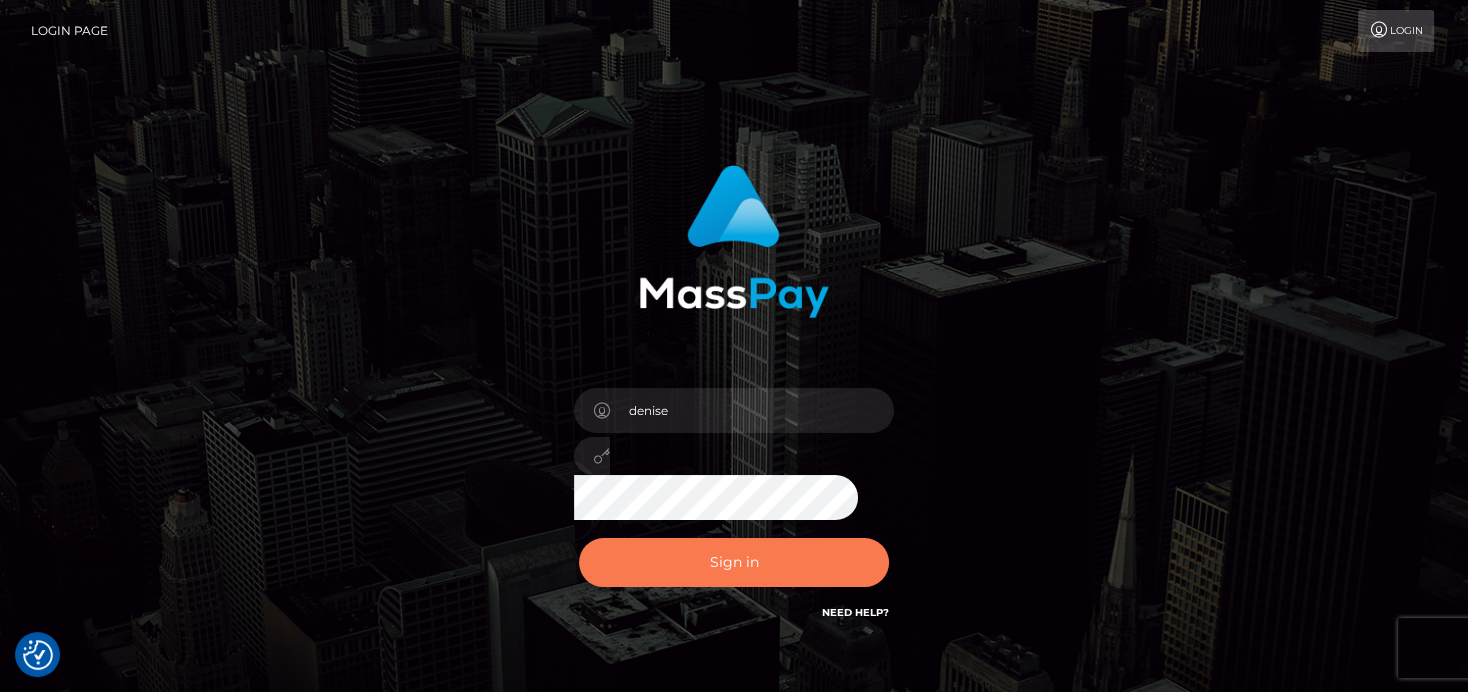 click on "Sign in" at bounding box center (734, 562) 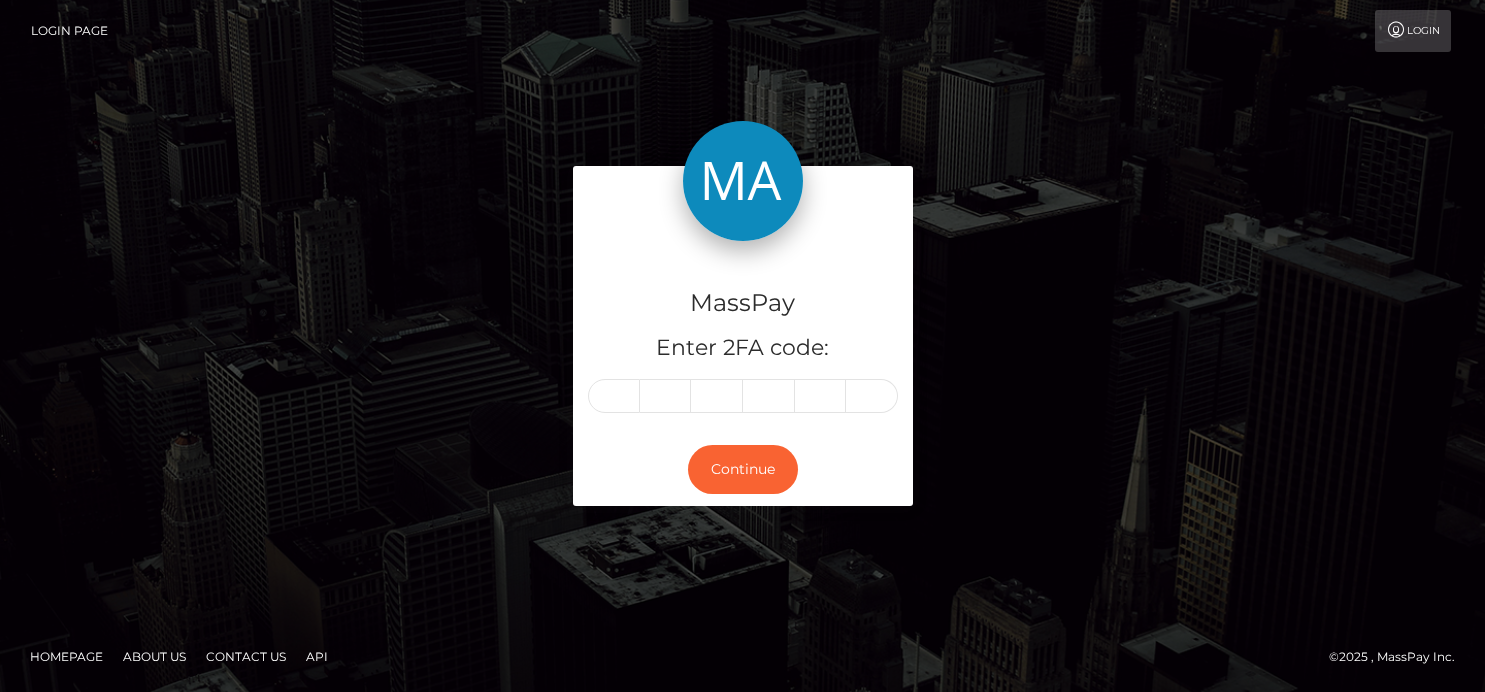 scroll, scrollTop: 0, scrollLeft: 0, axis: both 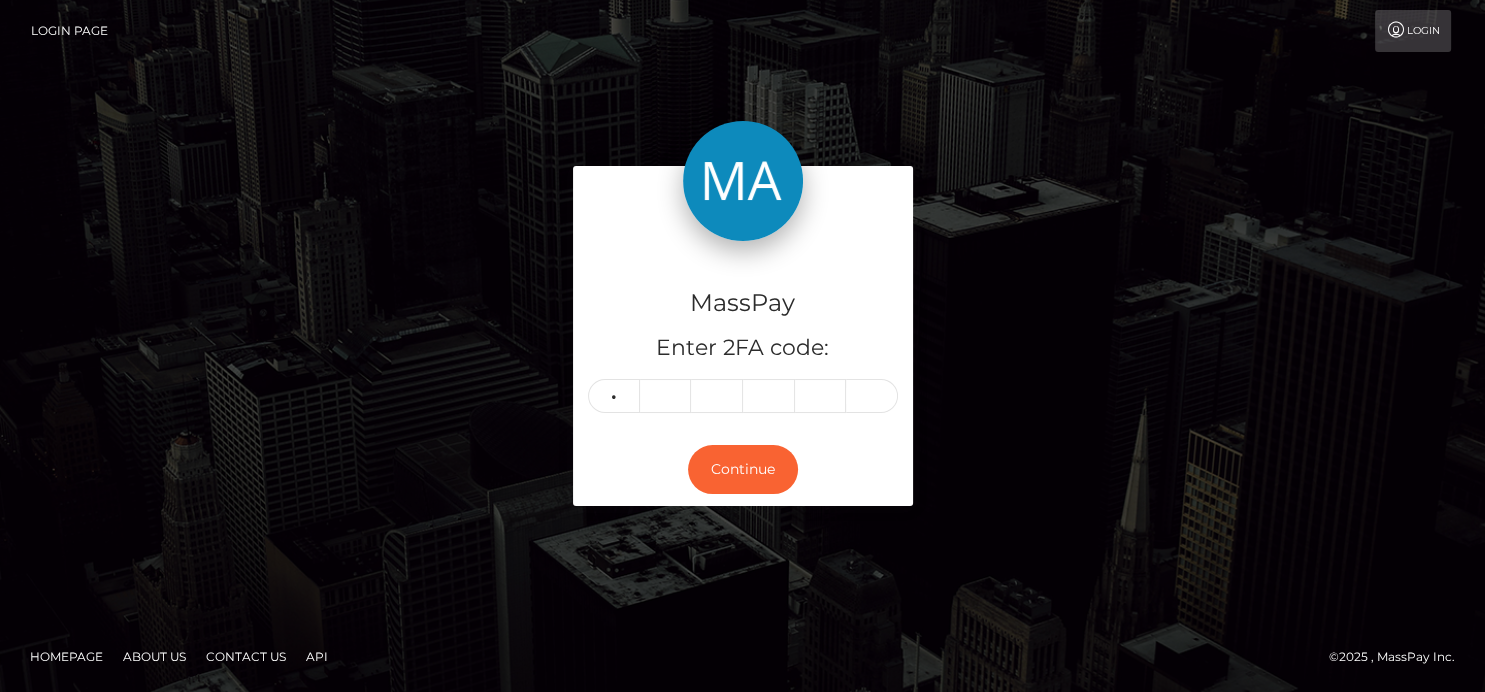 type on "9" 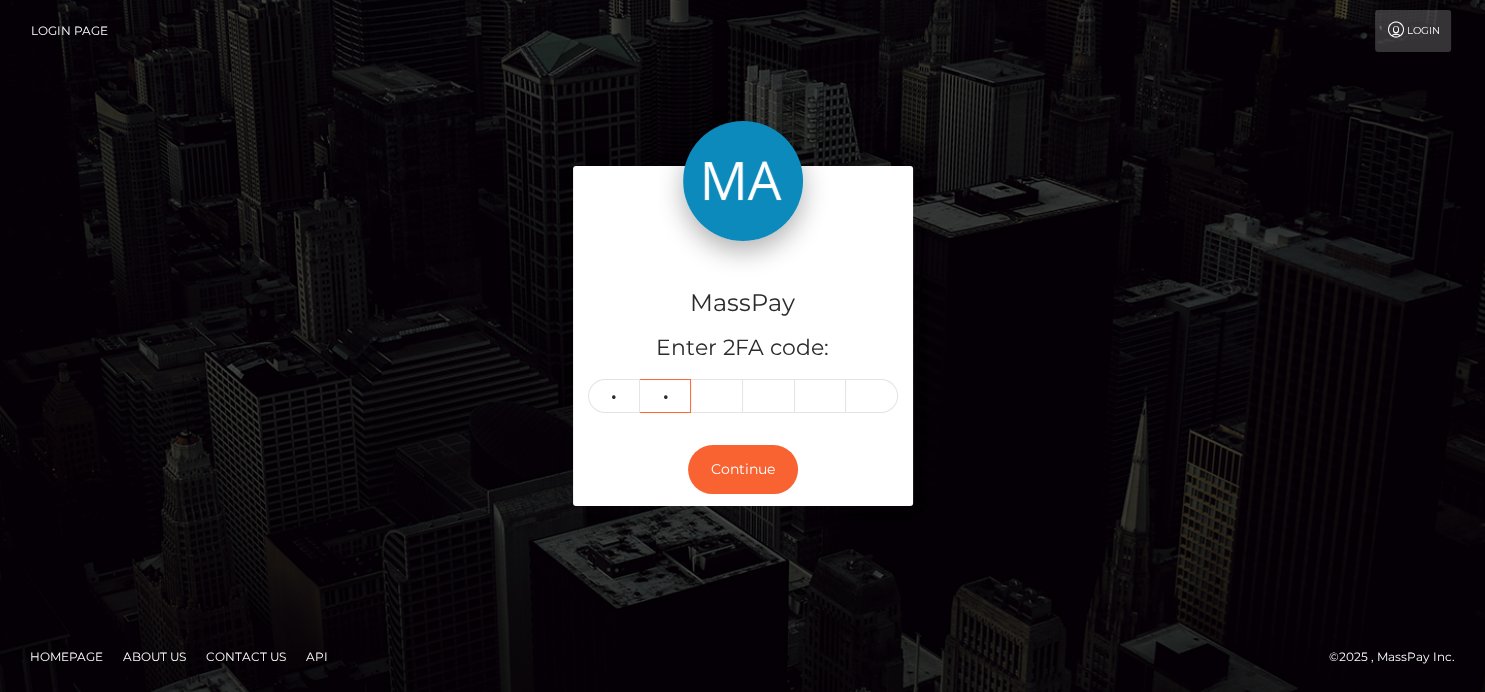 type on "7" 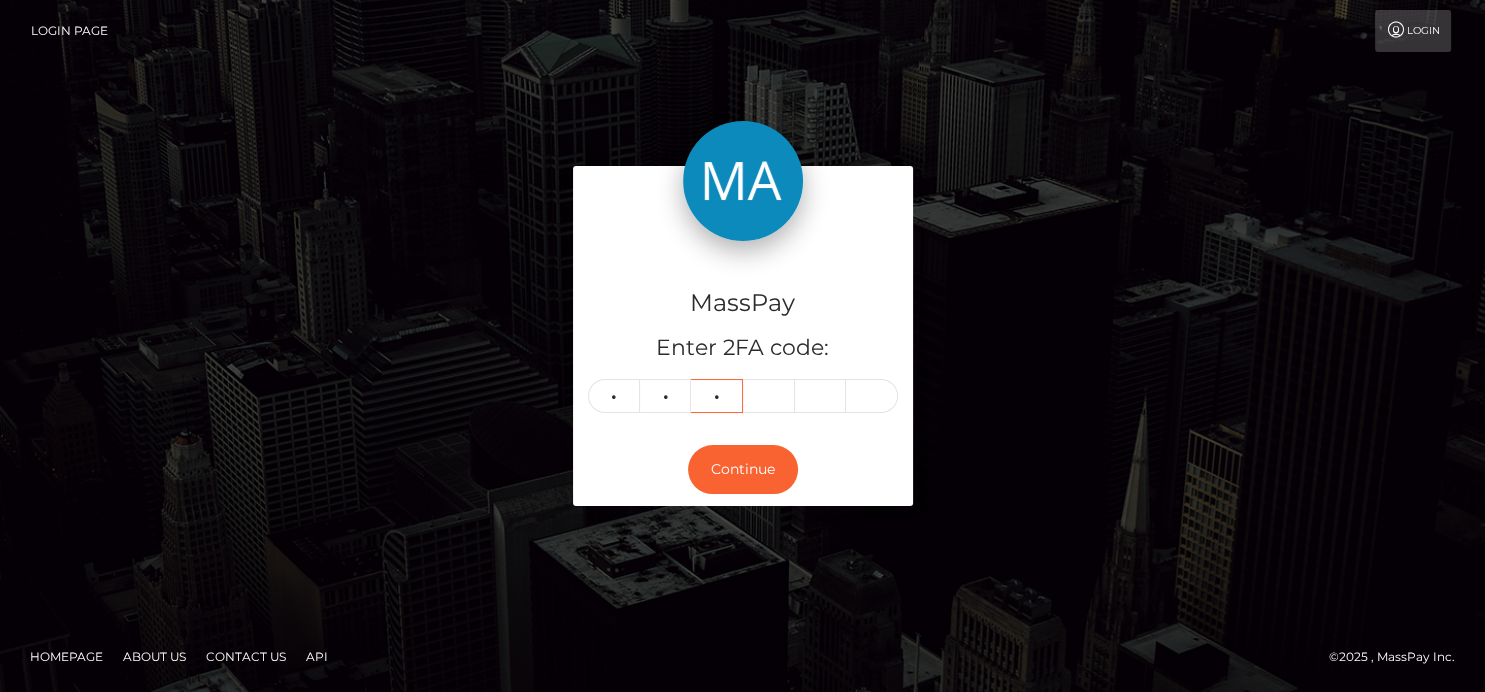 type on "2" 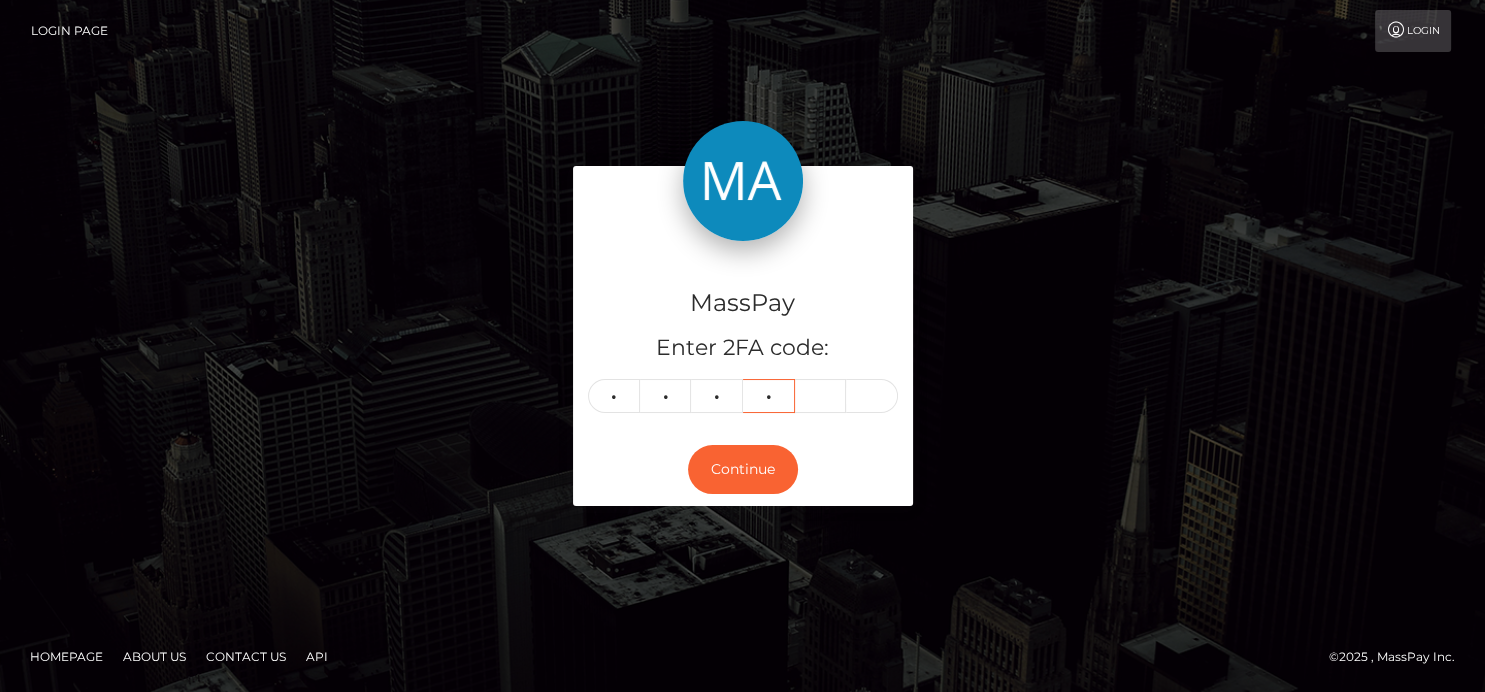 type on "1" 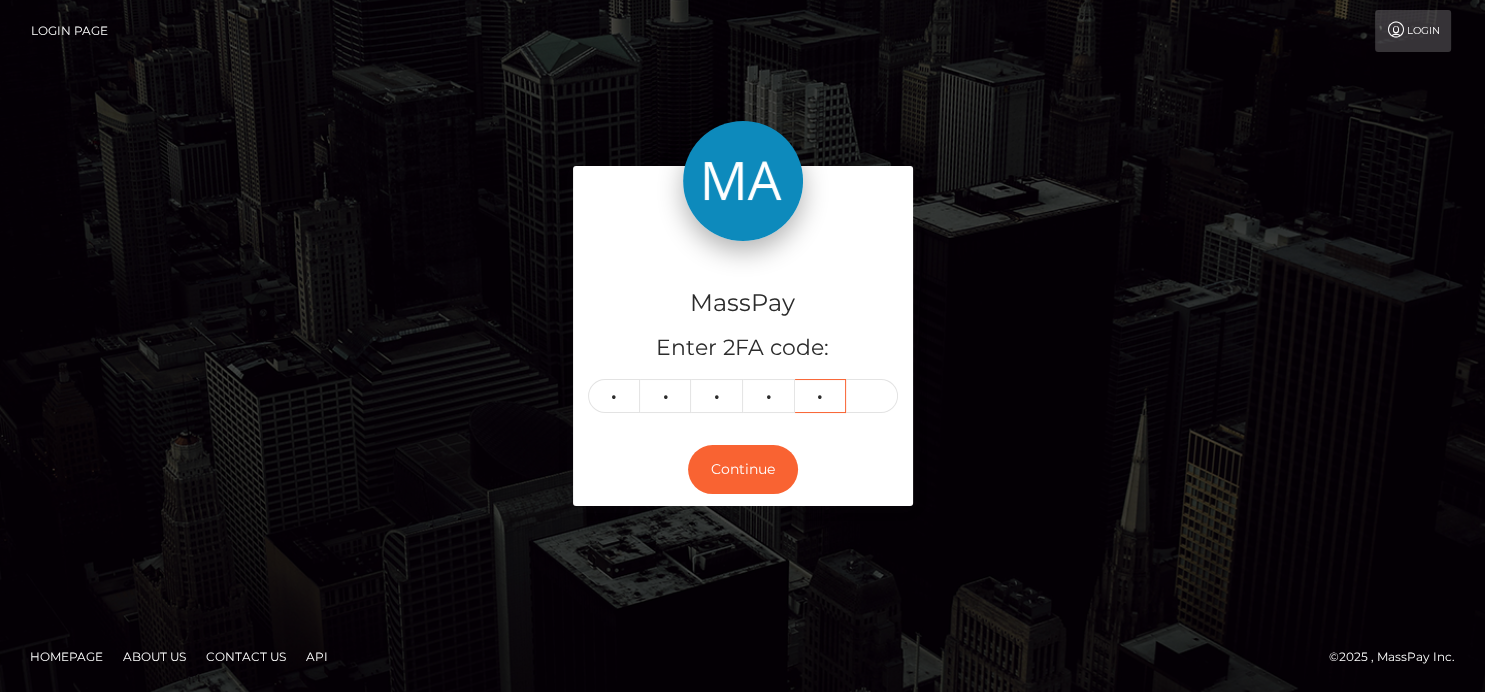 type on "5" 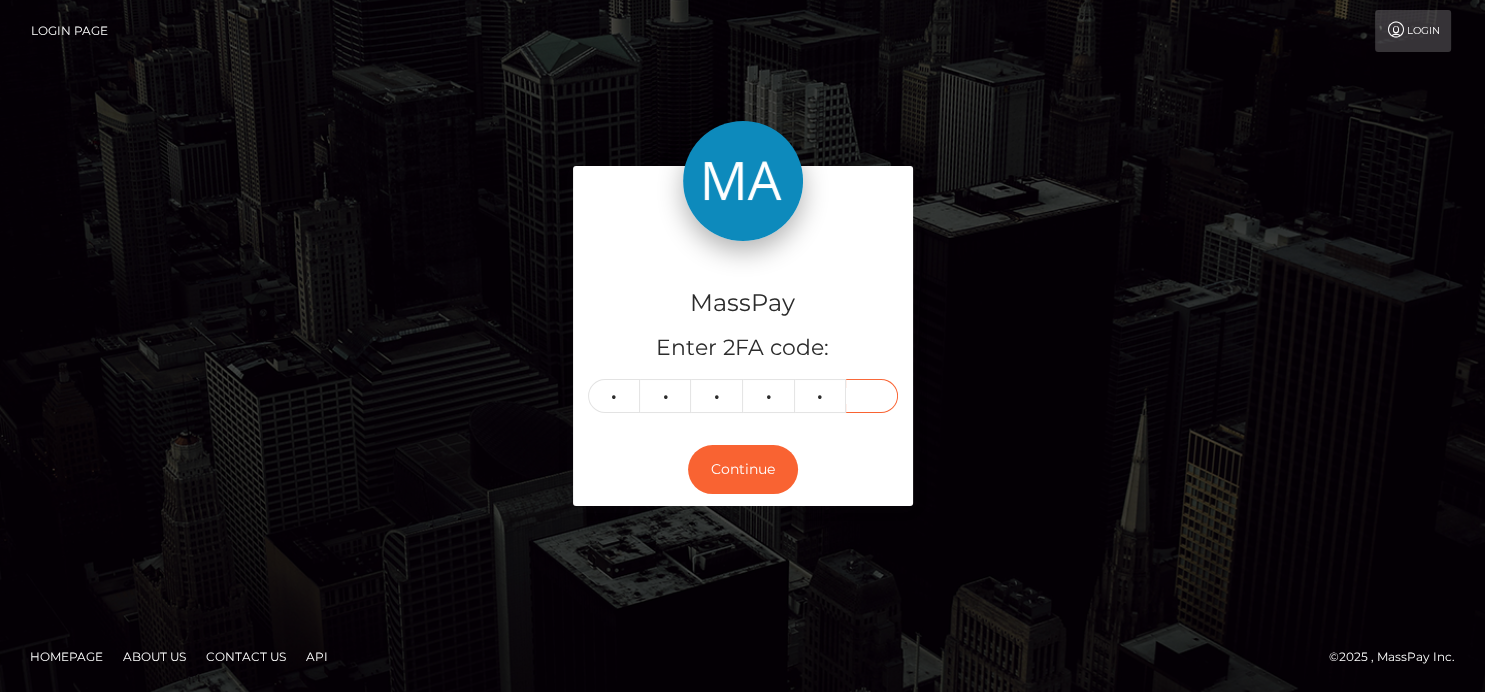 type on "2" 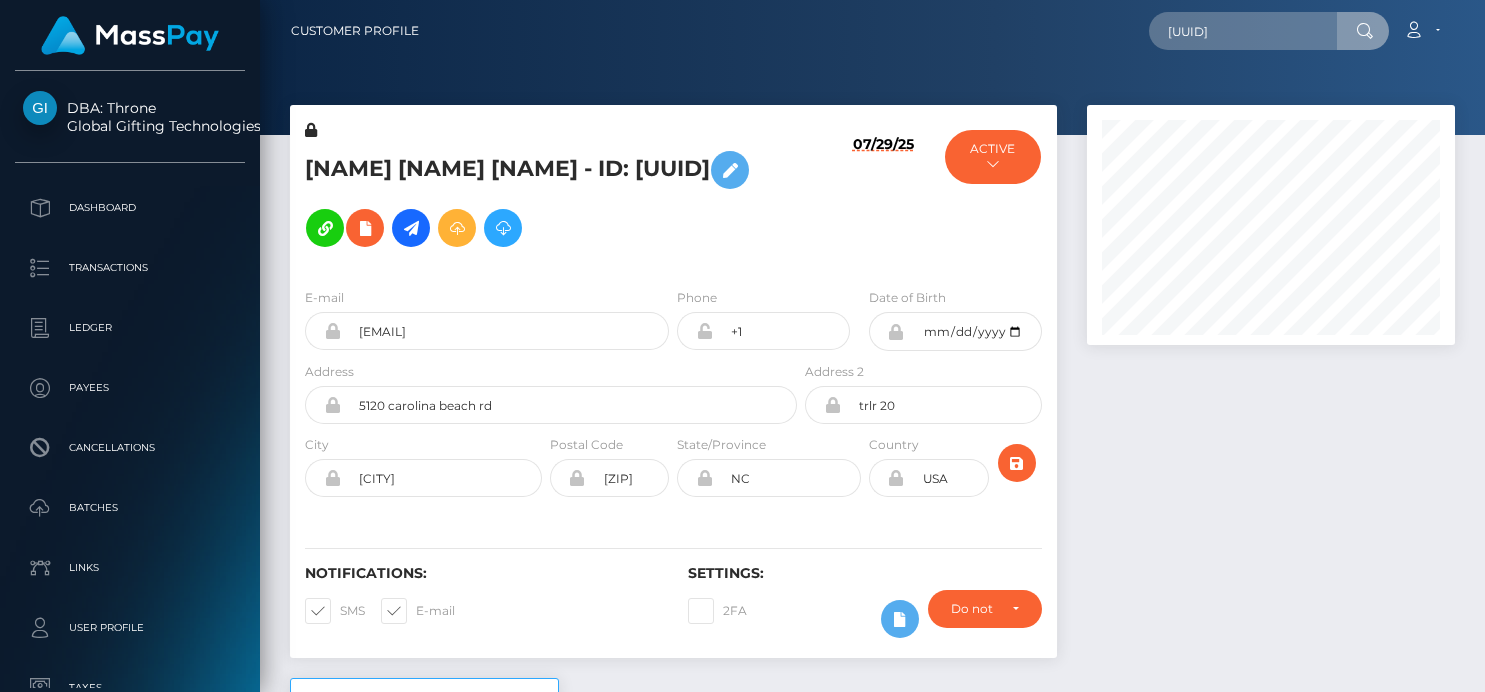 scroll, scrollTop: 0, scrollLeft: 0, axis: both 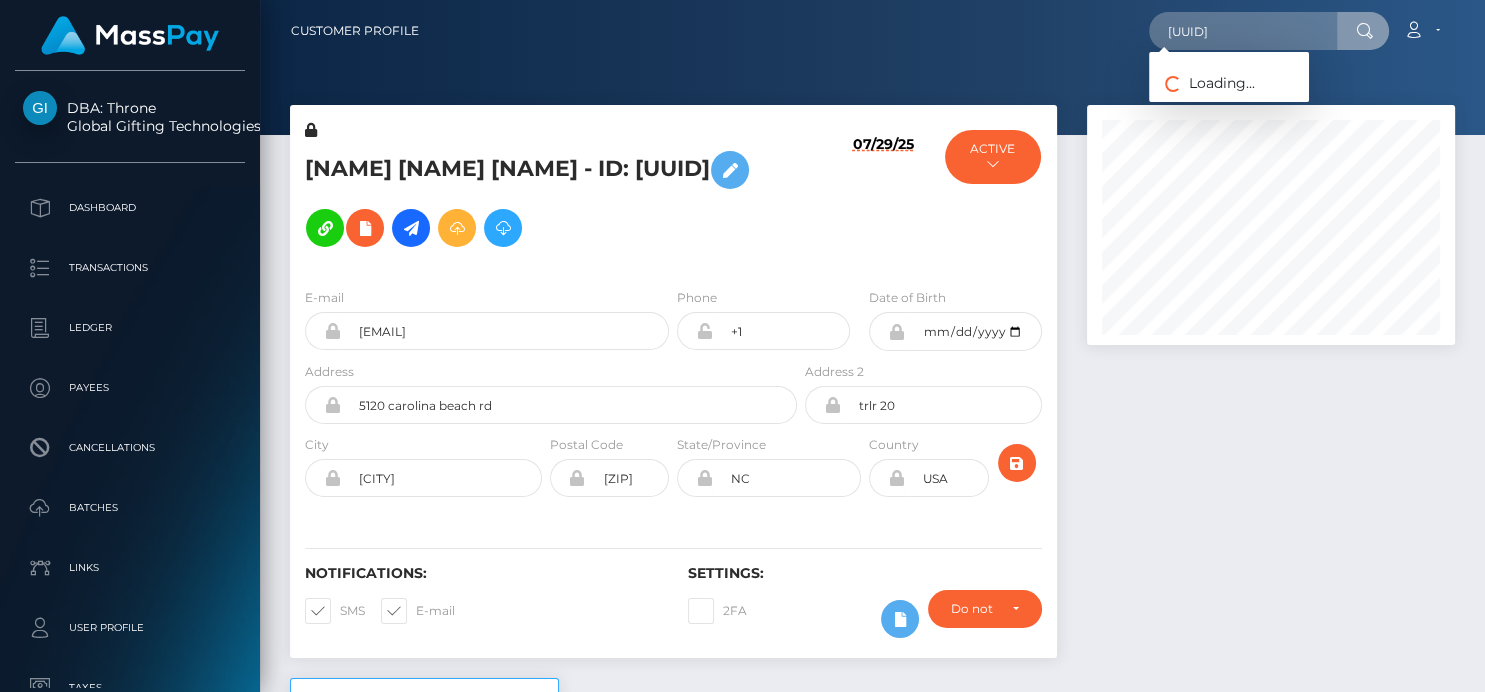 type on "[UUID]" 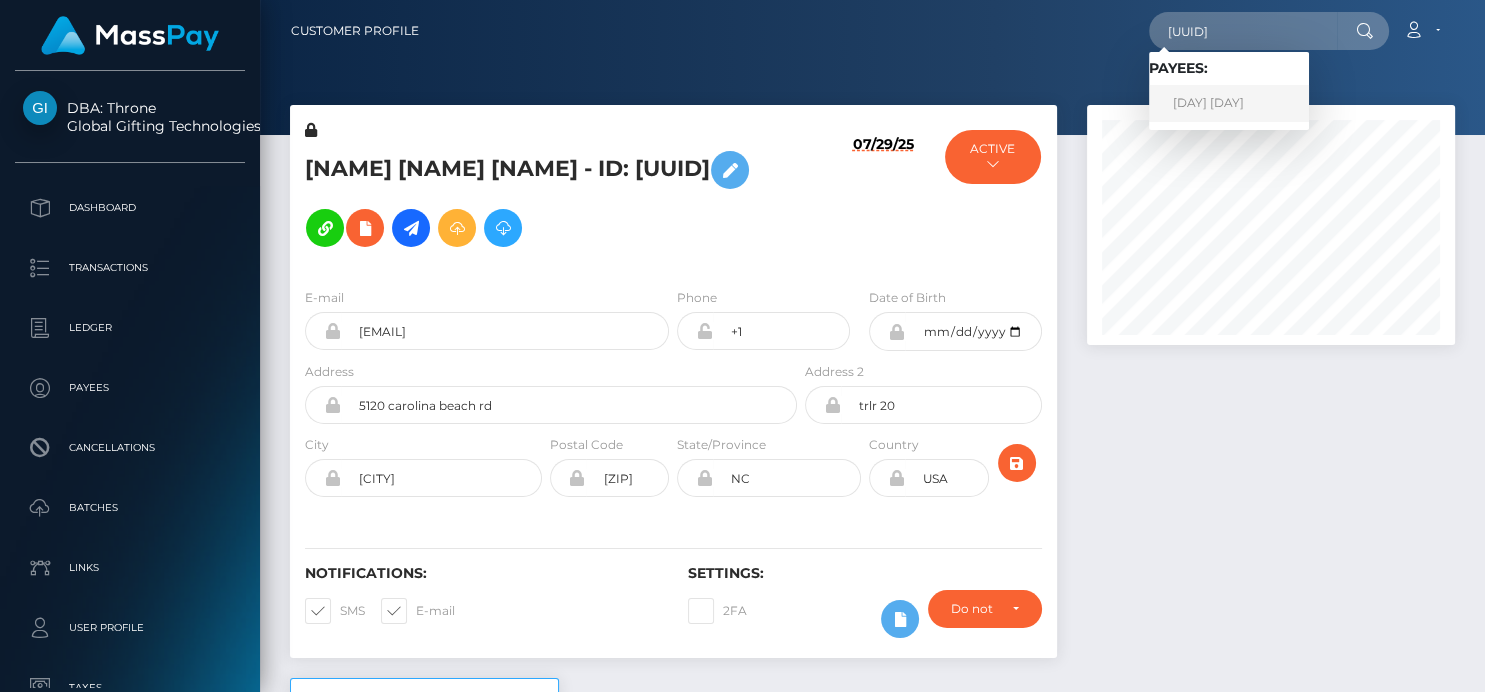 scroll, scrollTop: 0, scrollLeft: 0, axis: both 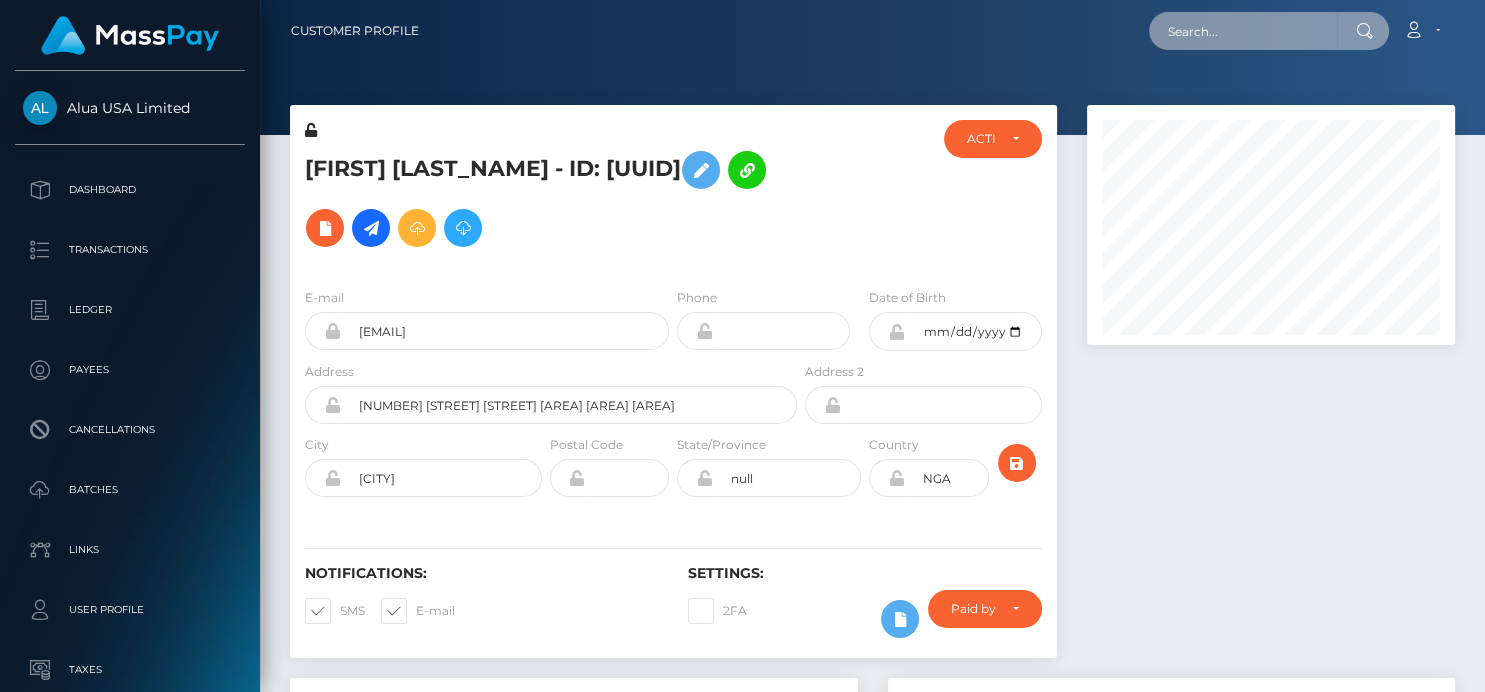 click at bounding box center [1243, 31] 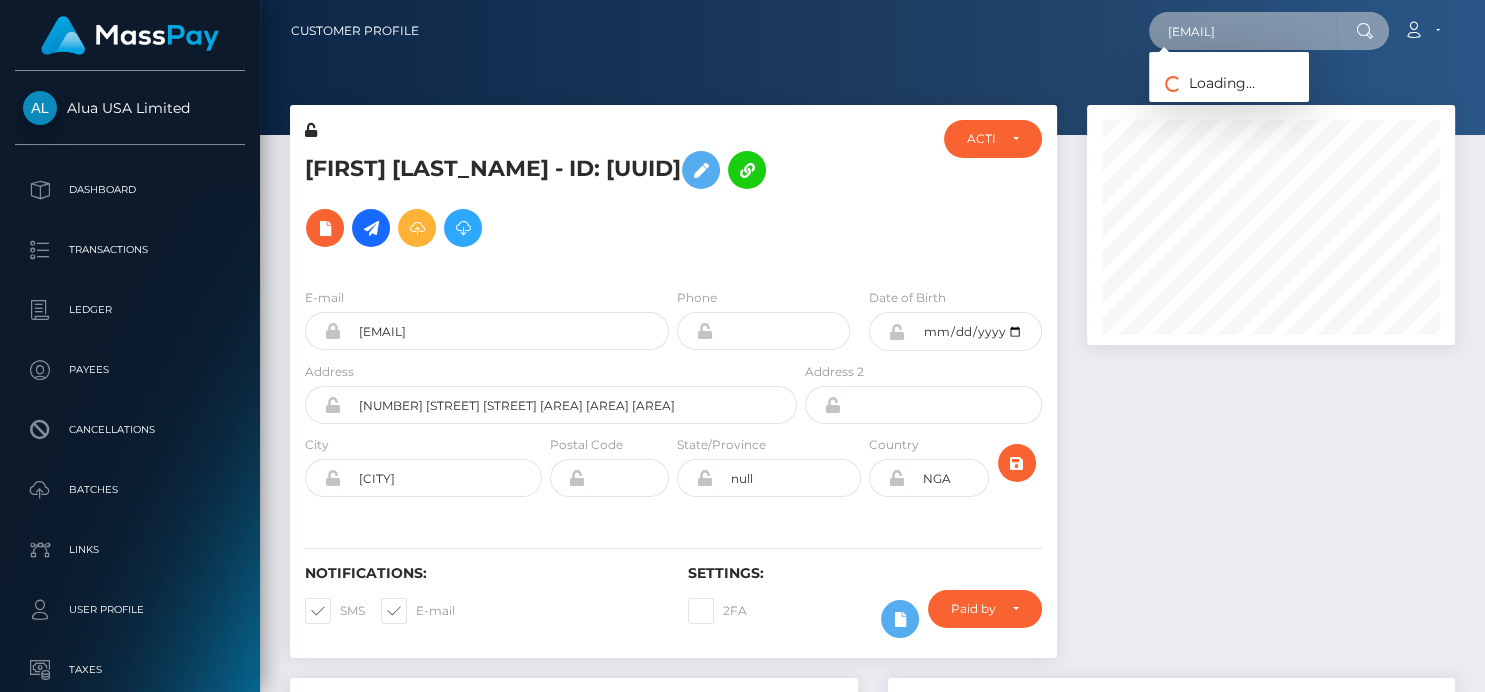 scroll, scrollTop: 0, scrollLeft: 4, axis: horizontal 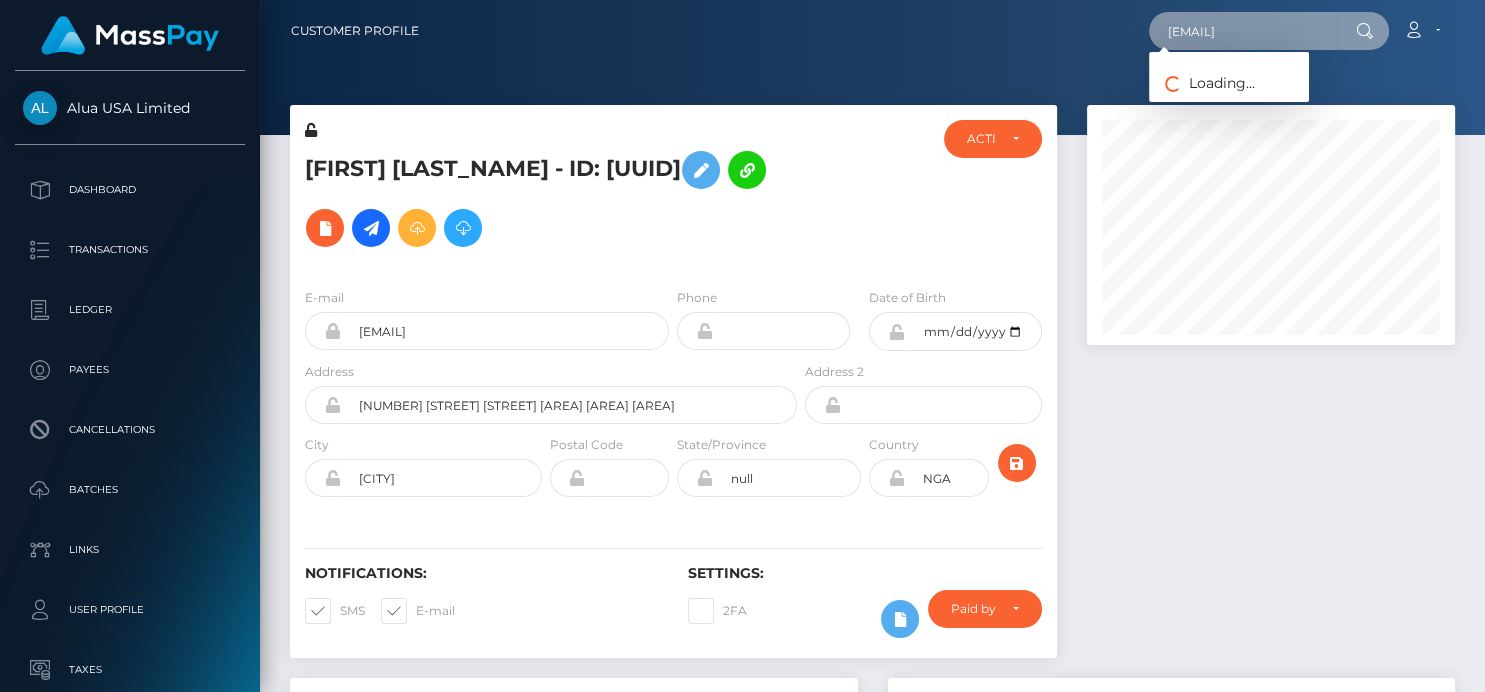 type on "[USERNAME]@example.com" 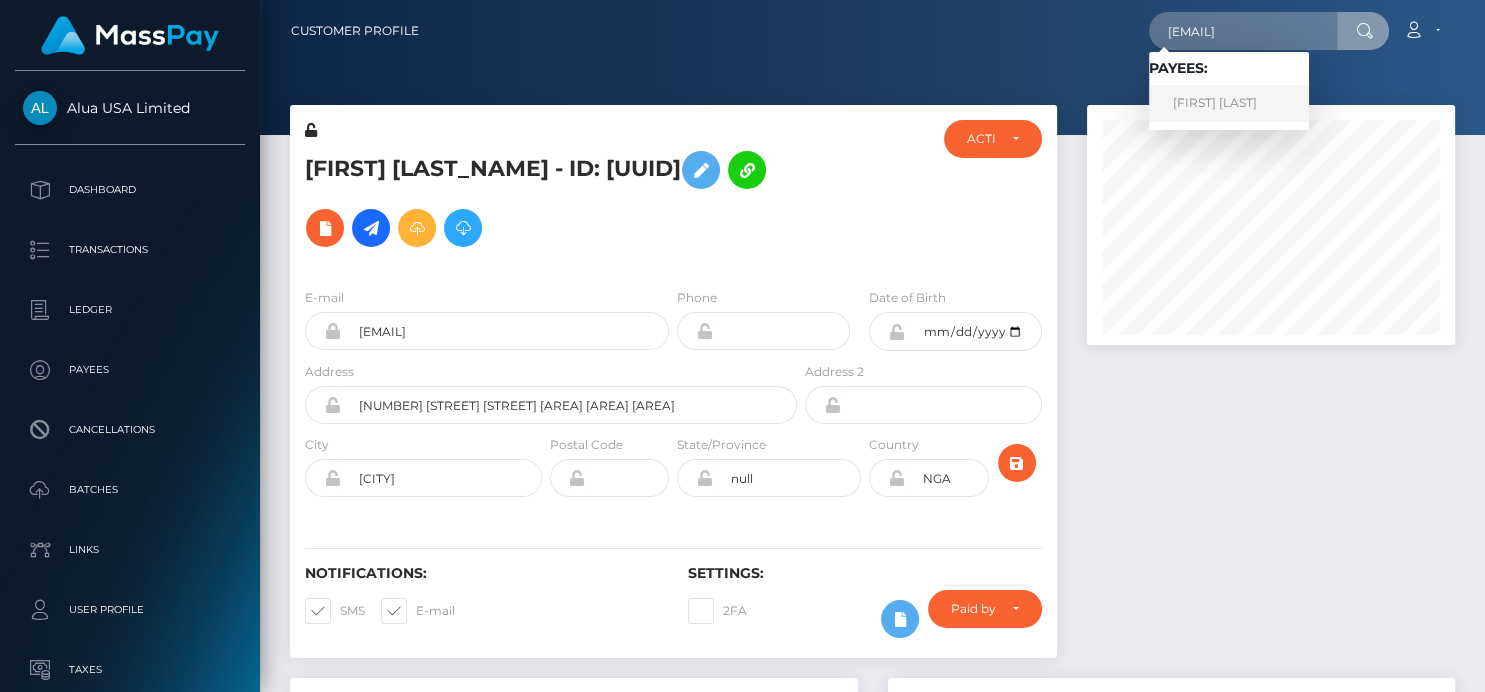 scroll, scrollTop: 0, scrollLeft: 0, axis: both 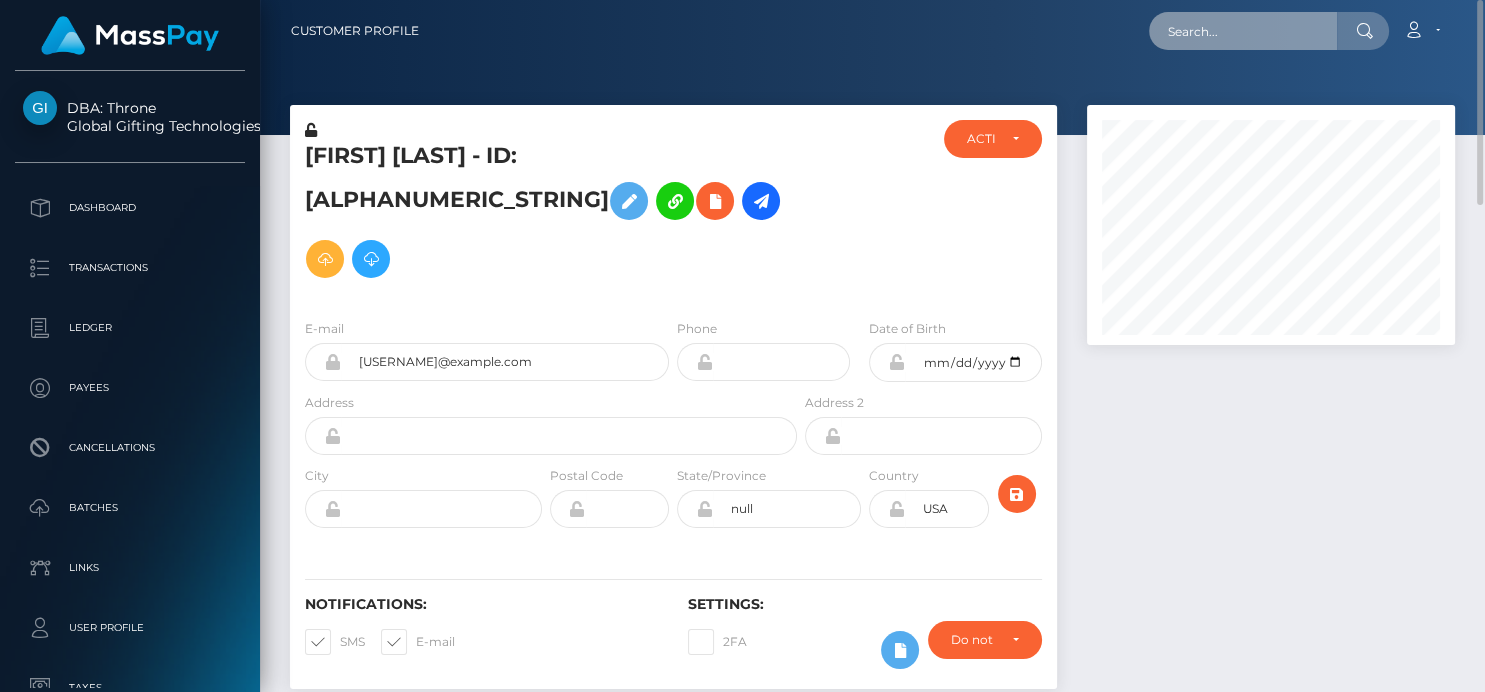 click at bounding box center (1243, 31) 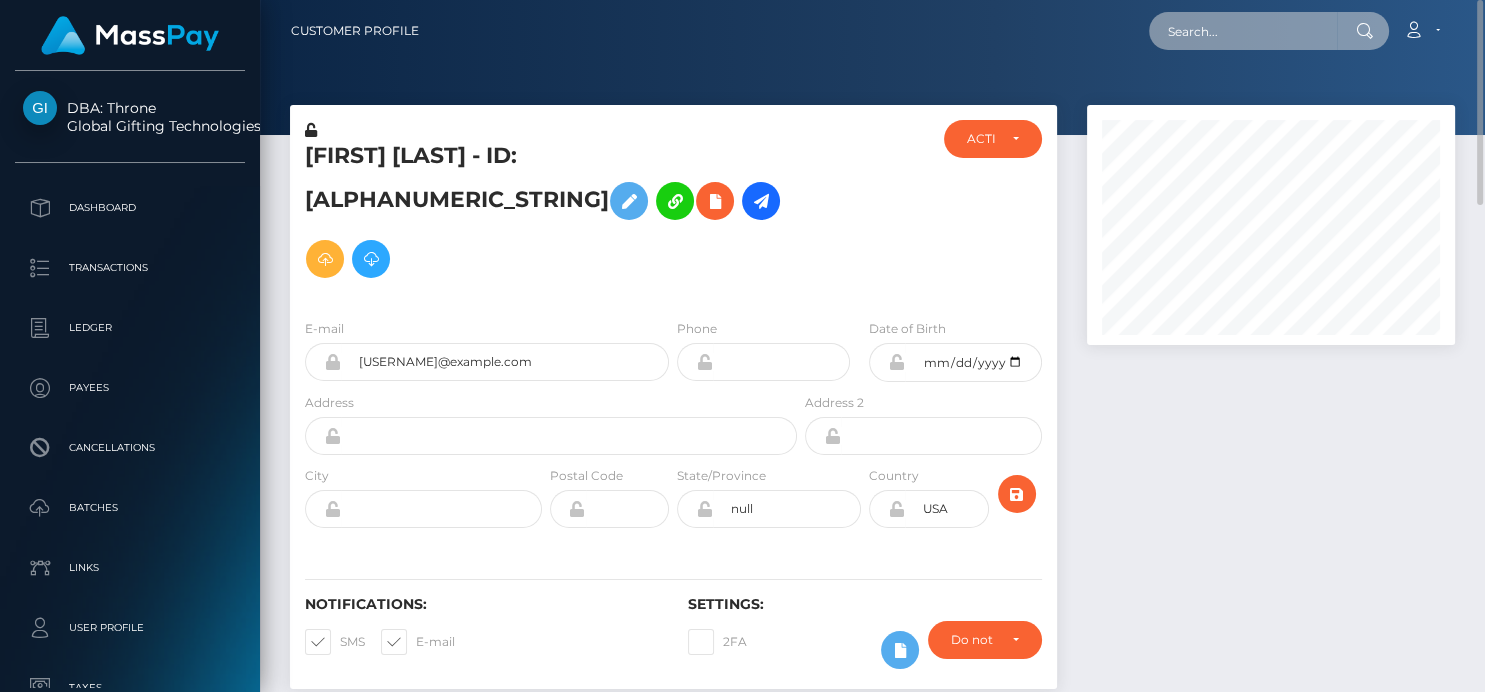 paste on "[USERNAME]@example.com" 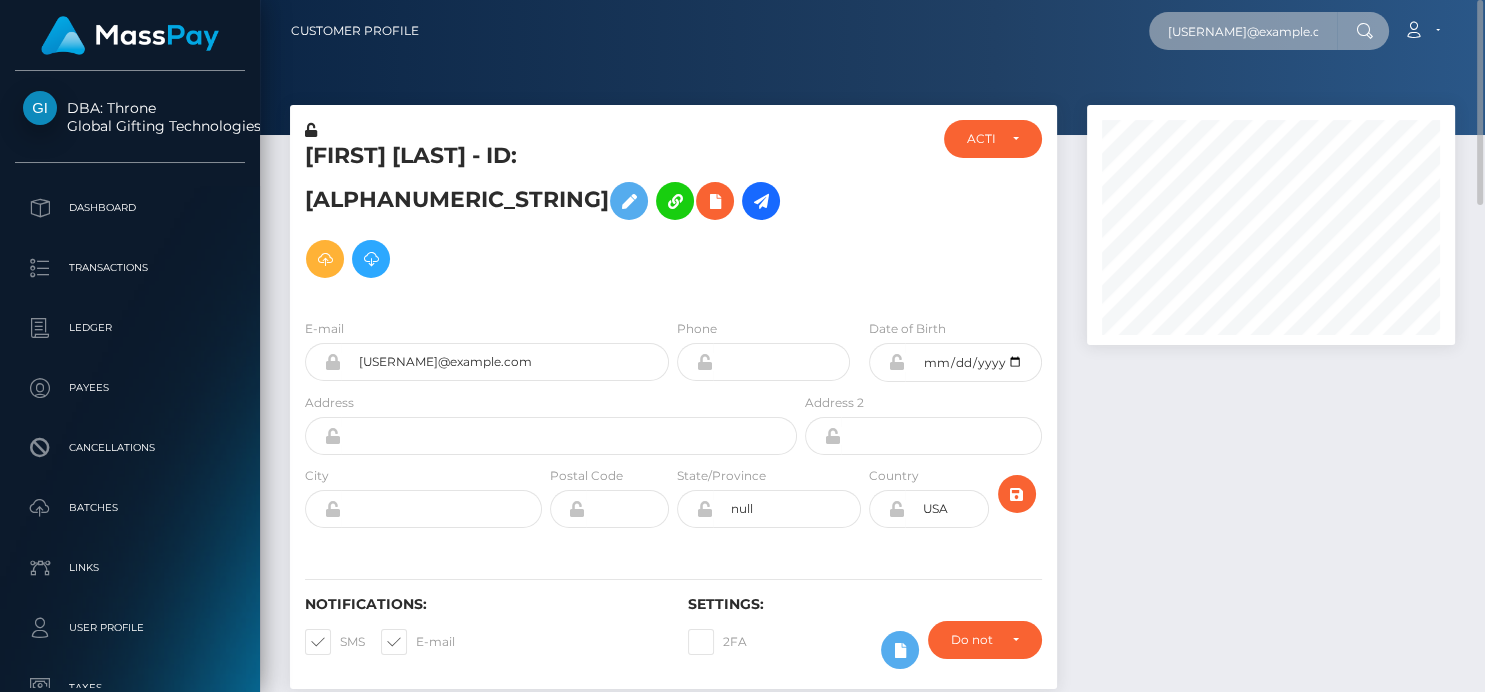scroll, scrollTop: 0, scrollLeft: 8, axis: horizontal 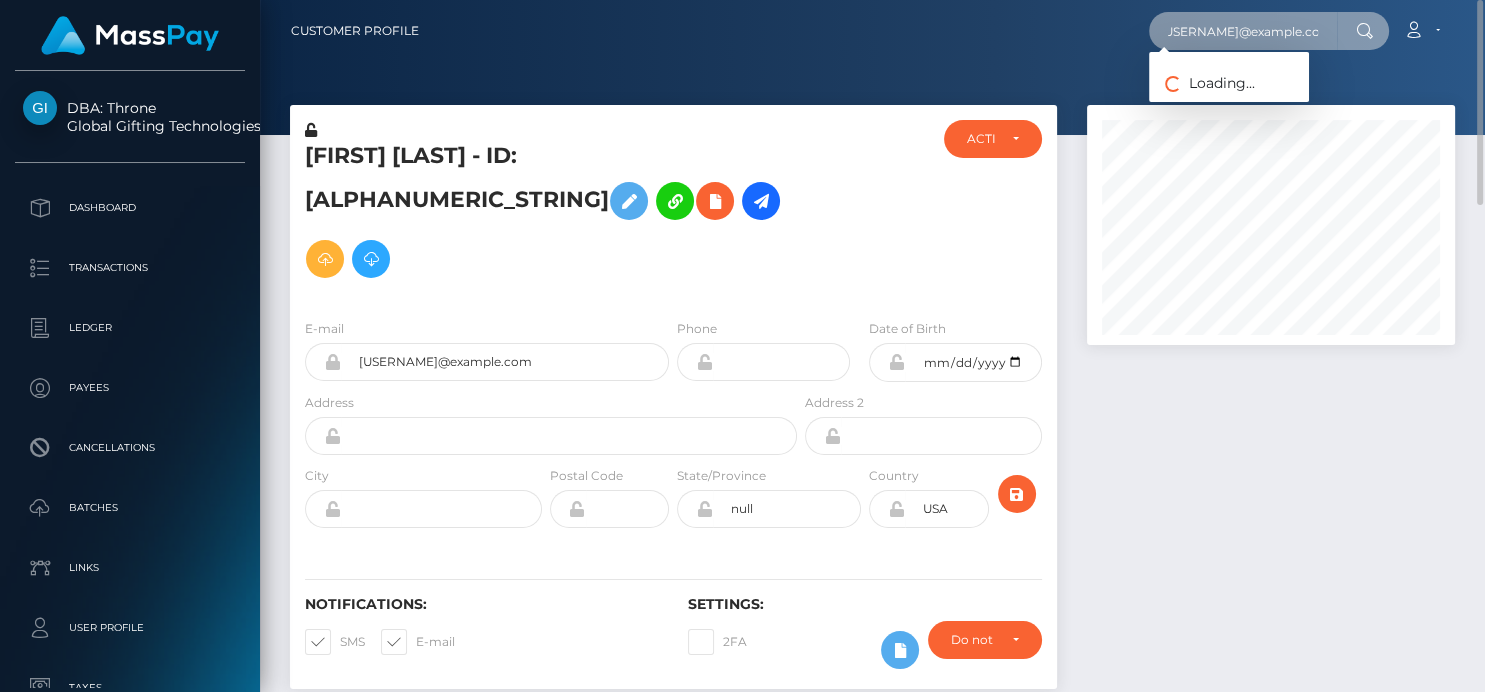 type on "[USERNAME]@example.com" 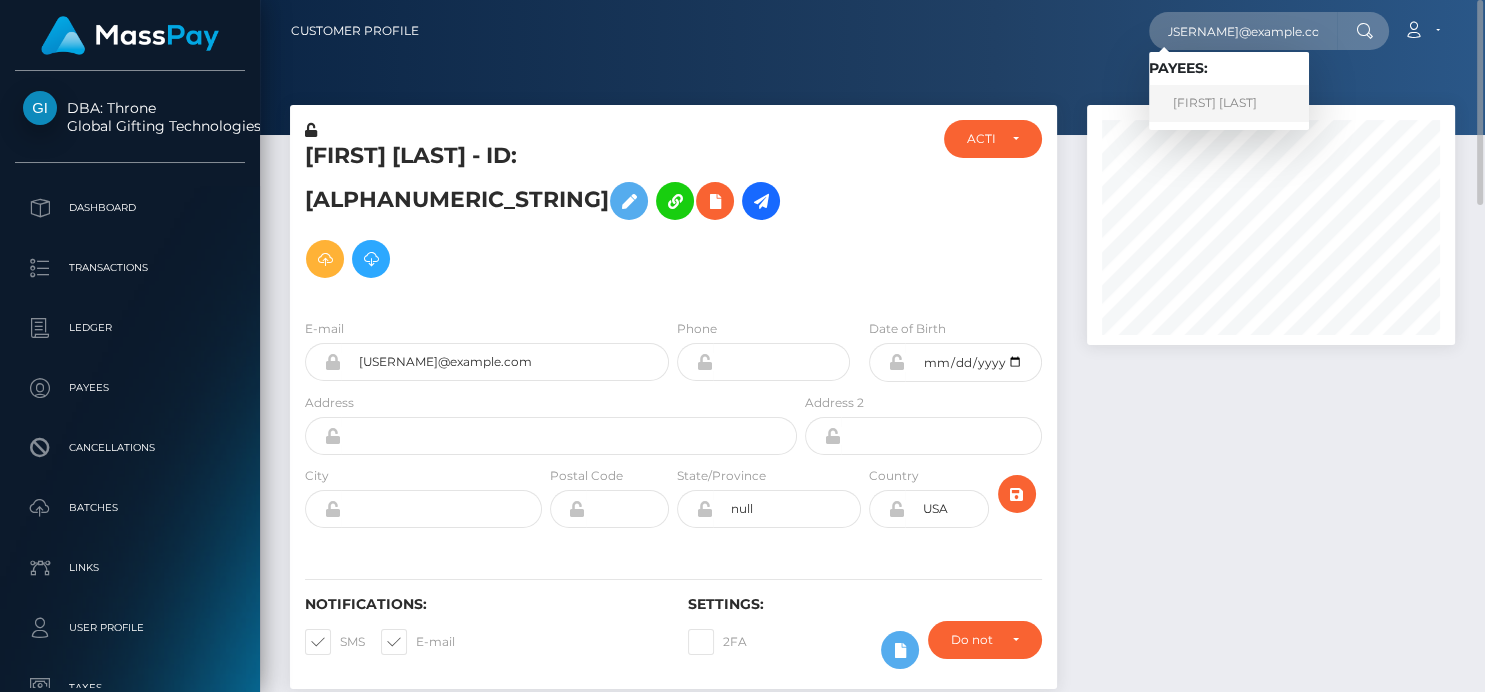 scroll, scrollTop: 0, scrollLeft: 0, axis: both 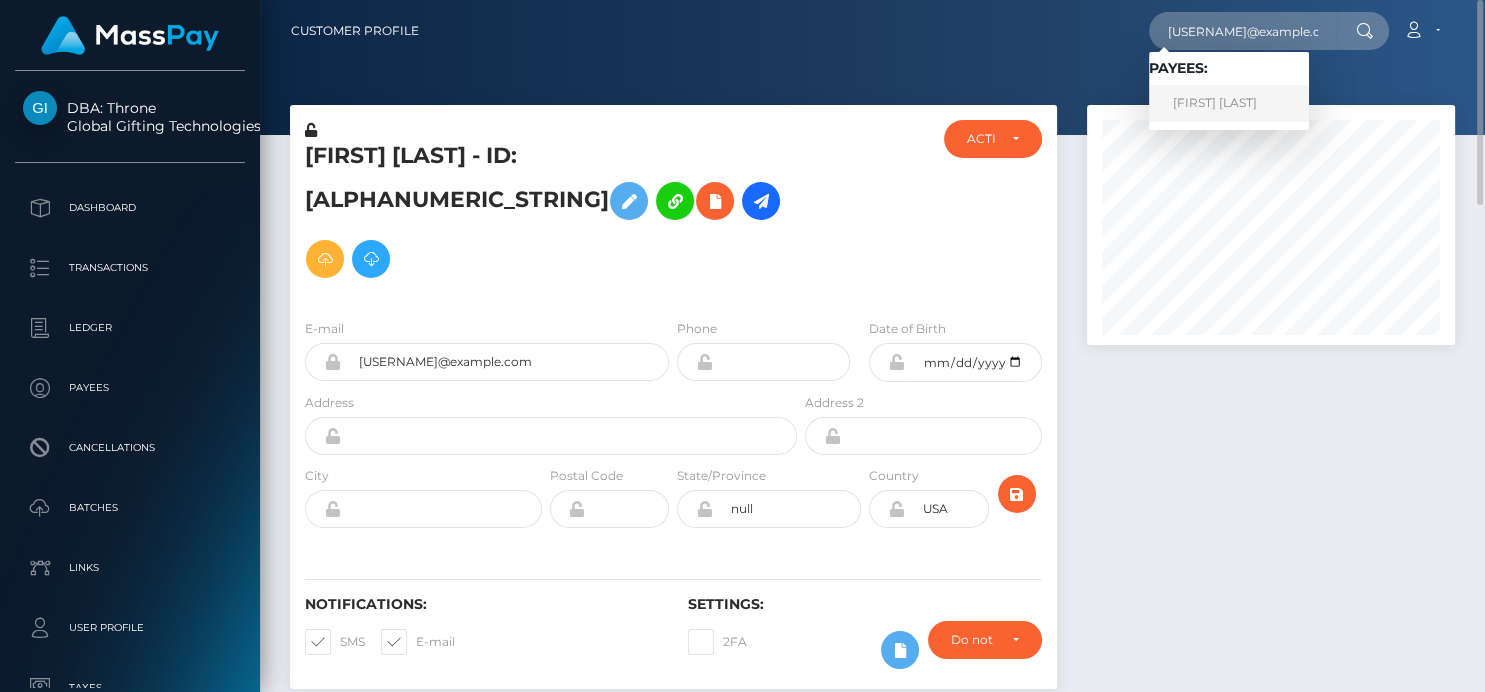 click on "[FIRST]  [LAST]" at bounding box center [1229, 103] 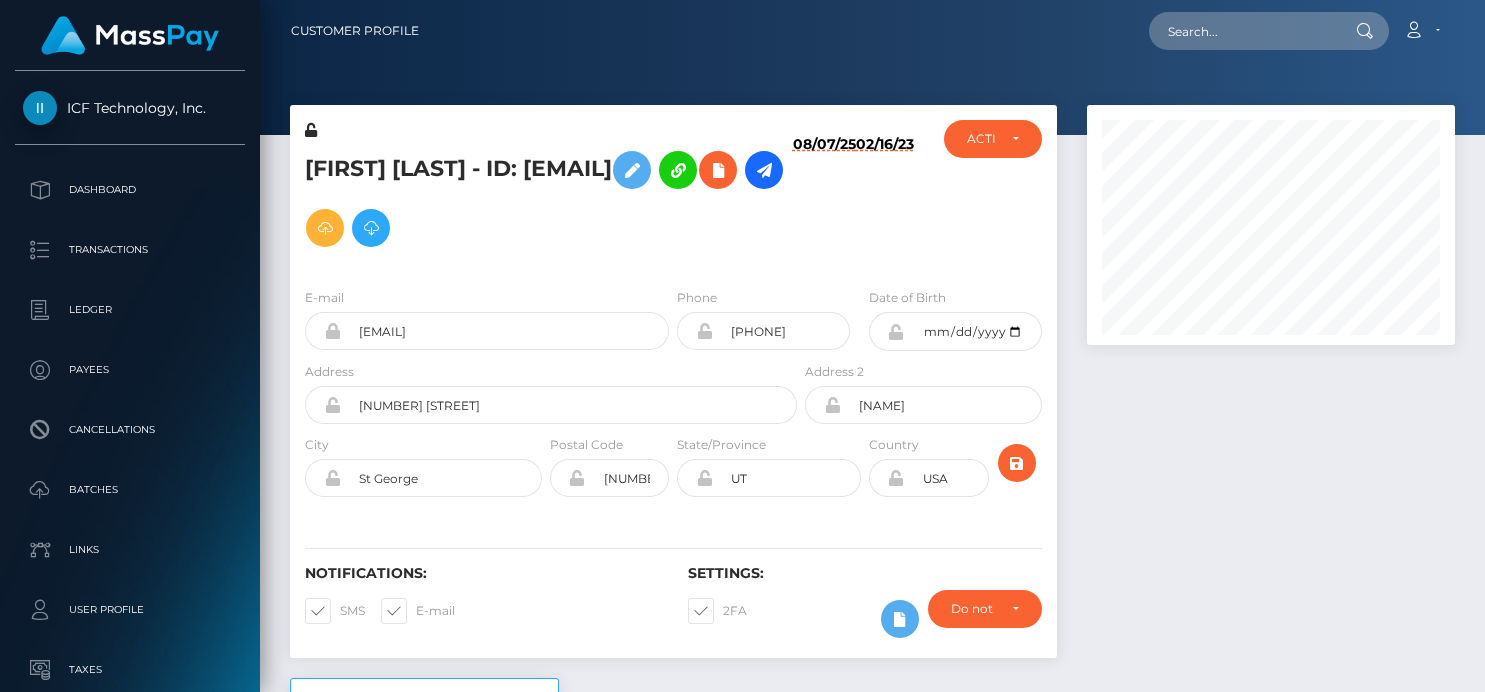 scroll, scrollTop: 0, scrollLeft: 0, axis: both 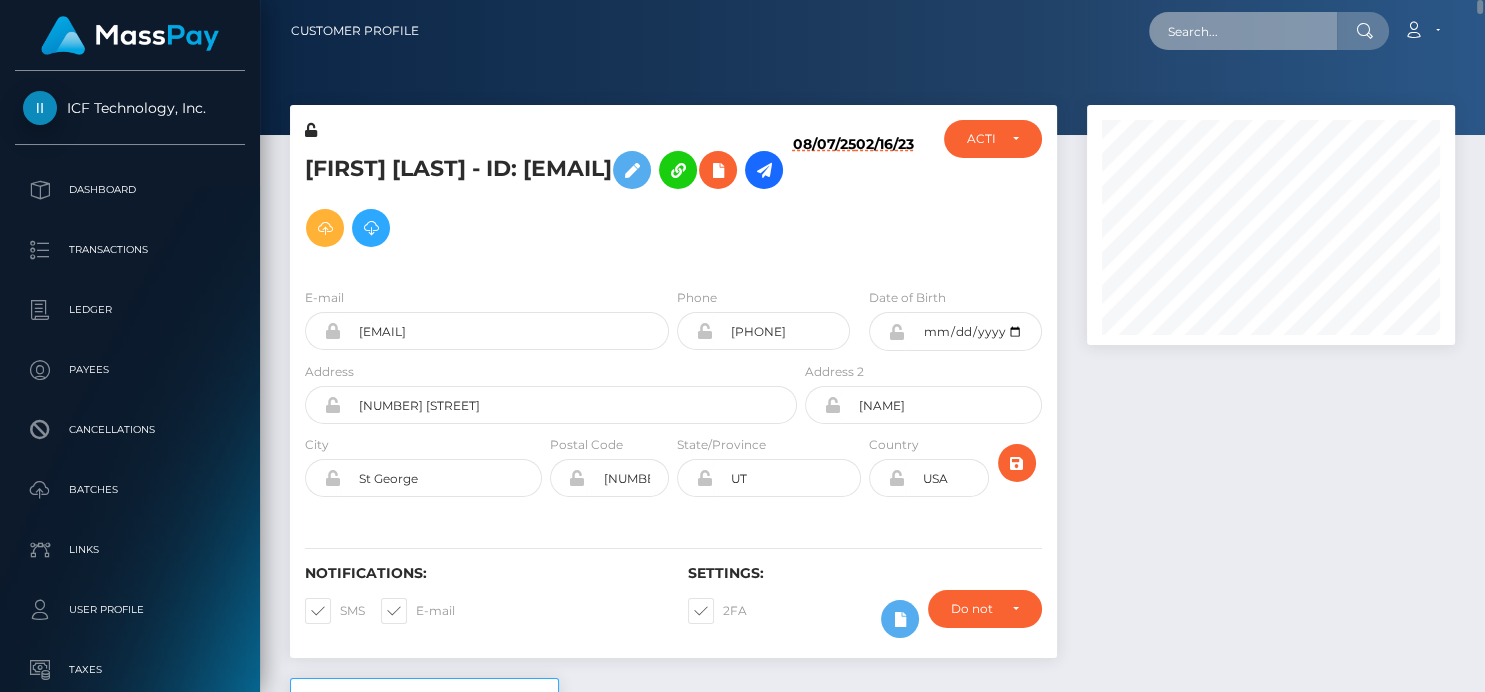 click at bounding box center (1243, 31) 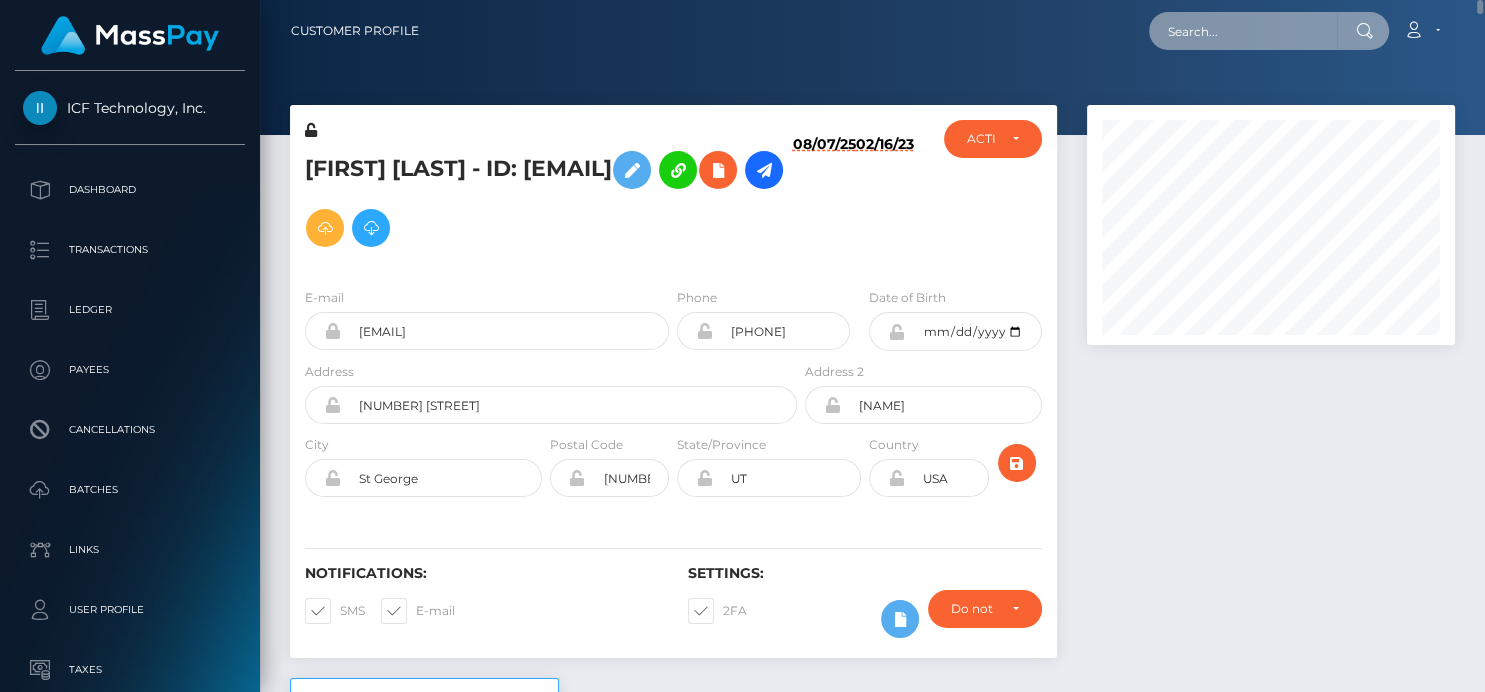 paste on "[EMAIL]" 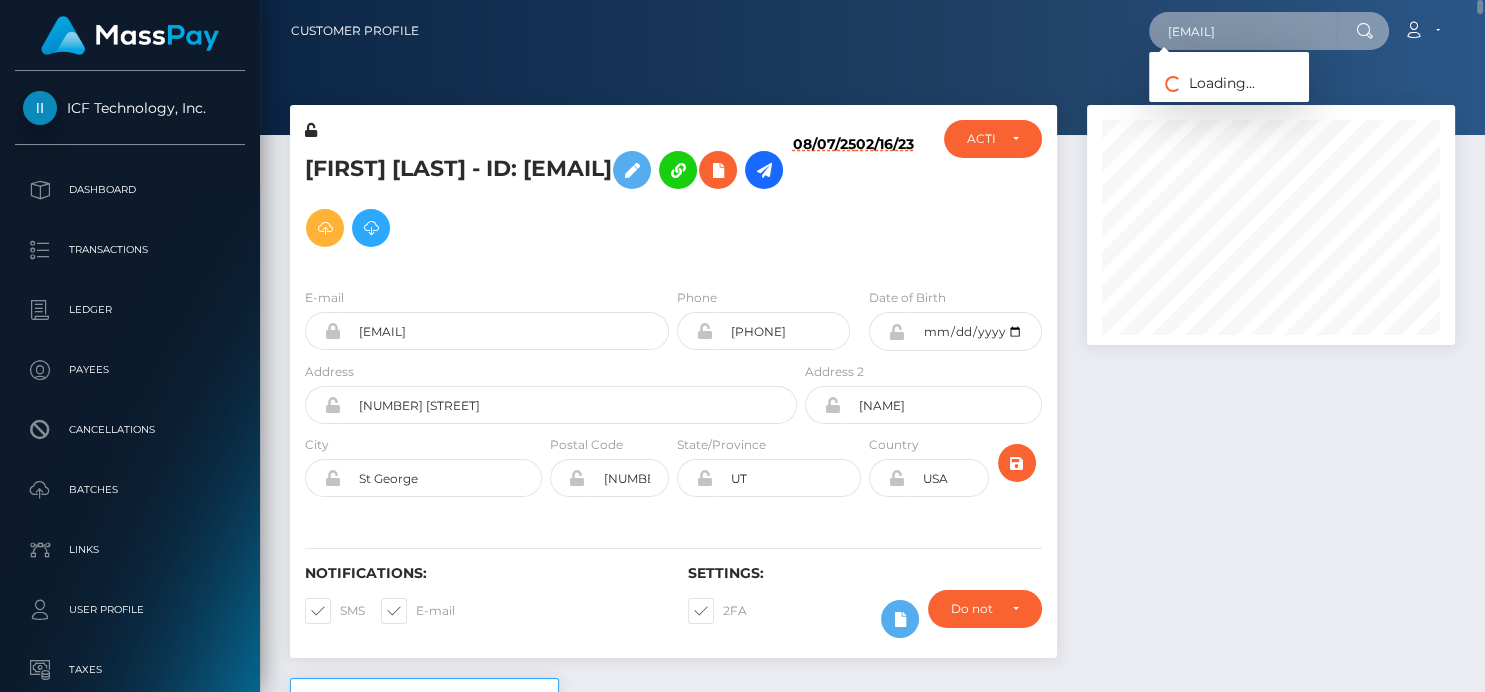 scroll, scrollTop: 0, scrollLeft: 3, axis: horizontal 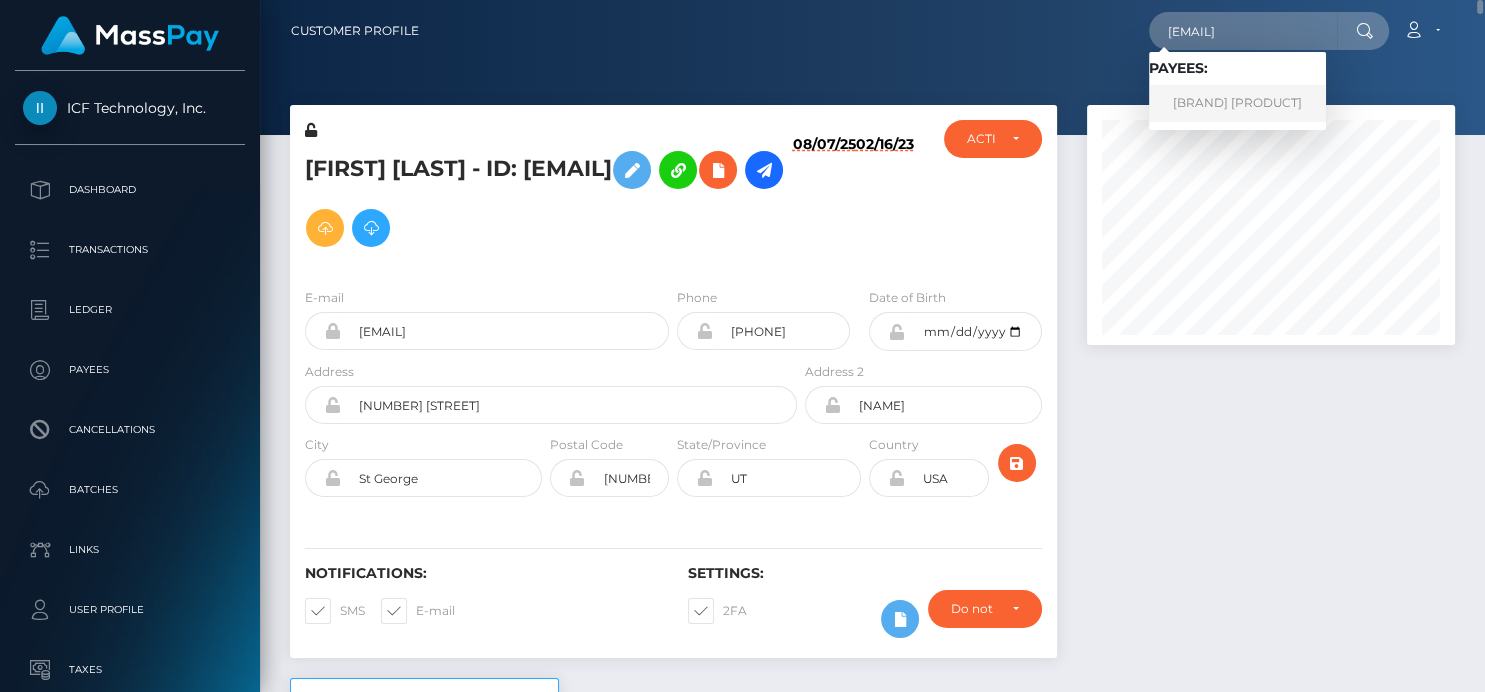 click on "Xtream Lifestyle LLC" at bounding box center (1237, 103) 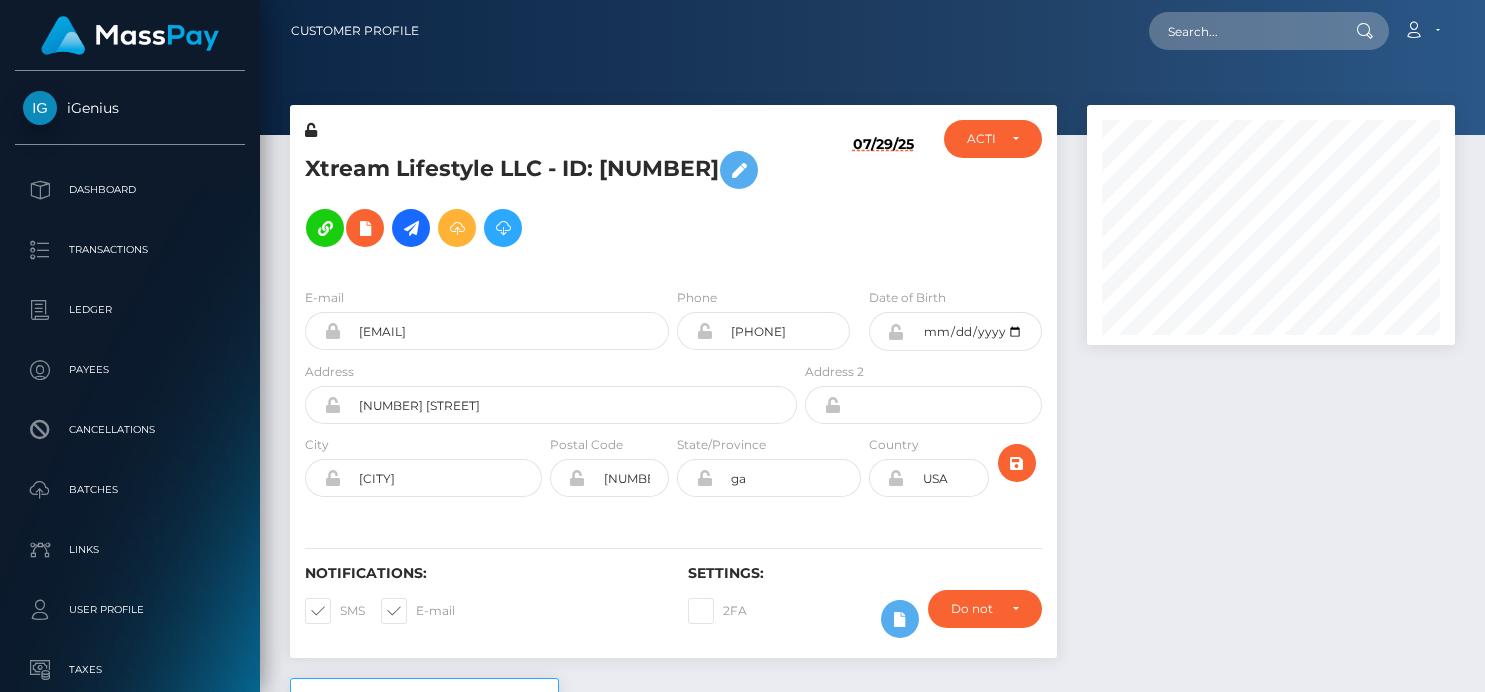 scroll, scrollTop: 0, scrollLeft: 0, axis: both 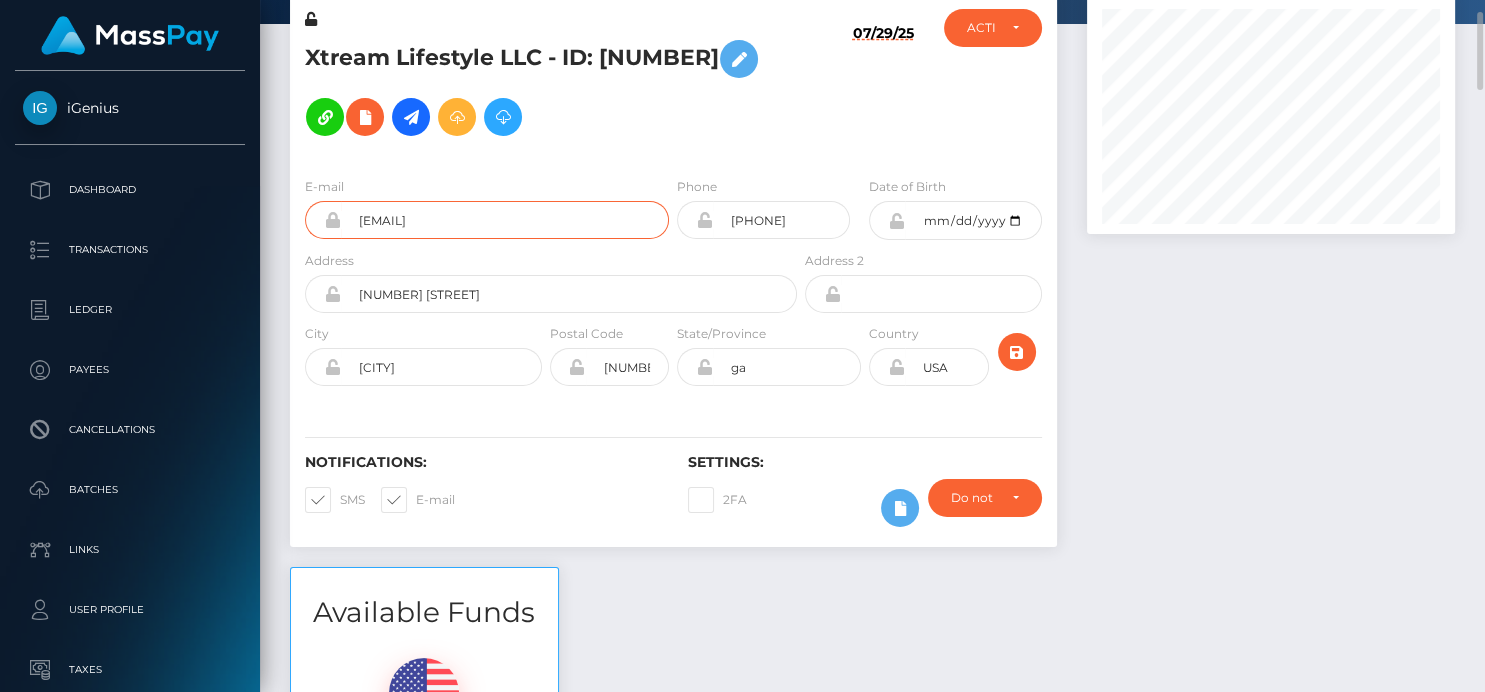 drag, startPoint x: 525, startPoint y: 214, endPoint x: 307, endPoint y: 217, distance: 218.02065 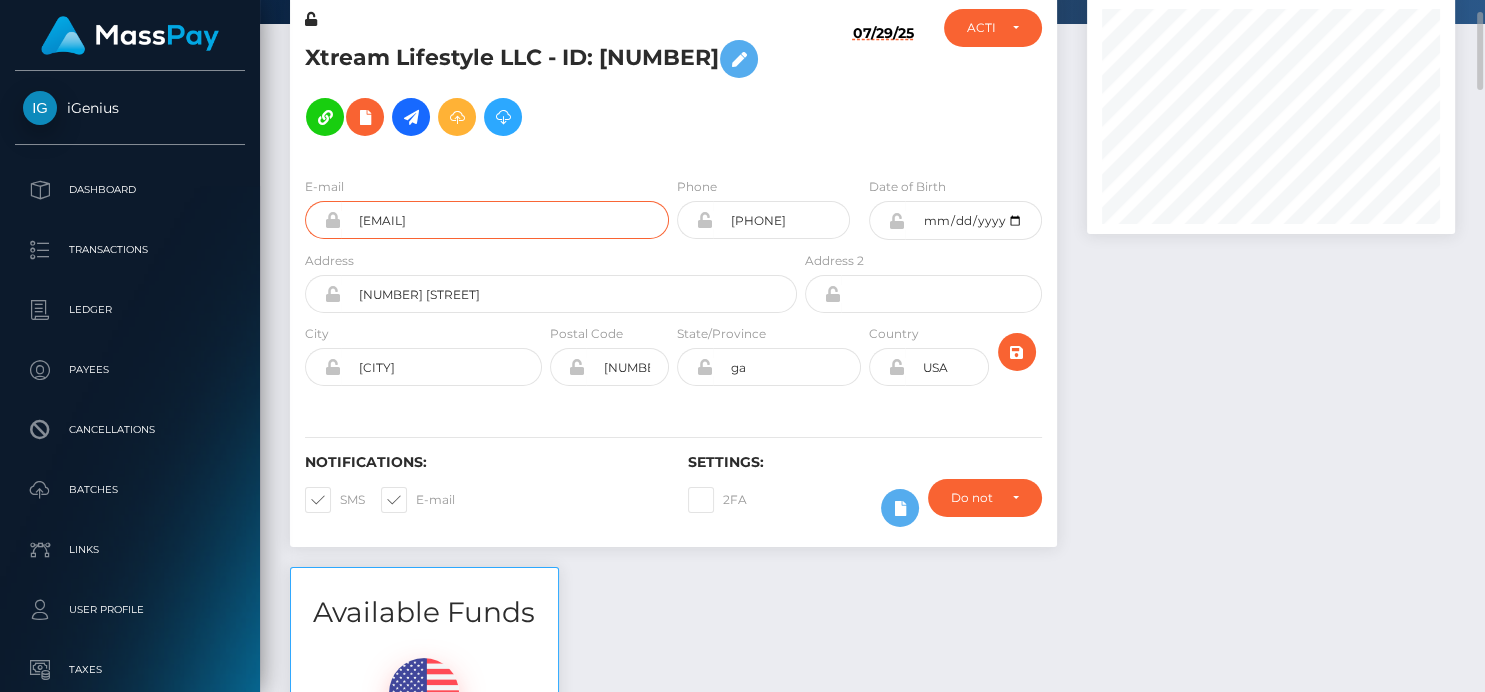 click on "[EMAIL]" at bounding box center (487, 220) 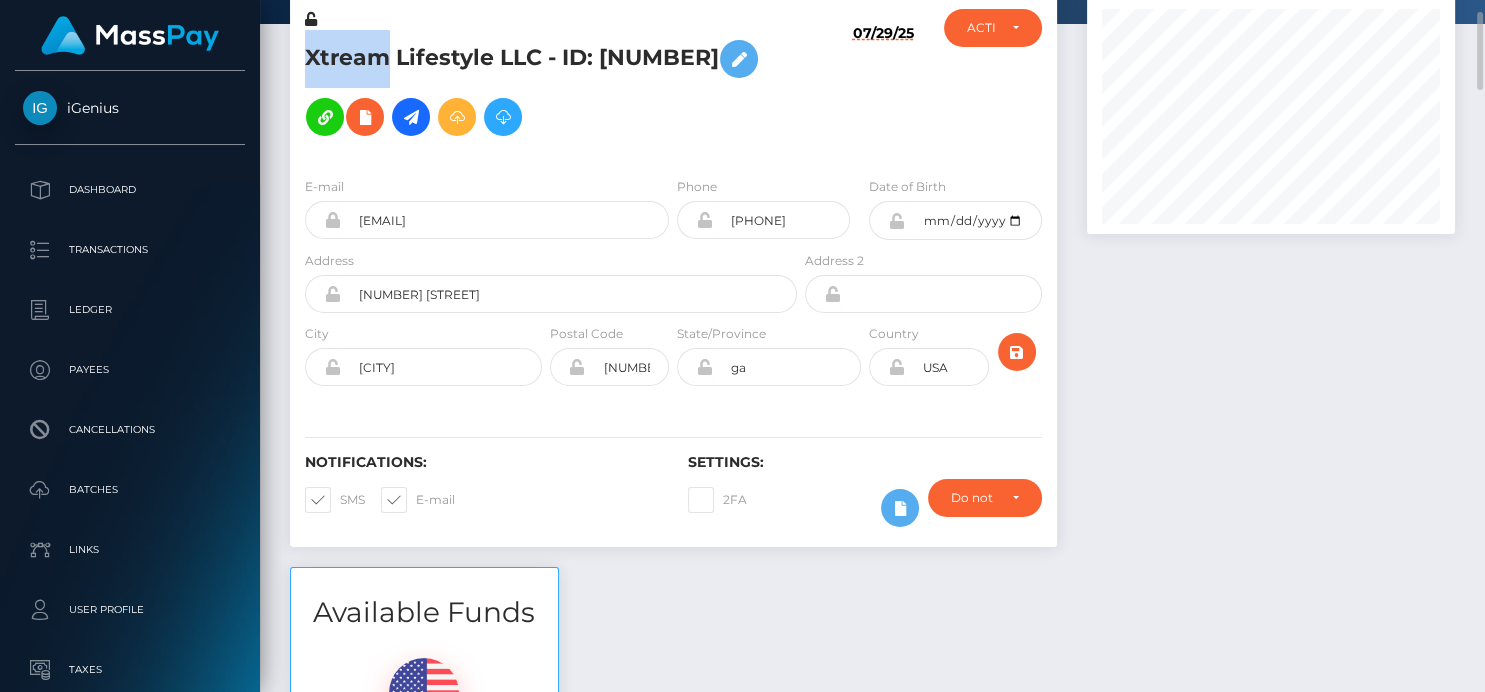 drag, startPoint x: 383, startPoint y: 63, endPoint x: 287, endPoint y: 63, distance: 96 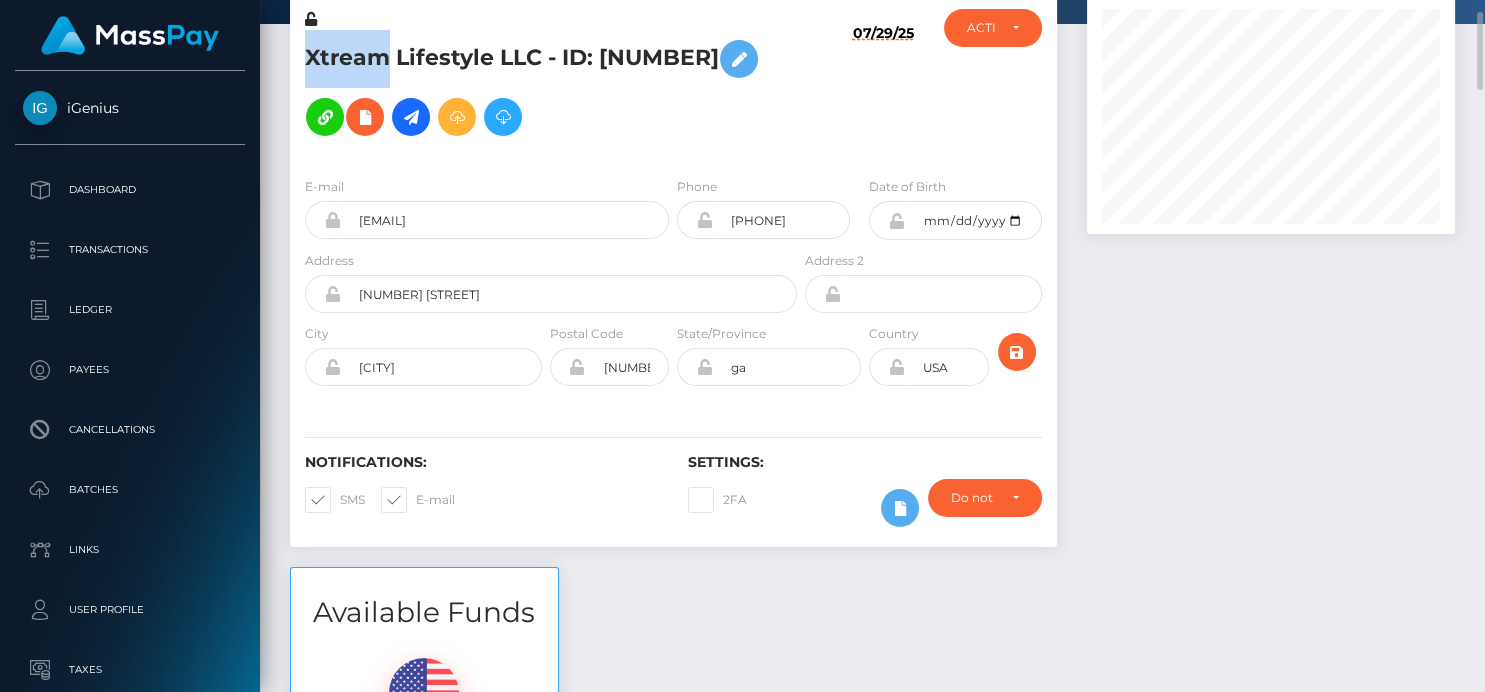 click on "Xtream Lifestyle LLC
- ID: 1736613
07/29/25
ACTIVE
ga" at bounding box center [673, 280] 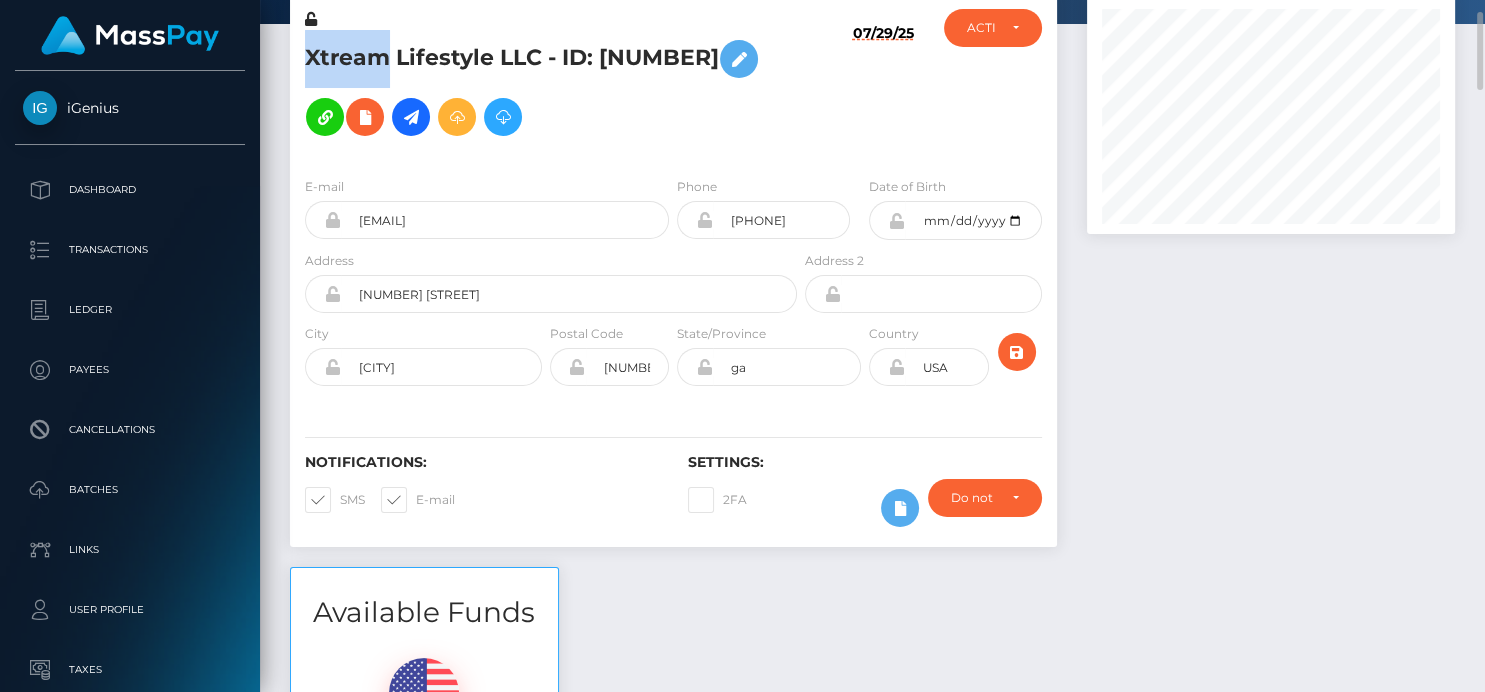 copy on "Xtream" 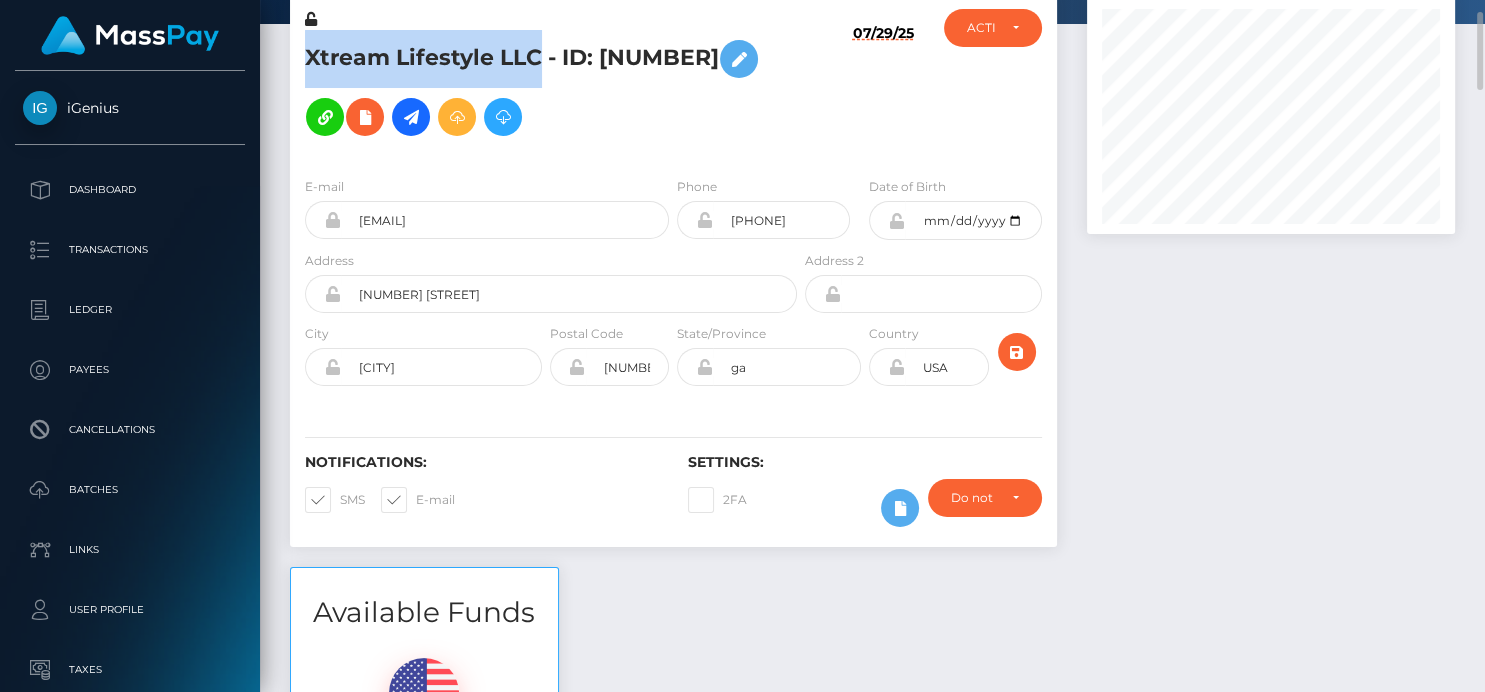 drag, startPoint x: 537, startPoint y: 58, endPoint x: 301, endPoint y: 67, distance: 236.17155 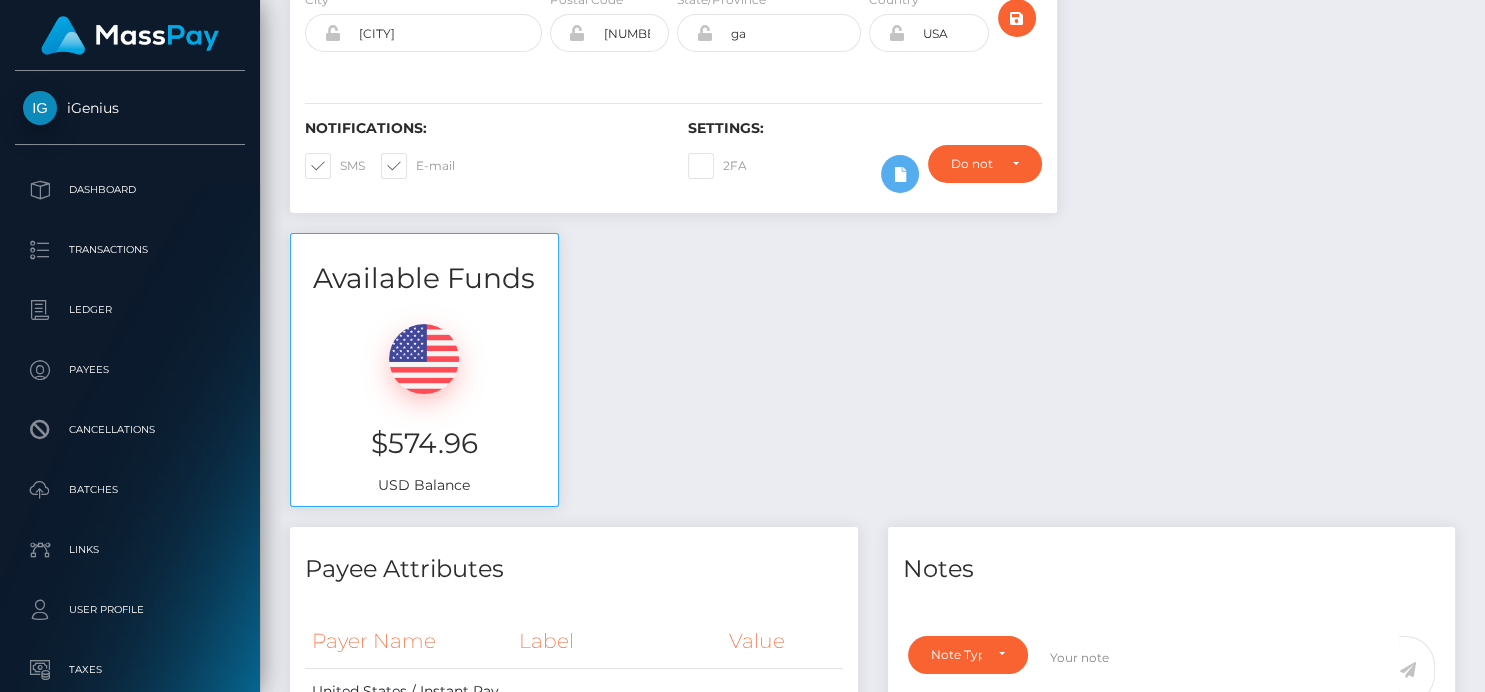 scroll, scrollTop: 0, scrollLeft: 0, axis: both 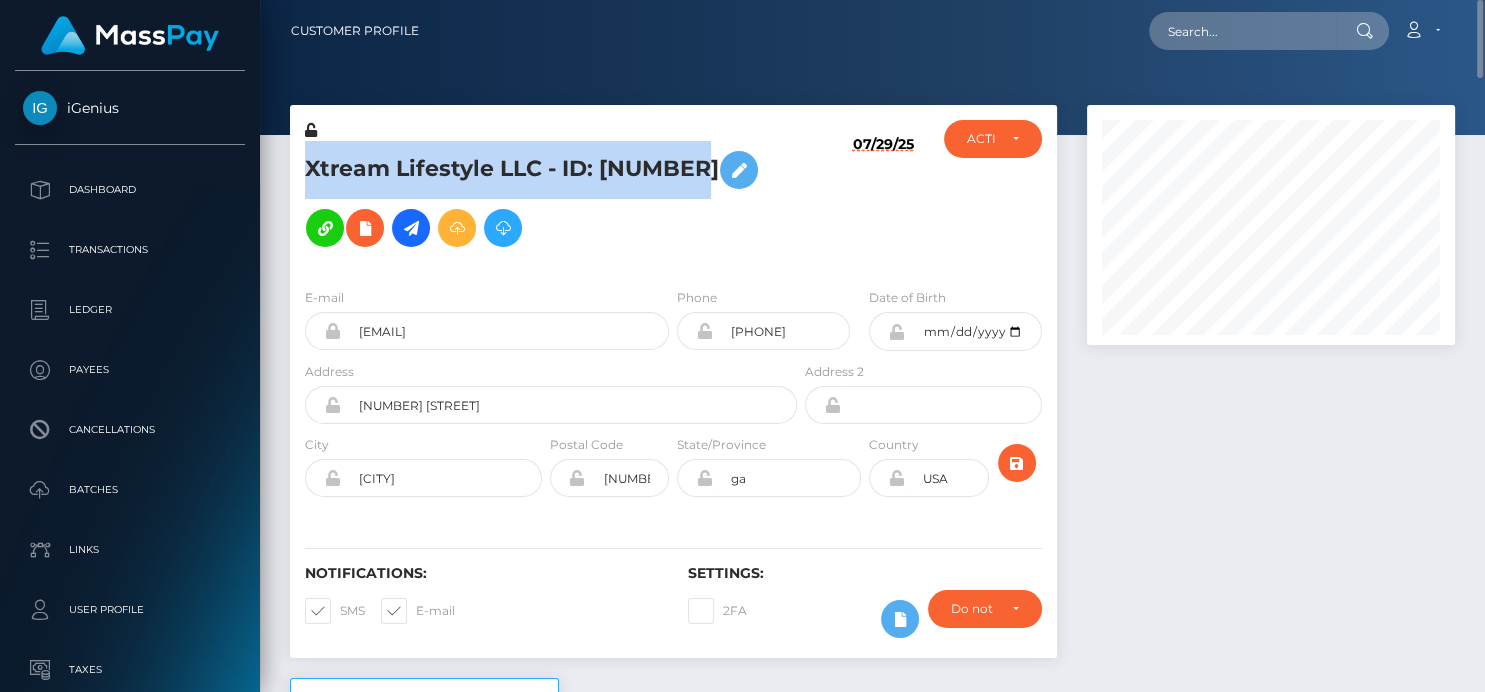 drag, startPoint x: 680, startPoint y: 173, endPoint x: 306, endPoint y: 168, distance: 374.03342 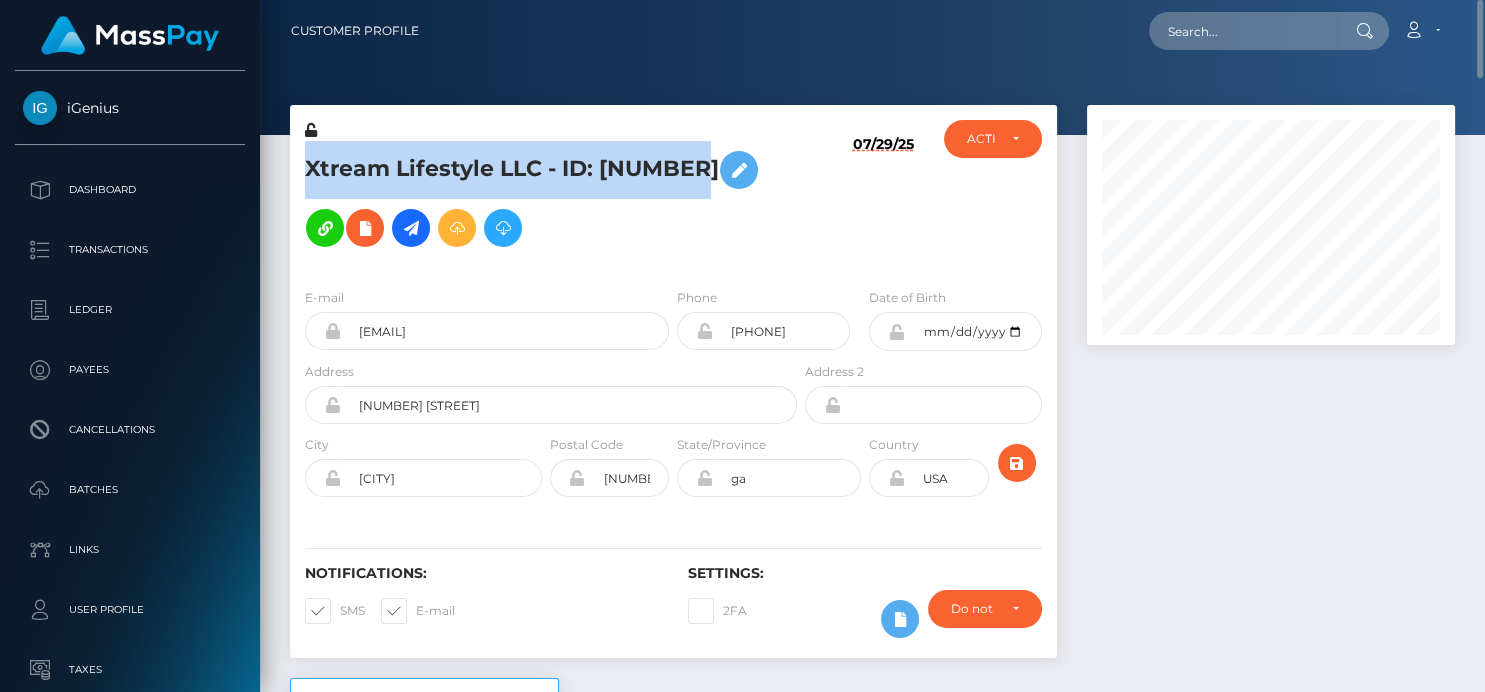 click on "Xtream Lifestyle LLC
- ID: 1736613" at bounding box center [545, 199] 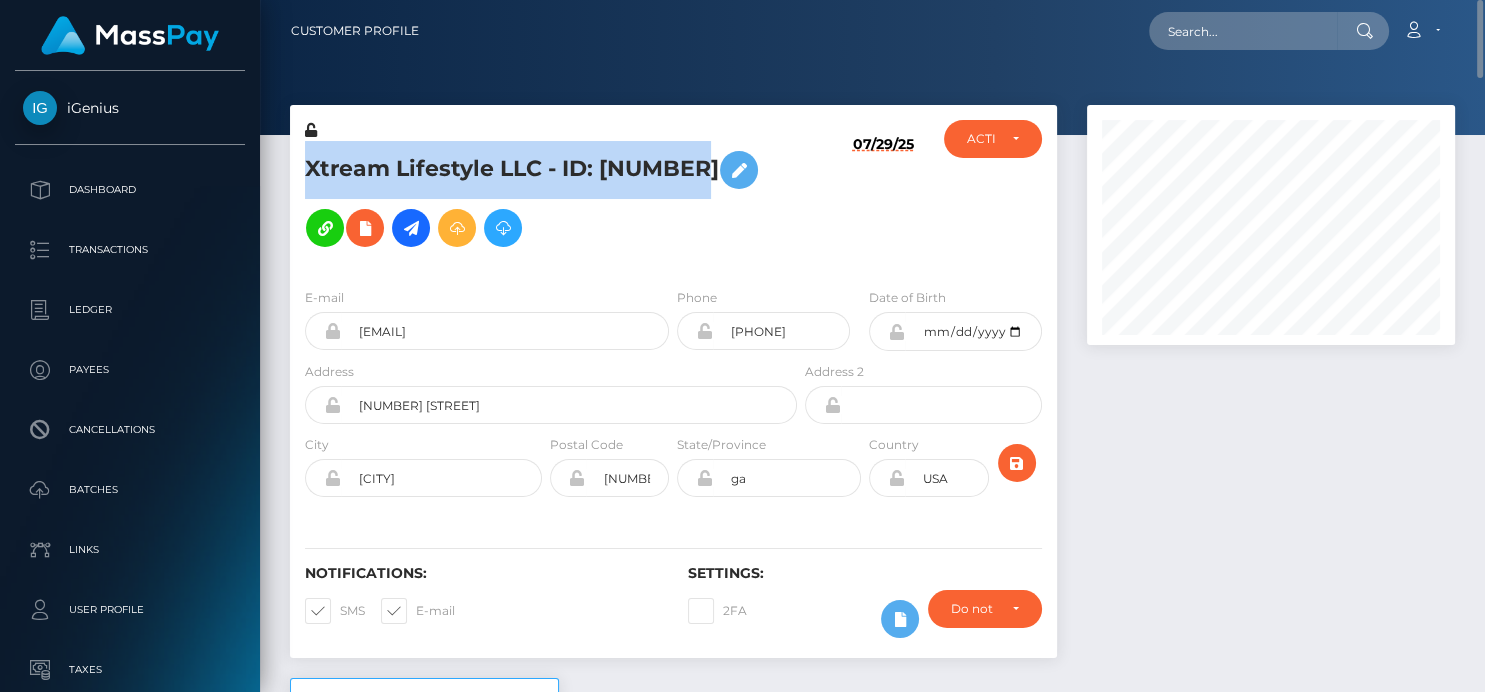 copy on "Xtream Lifestyle LLC
- ID: 1736613" 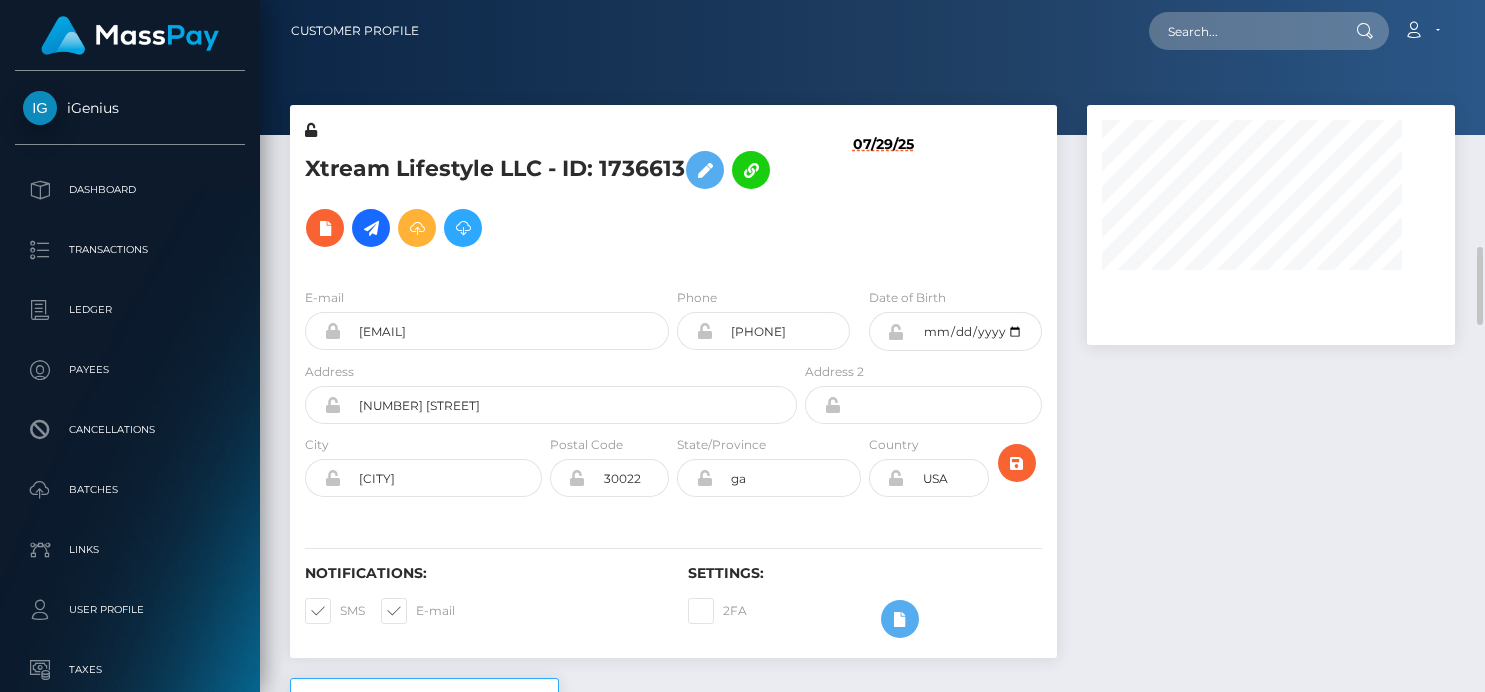 scroll, scrollTop: 0, scrollLeft: 0, axis: both 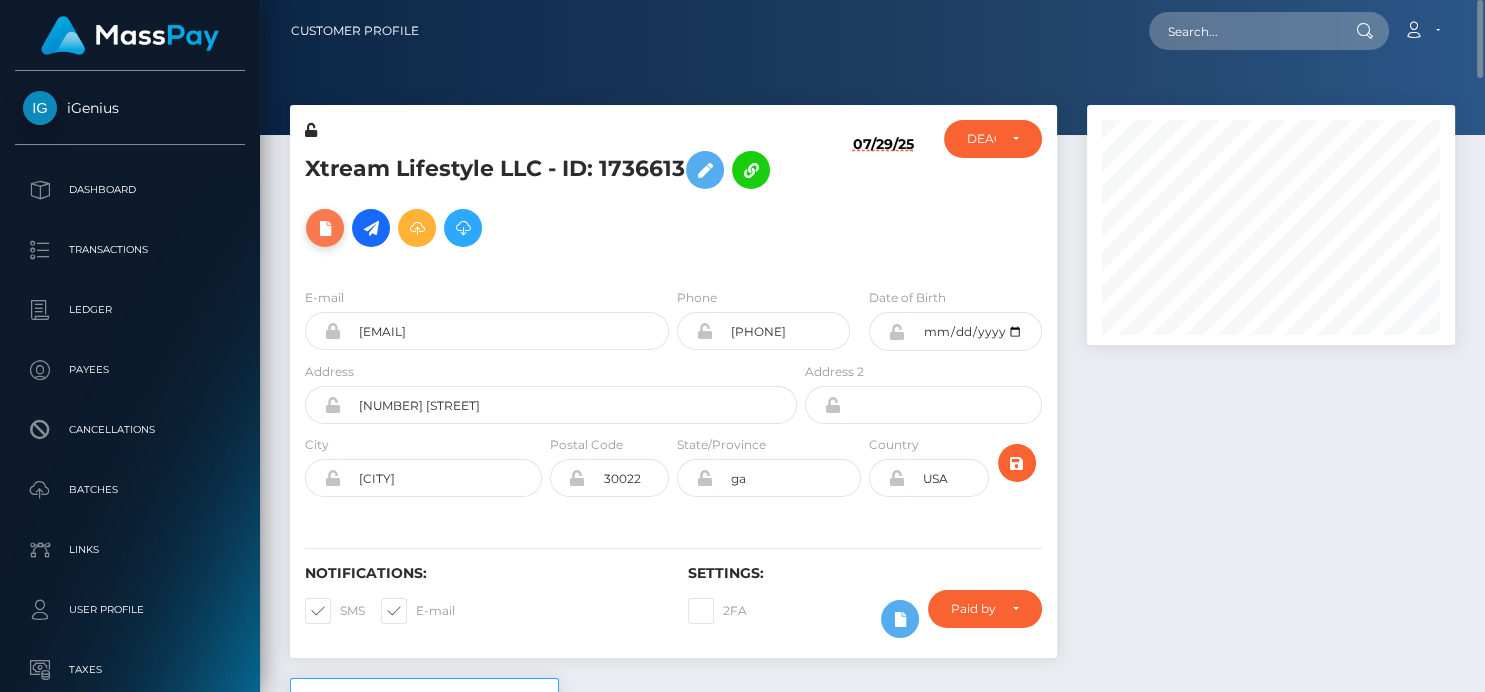 click at bounding box center (325, 228) 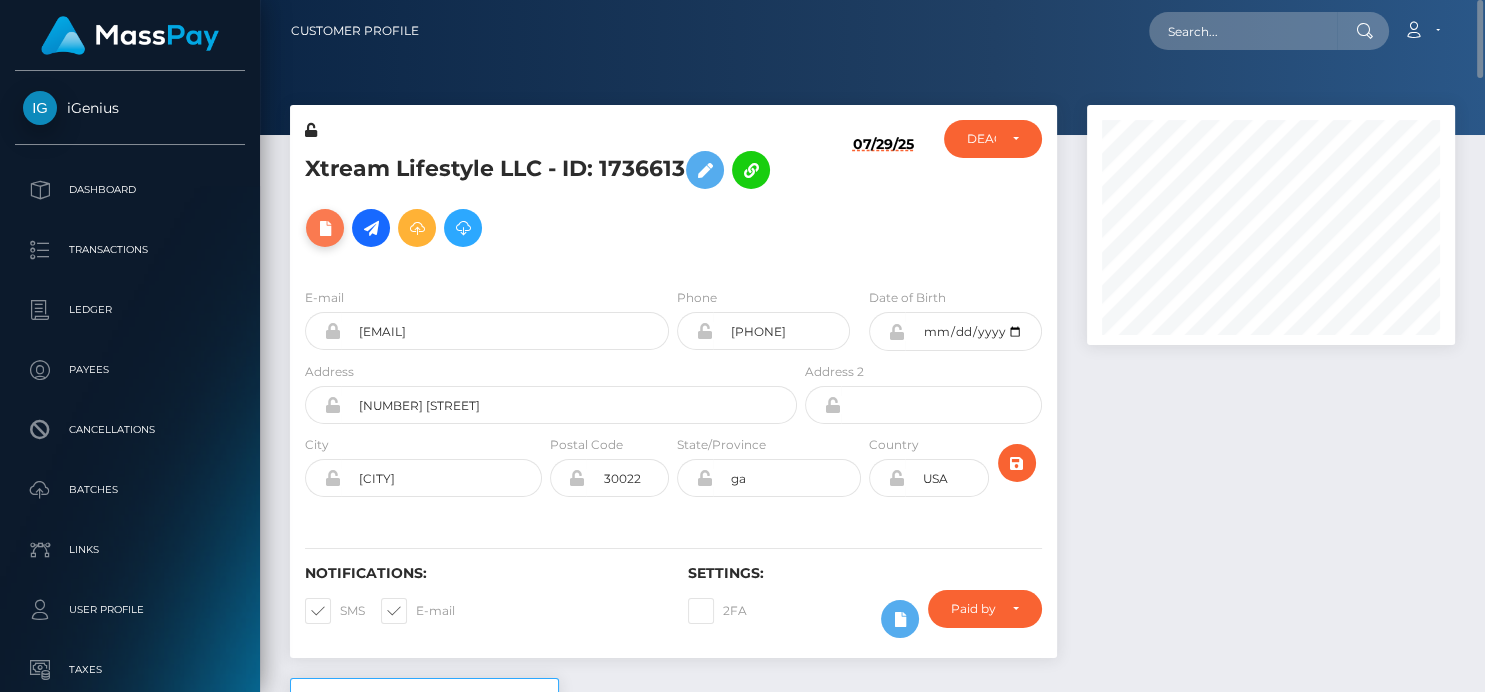 scroll, scrollTop: 999760, scrollLeft: 999637, axis: both 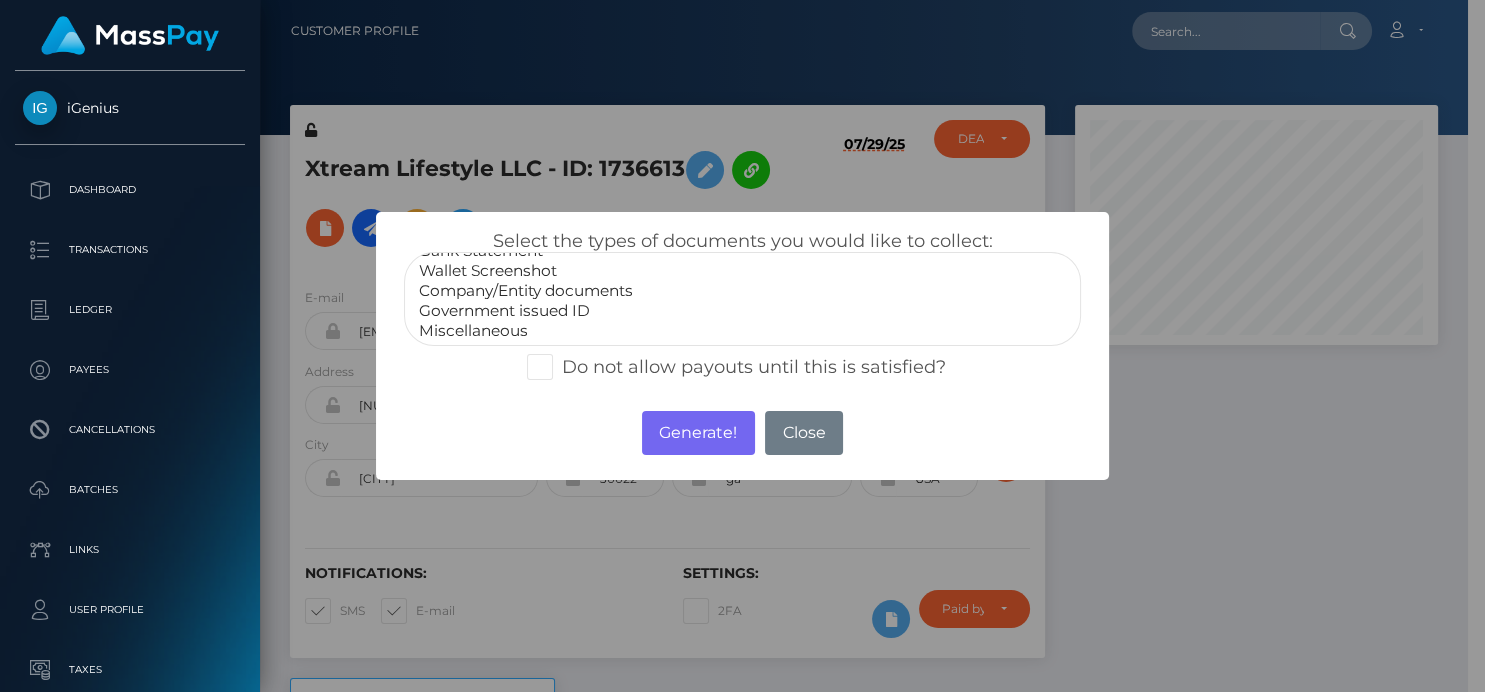 select on "Company/Entity documents" 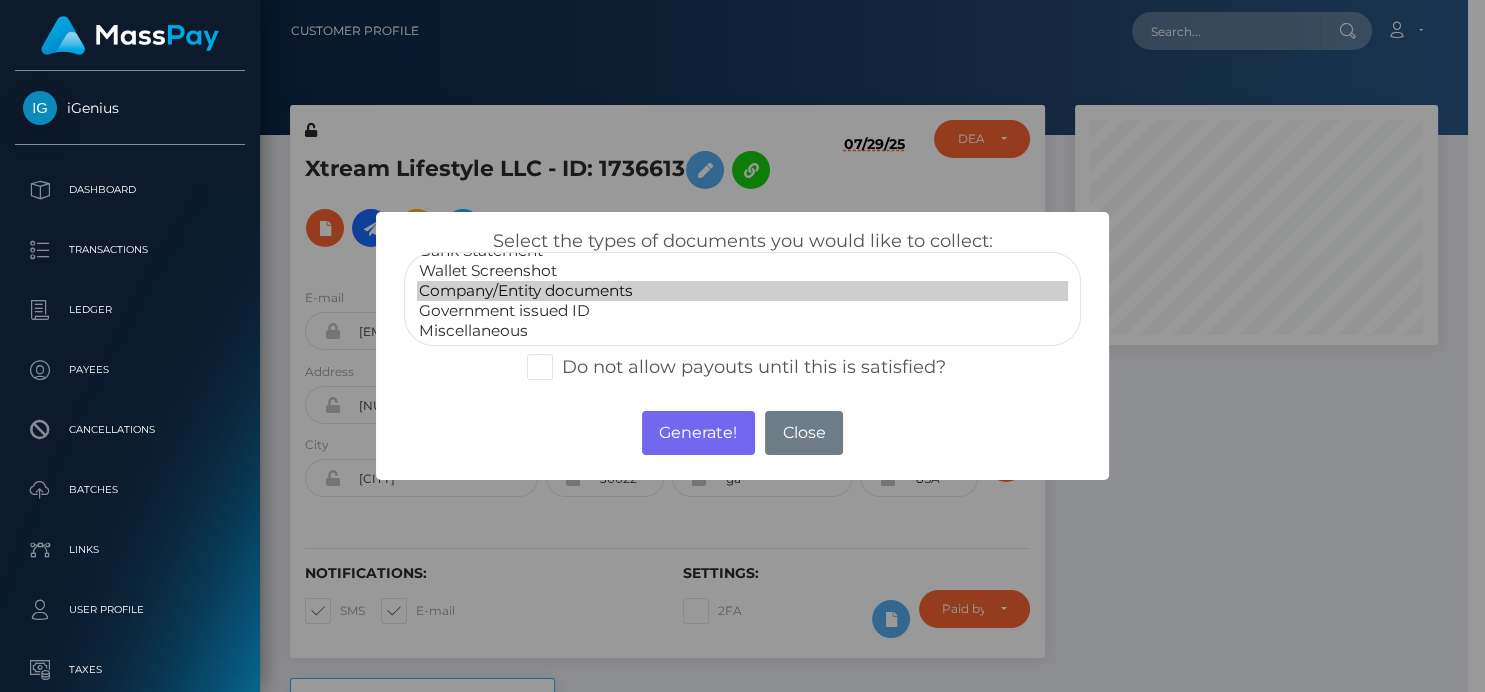 click on "Company/Entity documents" at bounding box center [742, 291] 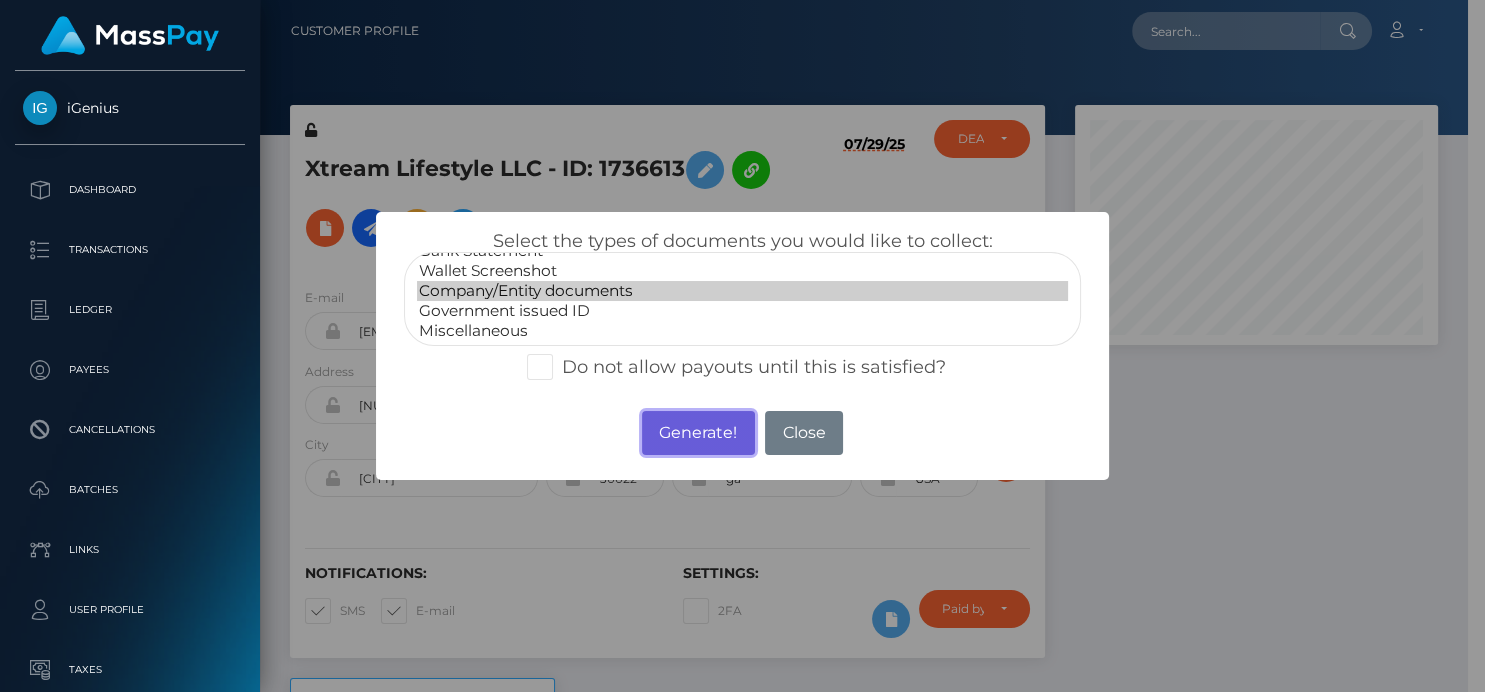 click on "Generate!" at bounding box center (698, 433) 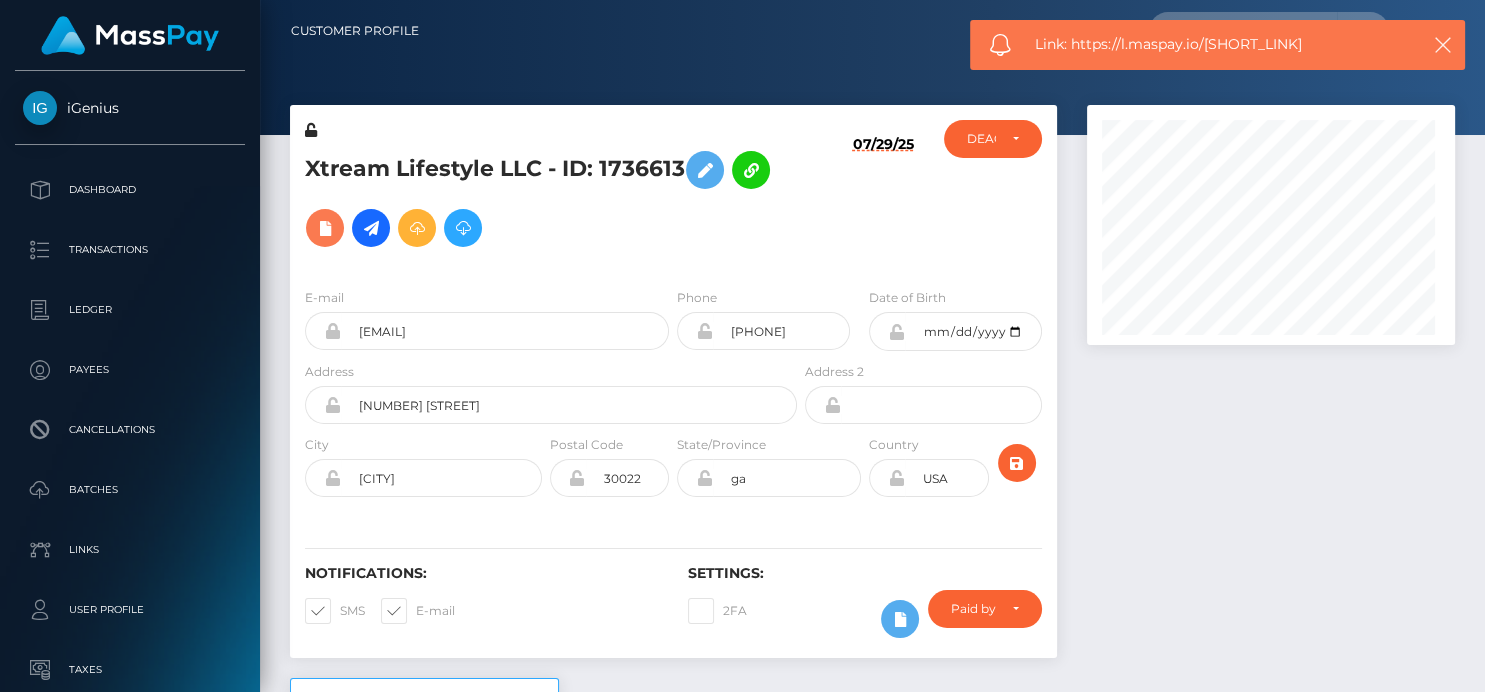 scroll, scrollTop: 999760, scrollLeft: 999632, axis: both 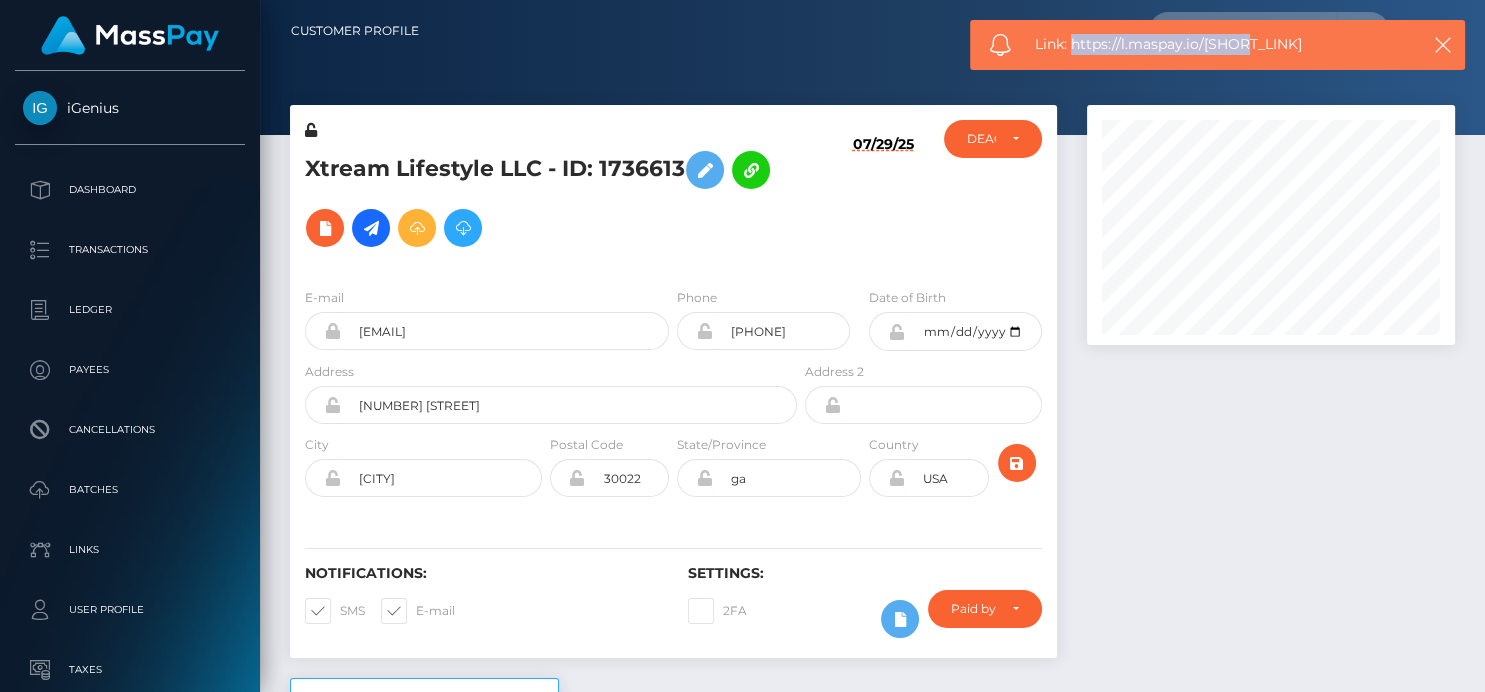 drag, startPoint x: 1259, startPoint y: 37, endPoint x: 1073, endPoint y: 46, distance: 186.21762 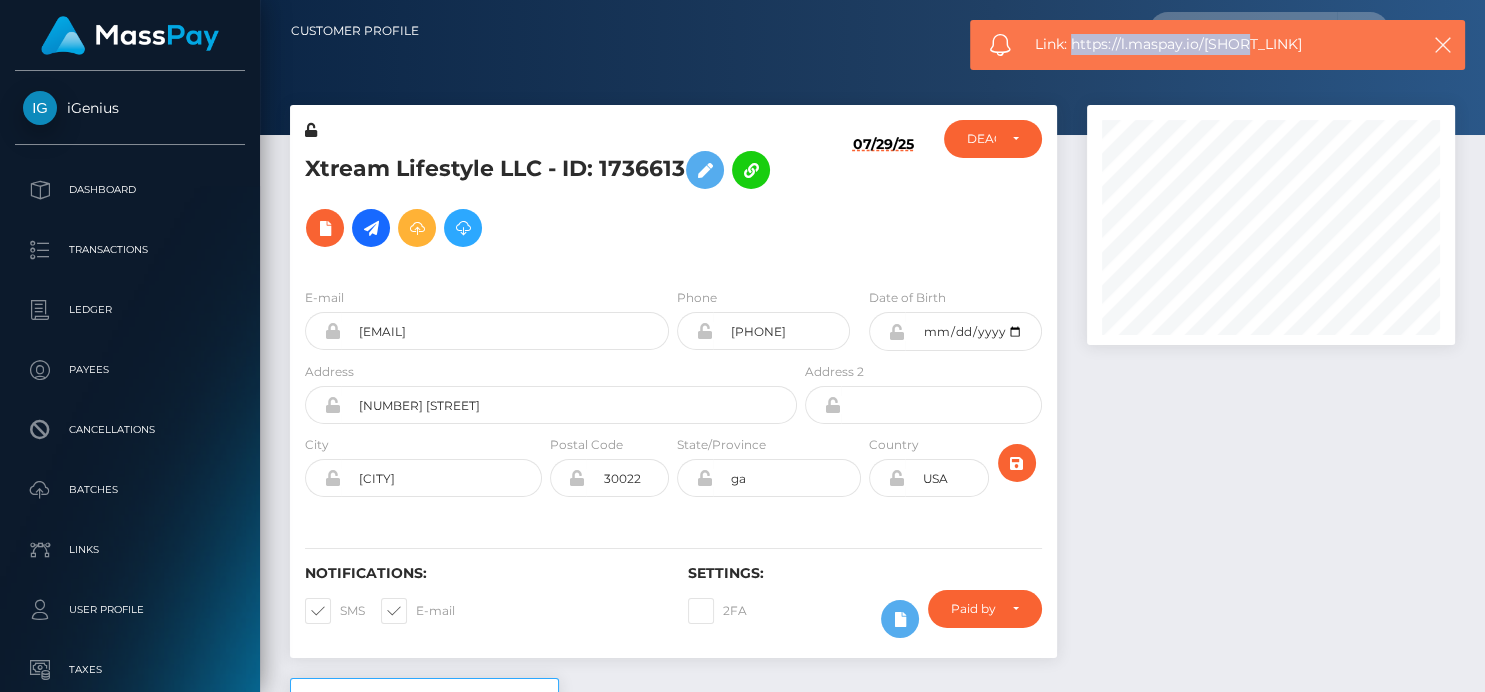copy on "https://l.maspay.io/ggExH" 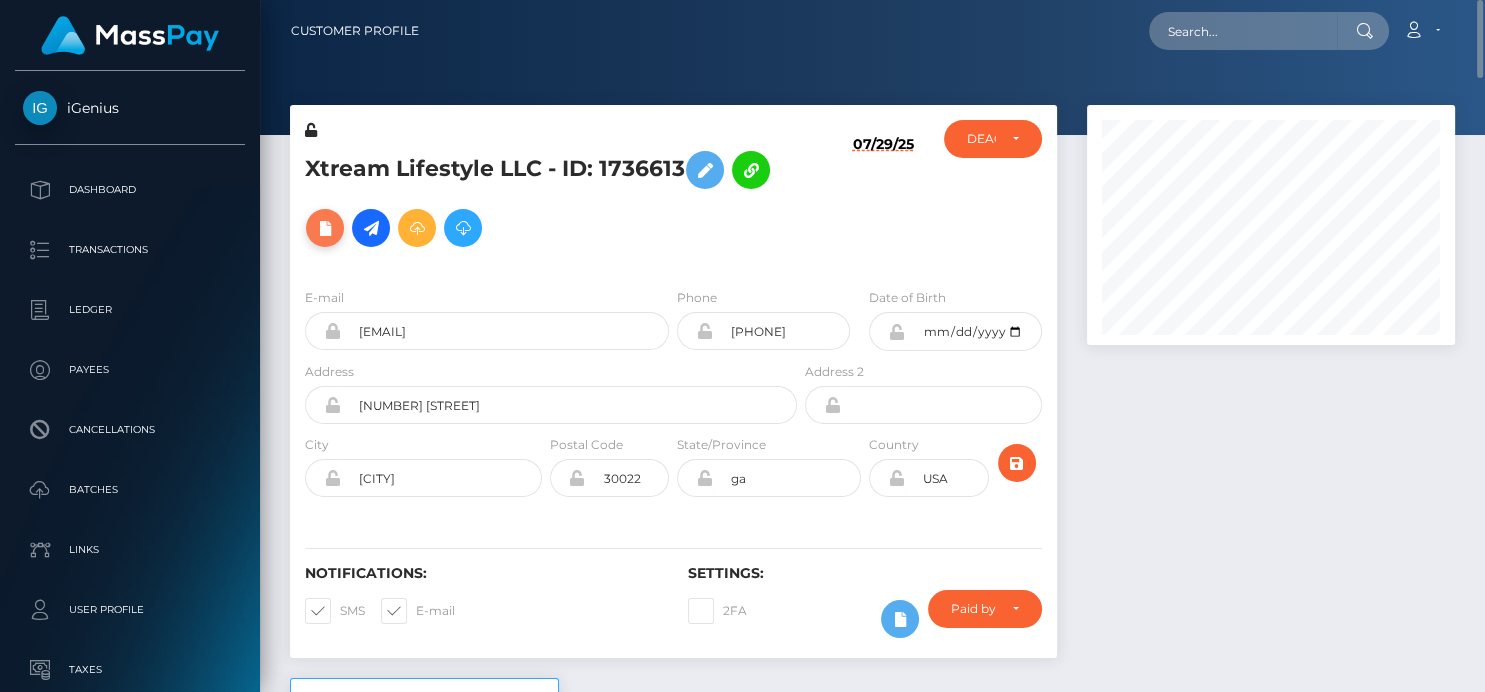 click at bounding box center [325, 228] 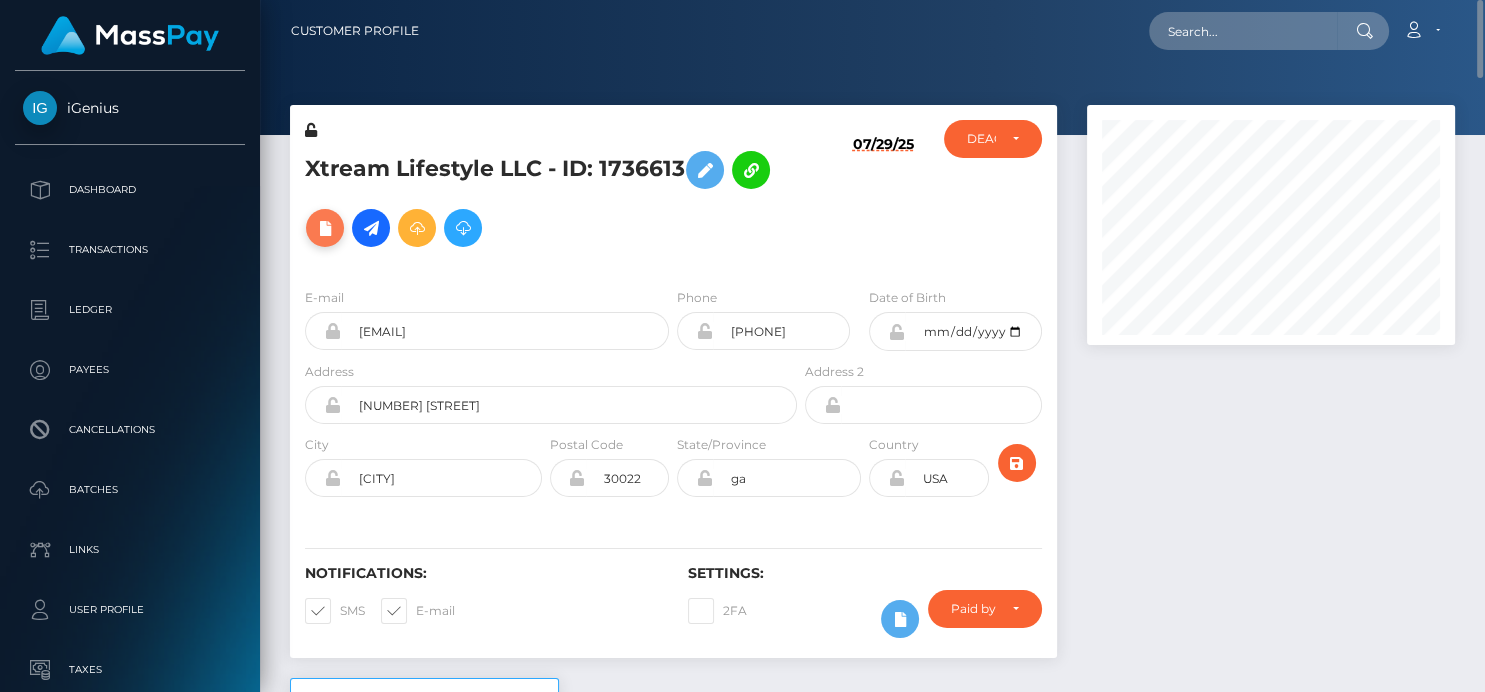 scroll, scrollTop: 240, scrollLeft: 362, axis: both 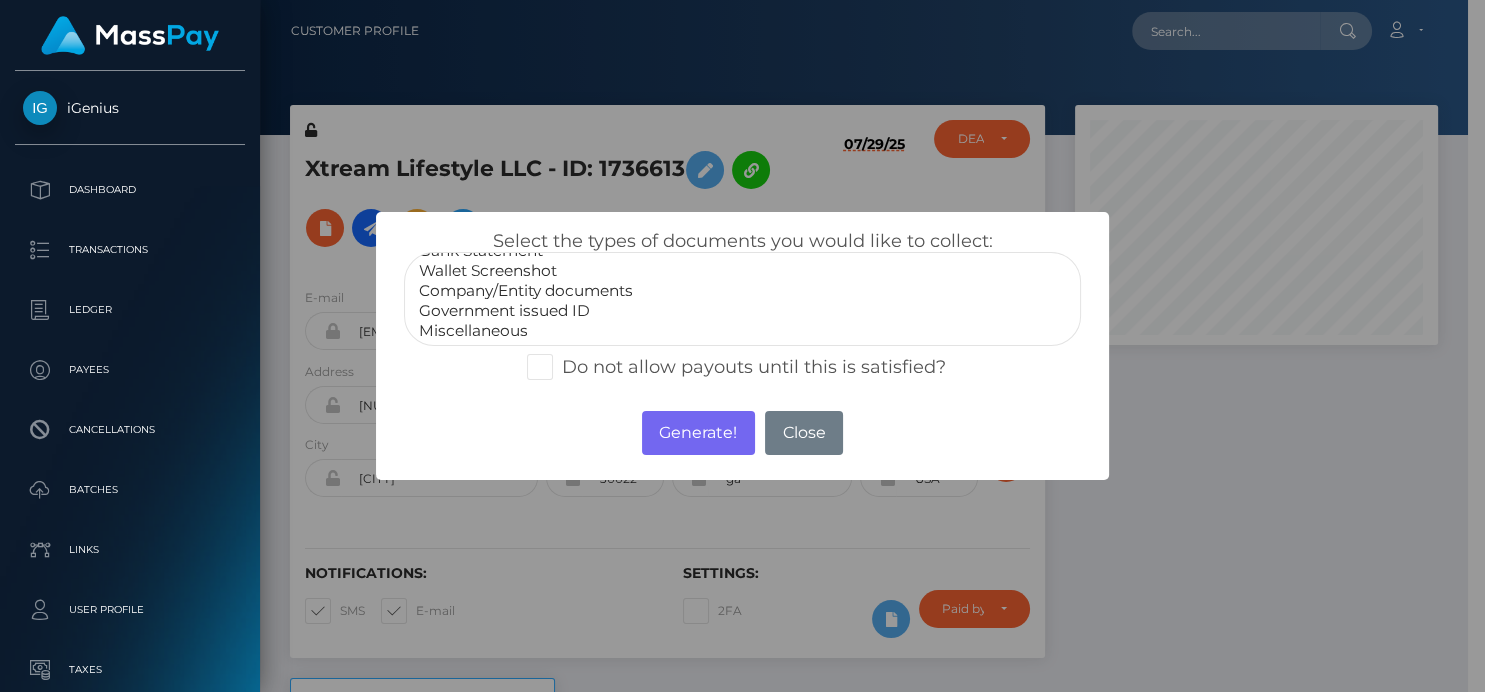 select on "Government issued ID" 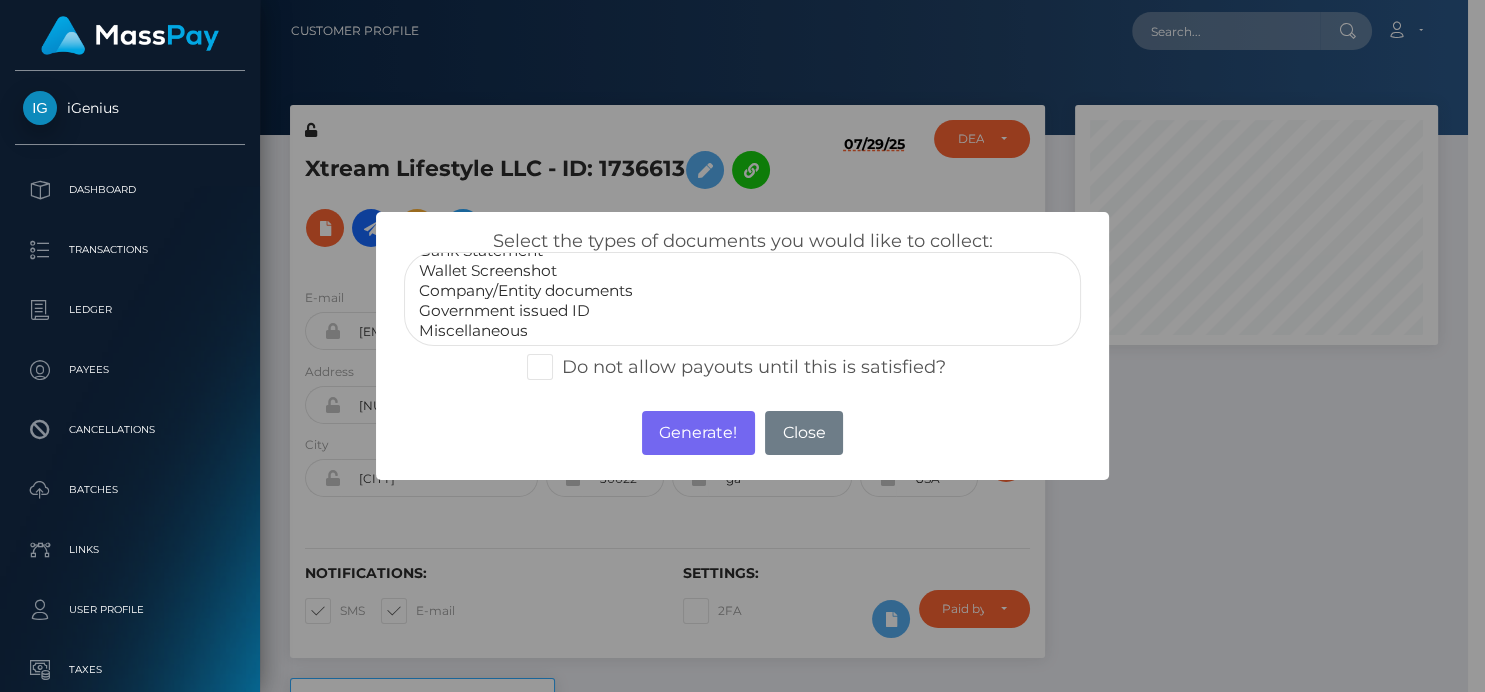 click on "Government issued ID" at bounding box center (742, 311) 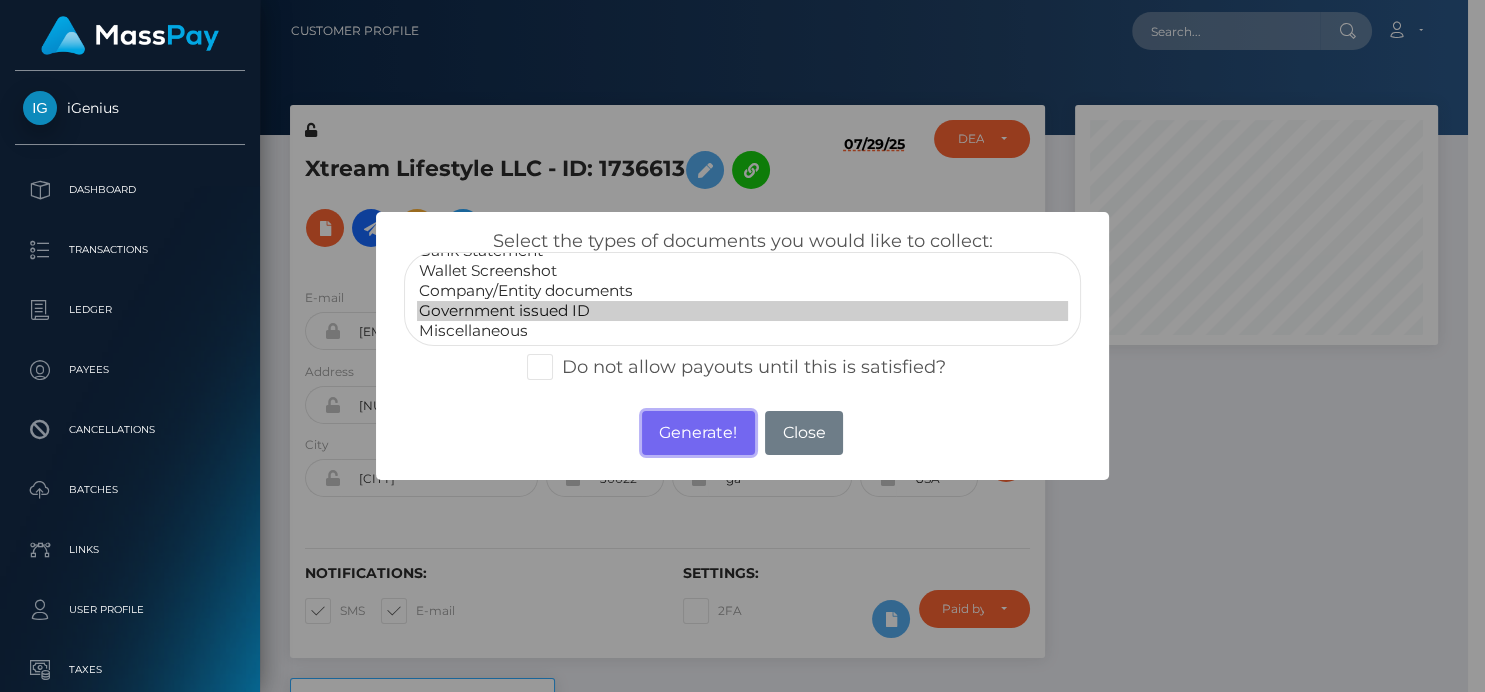 drag, startPoint x: 674, startPoint y: 429, endPoint x: 1144, endPoint y: 74, distance: 589.0034 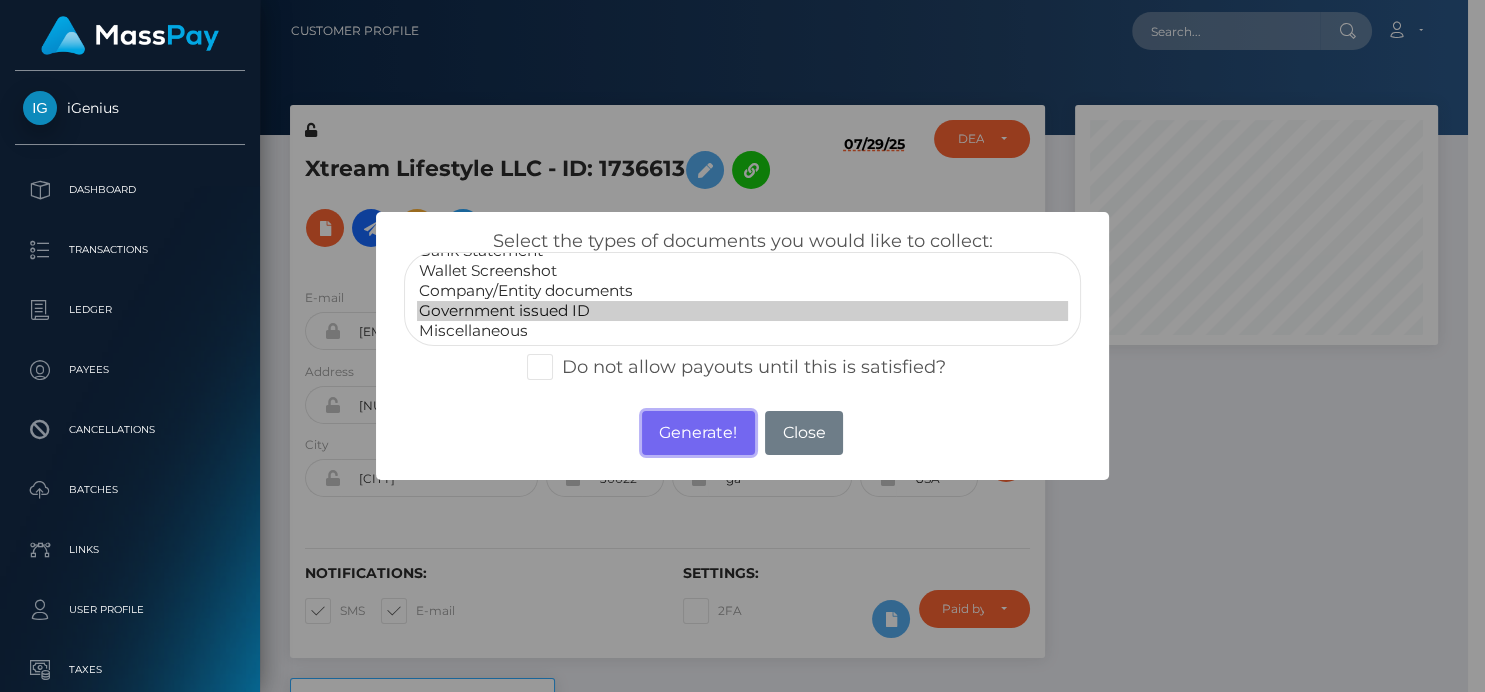 click on "Generate!" at bounding box center (698, 433) 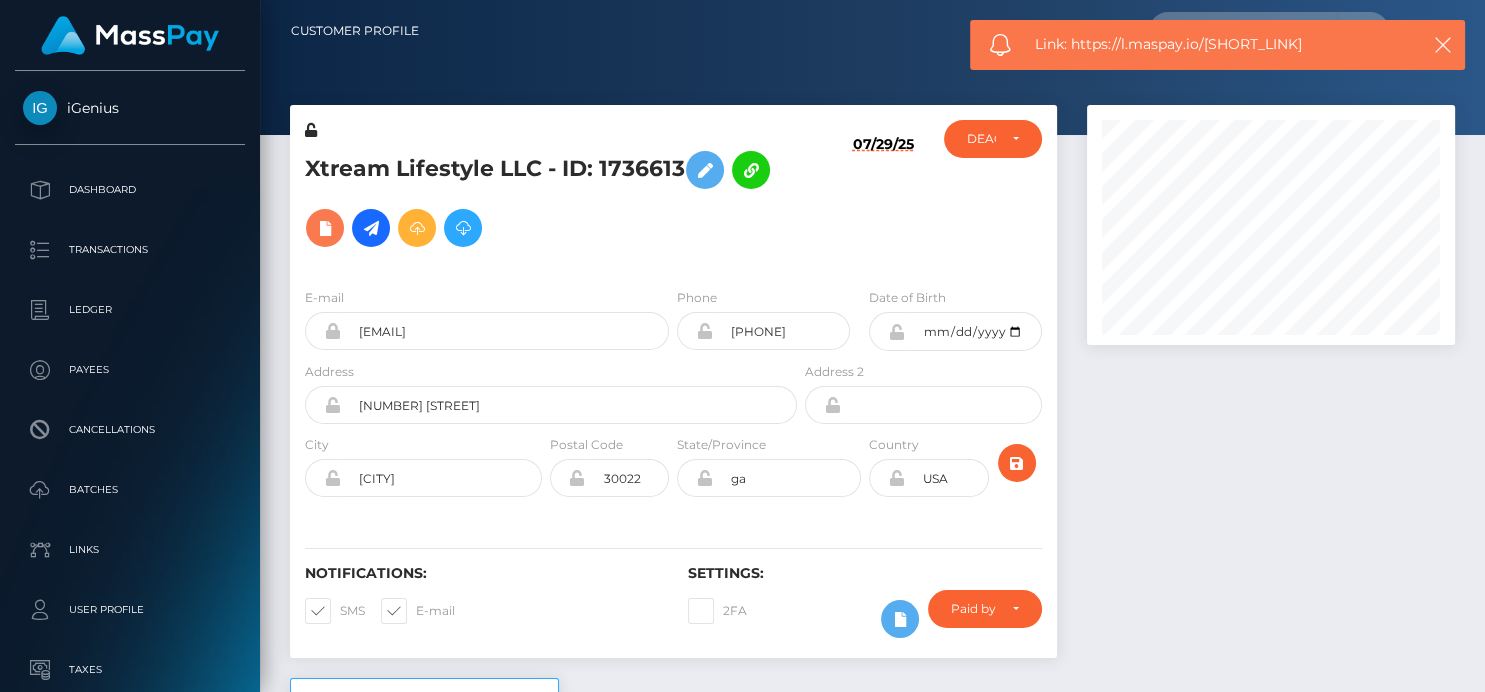 scroll, scrollTop: 999760, scrollLeft: 999632, axis: both 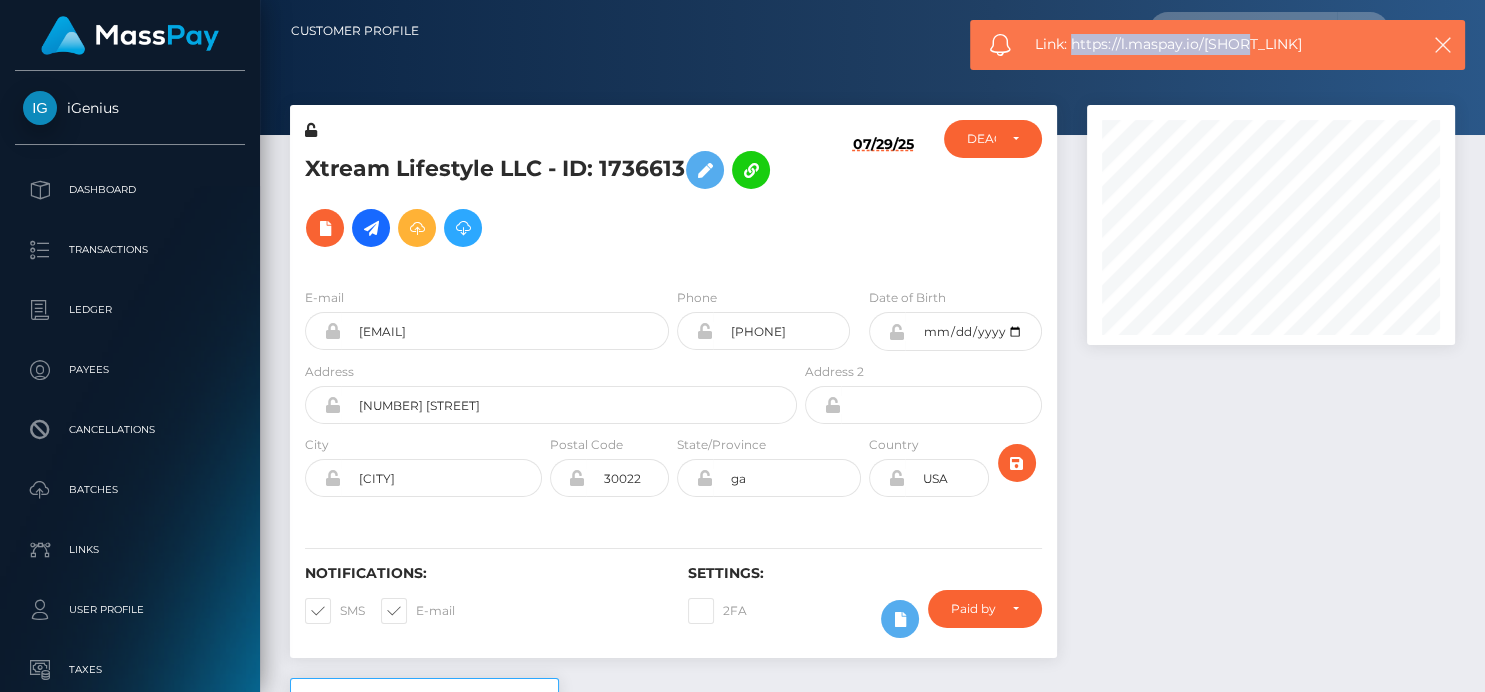 drag, startPoint x: 1257, startPoint y: 53, endPoint x: 1070, endPoint y: 52, distance: 187.00267 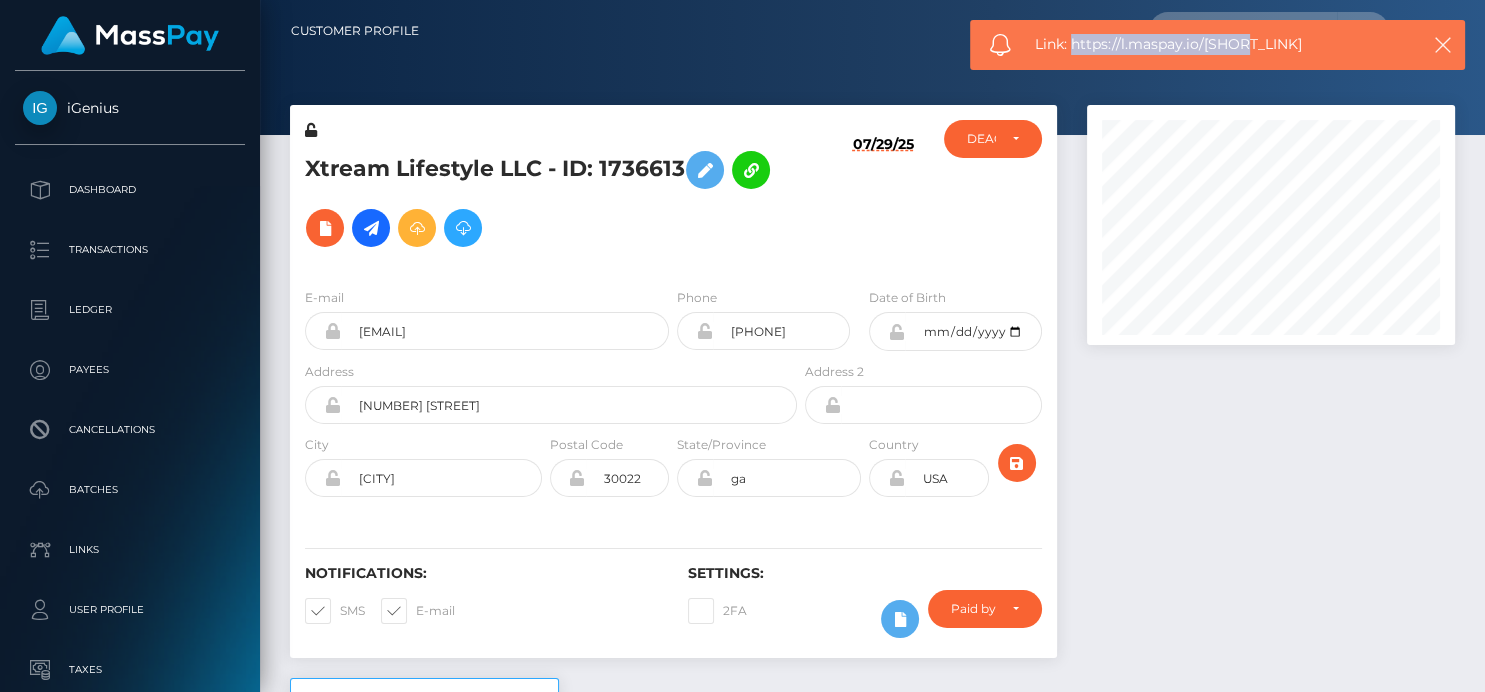 click on "Link: https://l.maspay.io/2gEc6" at bounding box center (1217, 44) 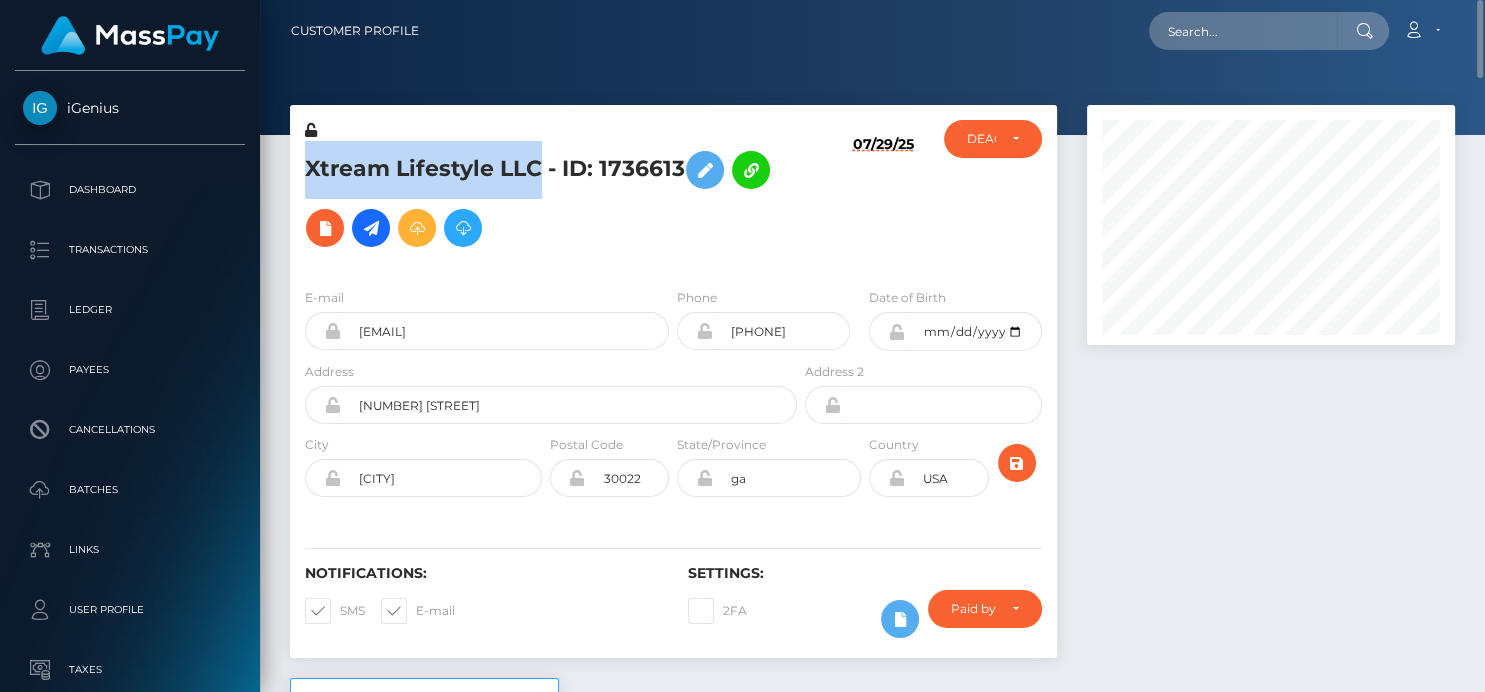 drag, startPoint x: 537, startPoint y: 170, endPoint x: 293, endPoint y: 179, distance: 244.16592 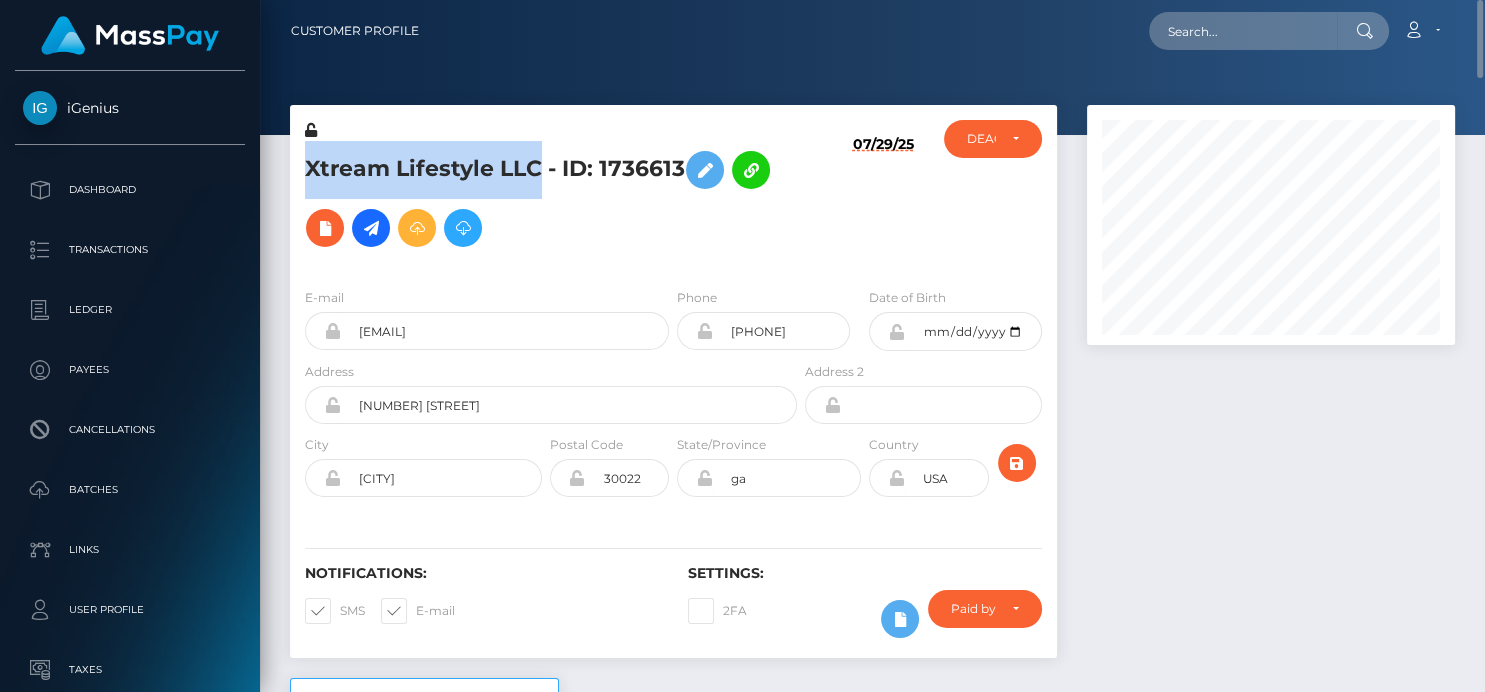 copy on "Xtream Lifestyle LLC" 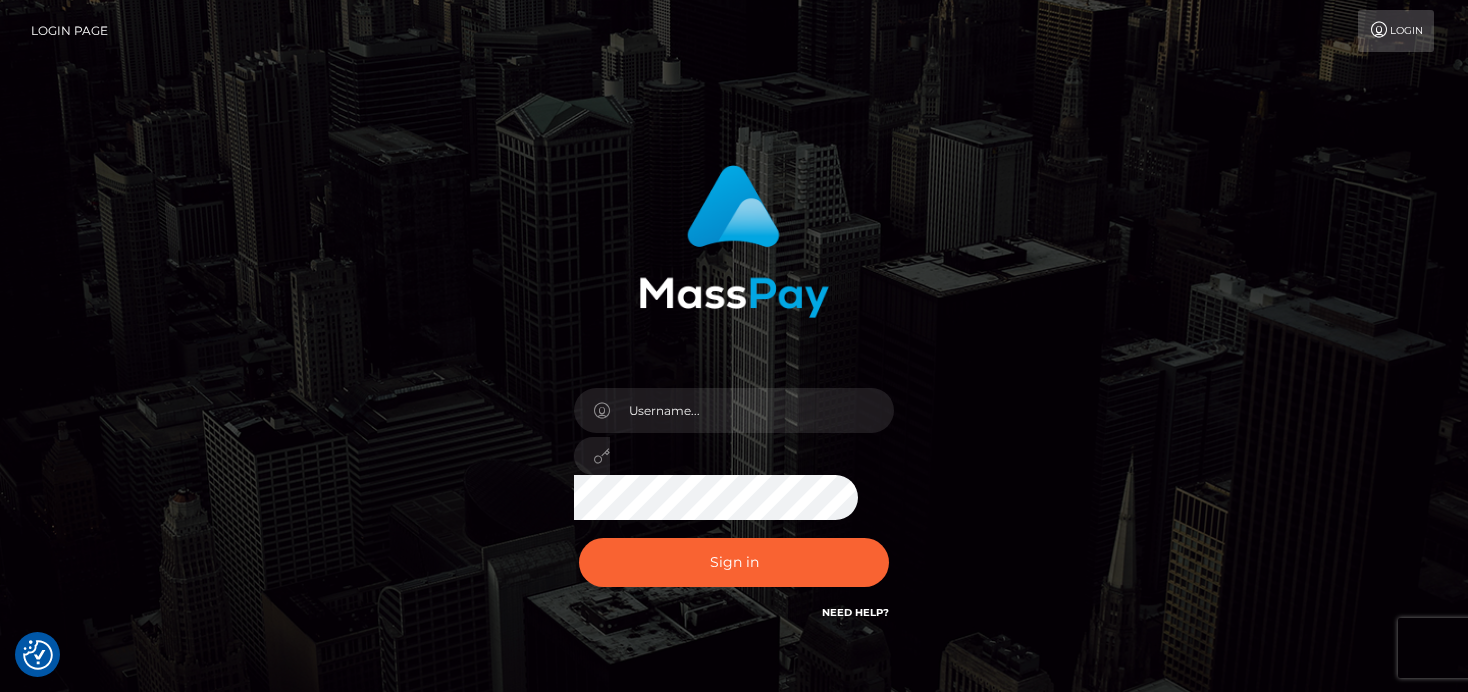 scroll, scrollTop: 0, scrollLeft: 0, axis: both 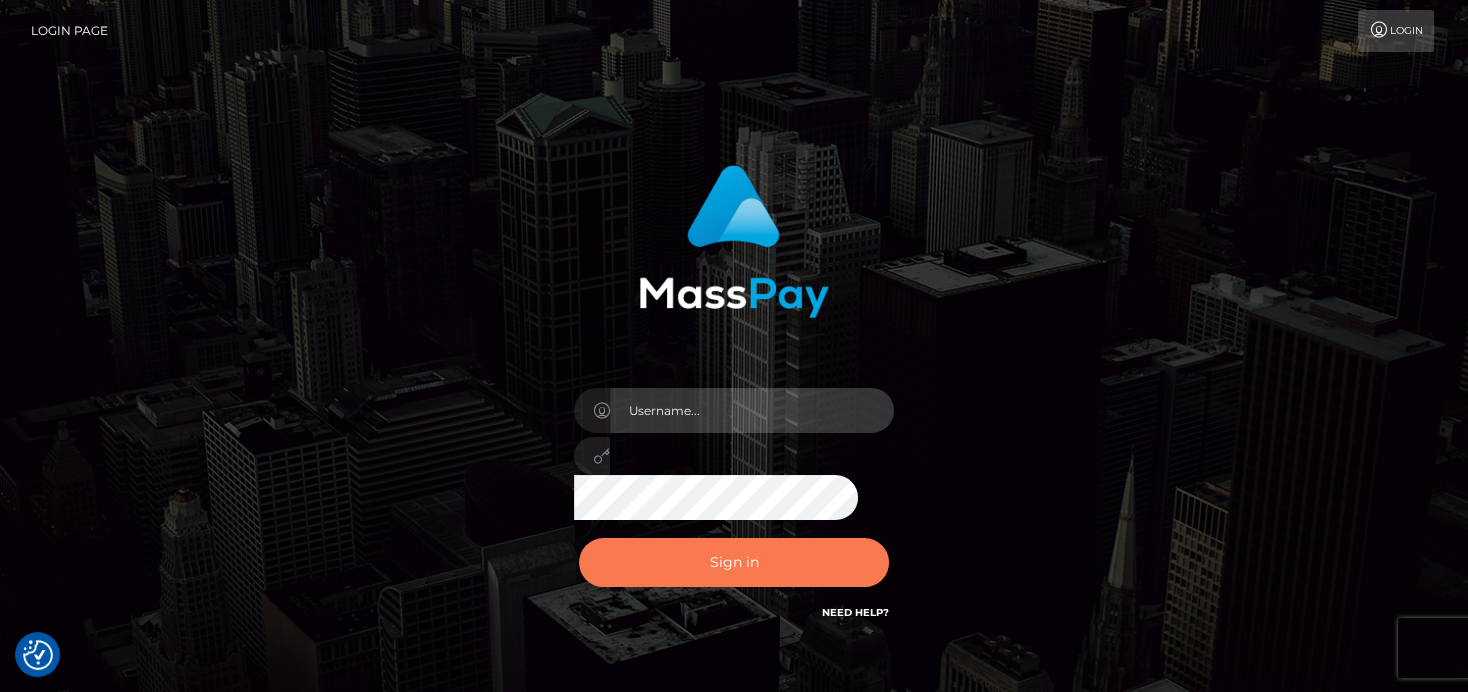 type on "denise" 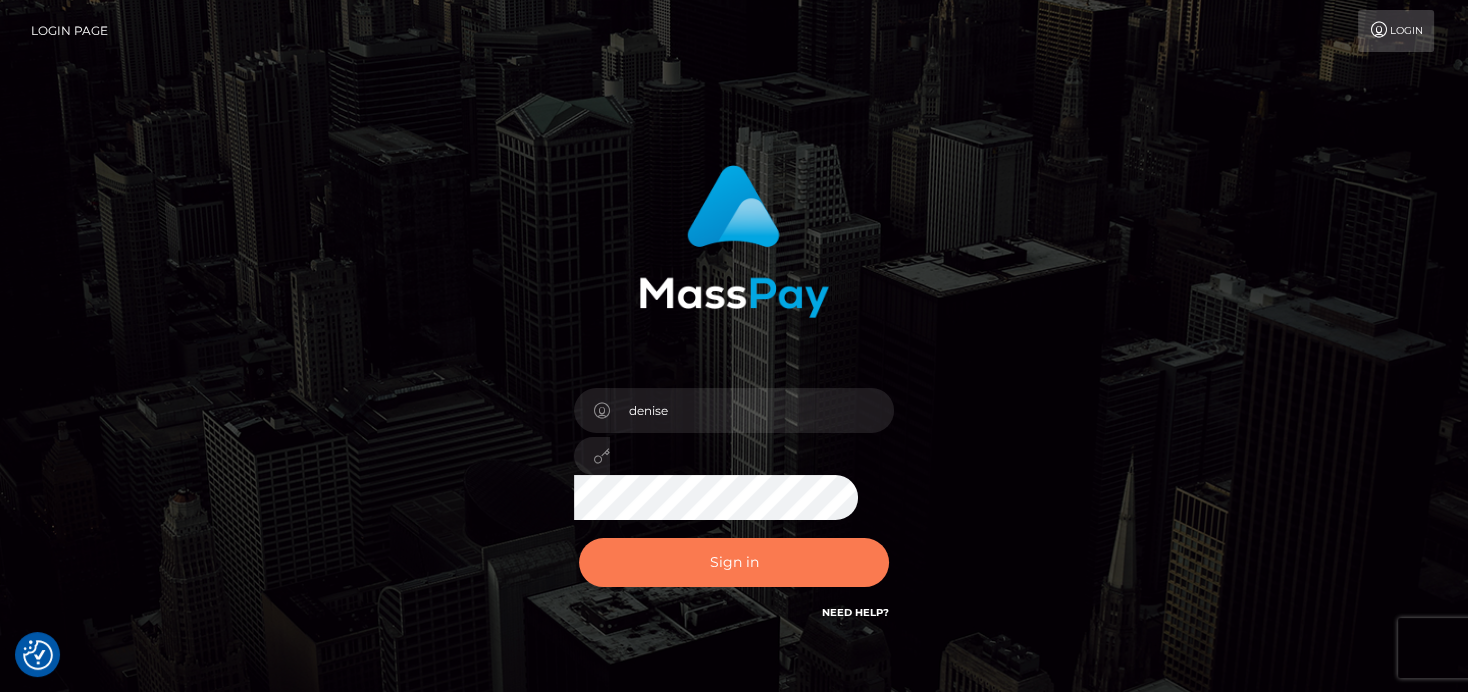 click on "Sign in" at bounding box center (734, 562) 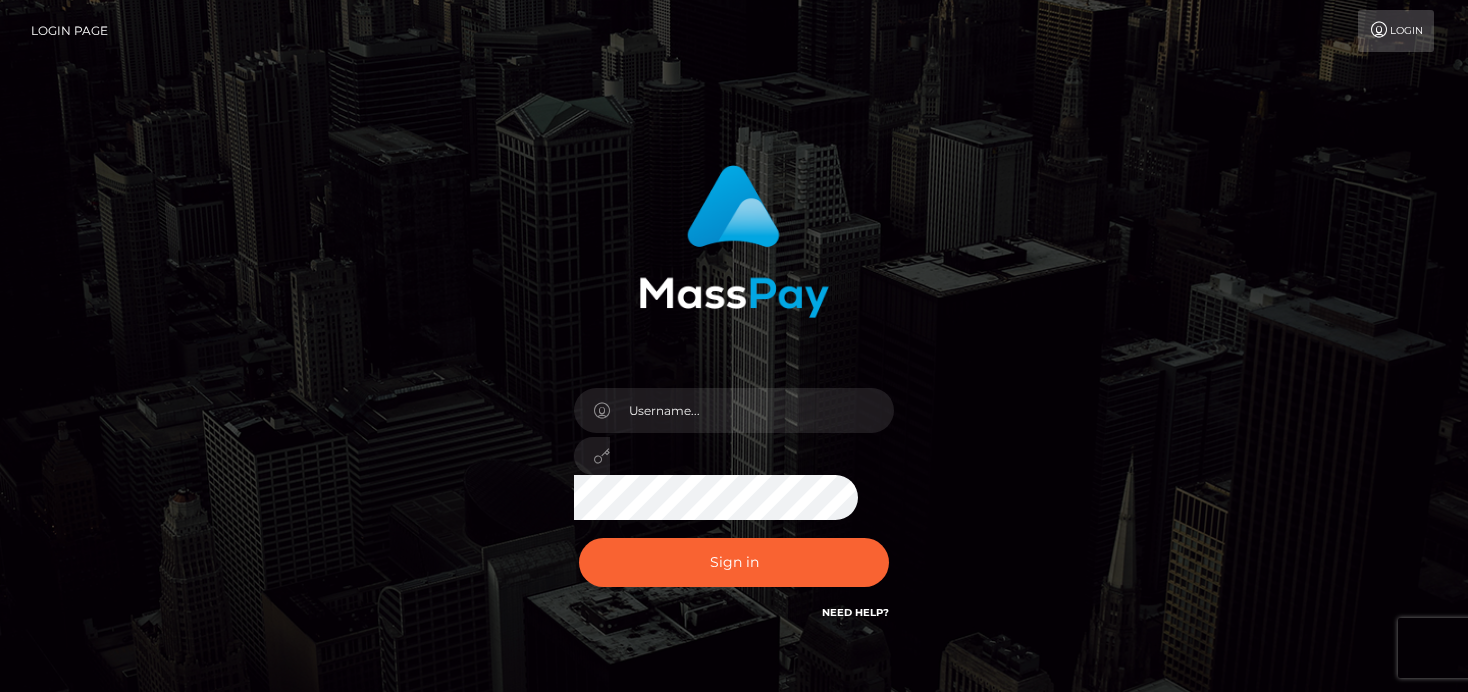 scroll, scrollTop: 0, scrollLeft: 0, axis: both 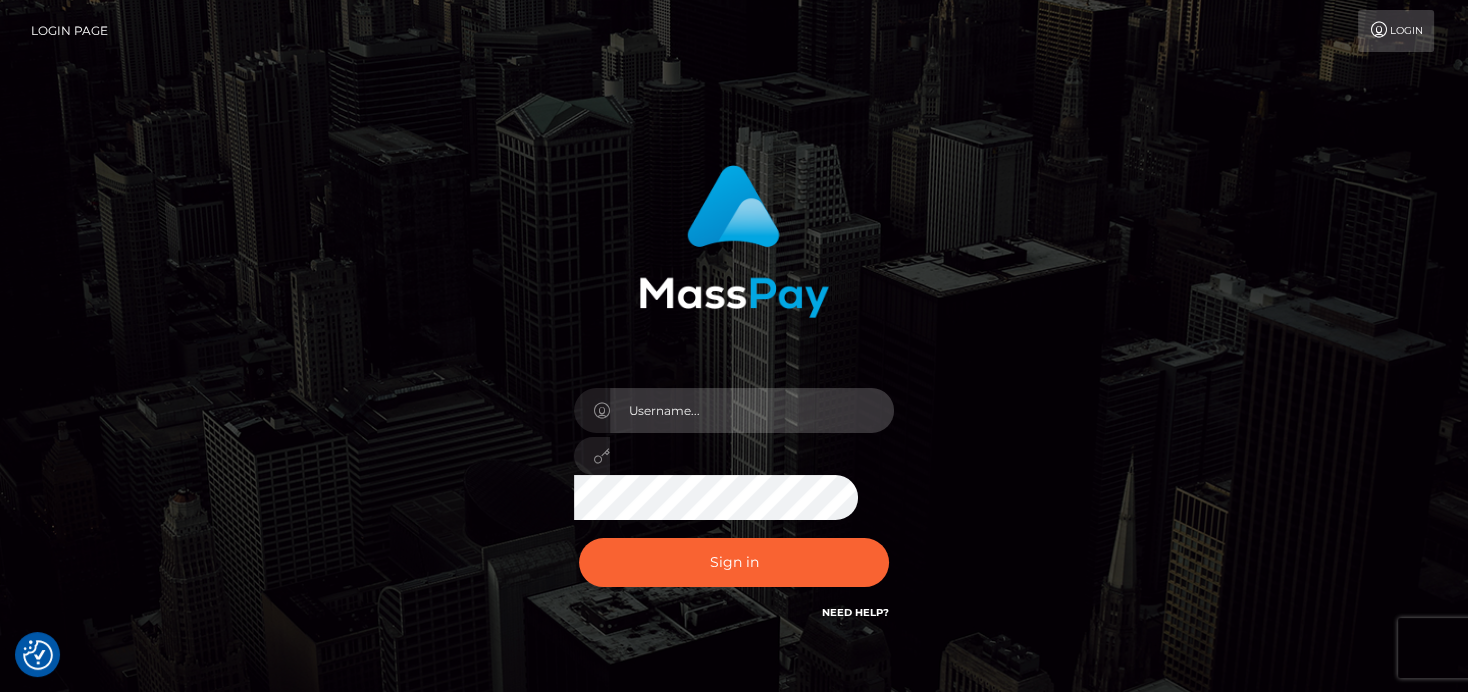 type on "denise" 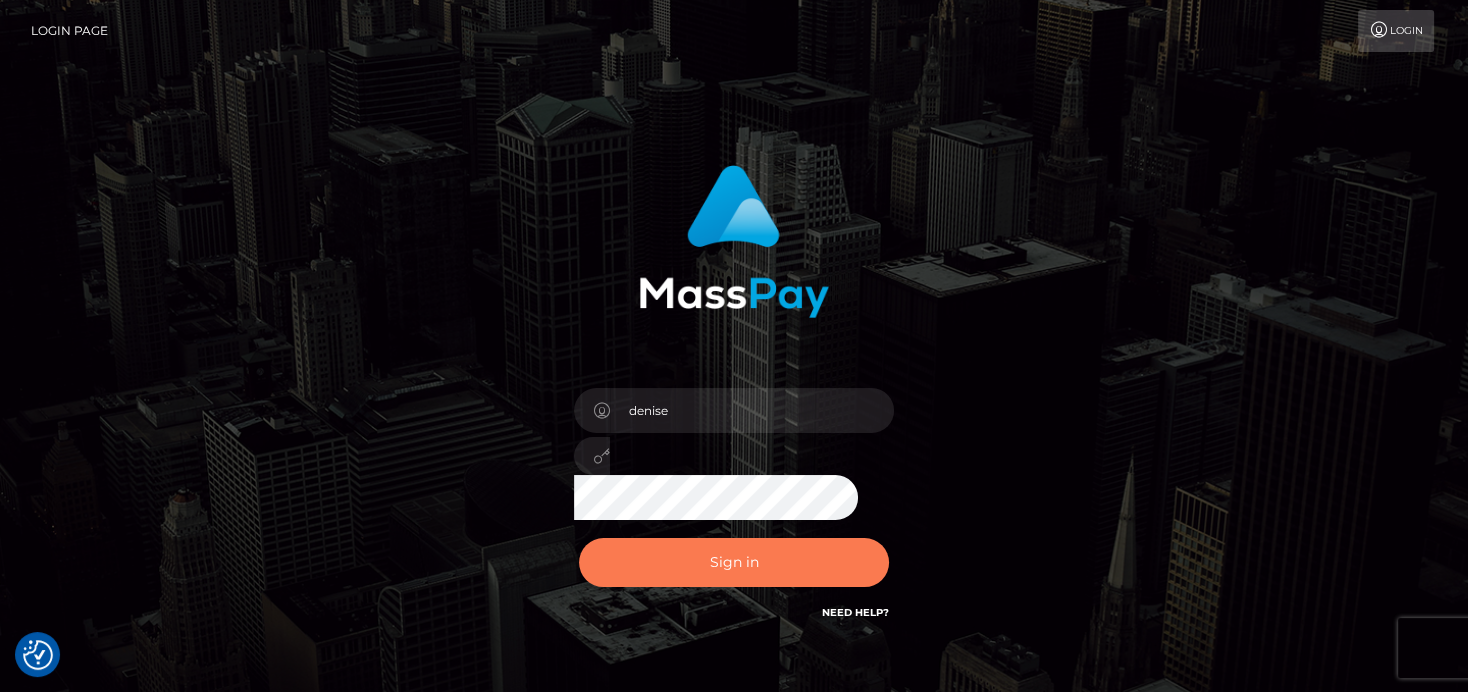 click on "Sign in" at bounding box center (734, 562) 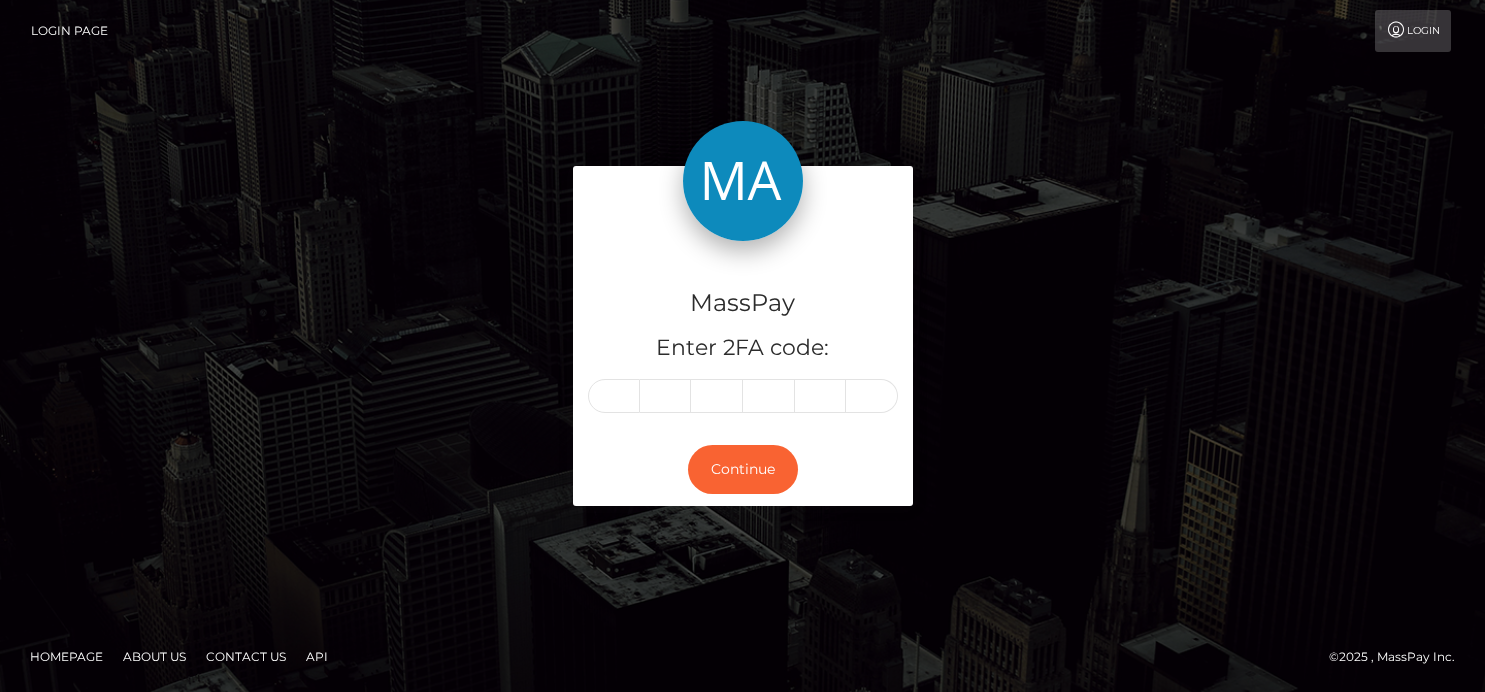 scroll, scrollTop: 0, scrollLeft: 0, axis: both 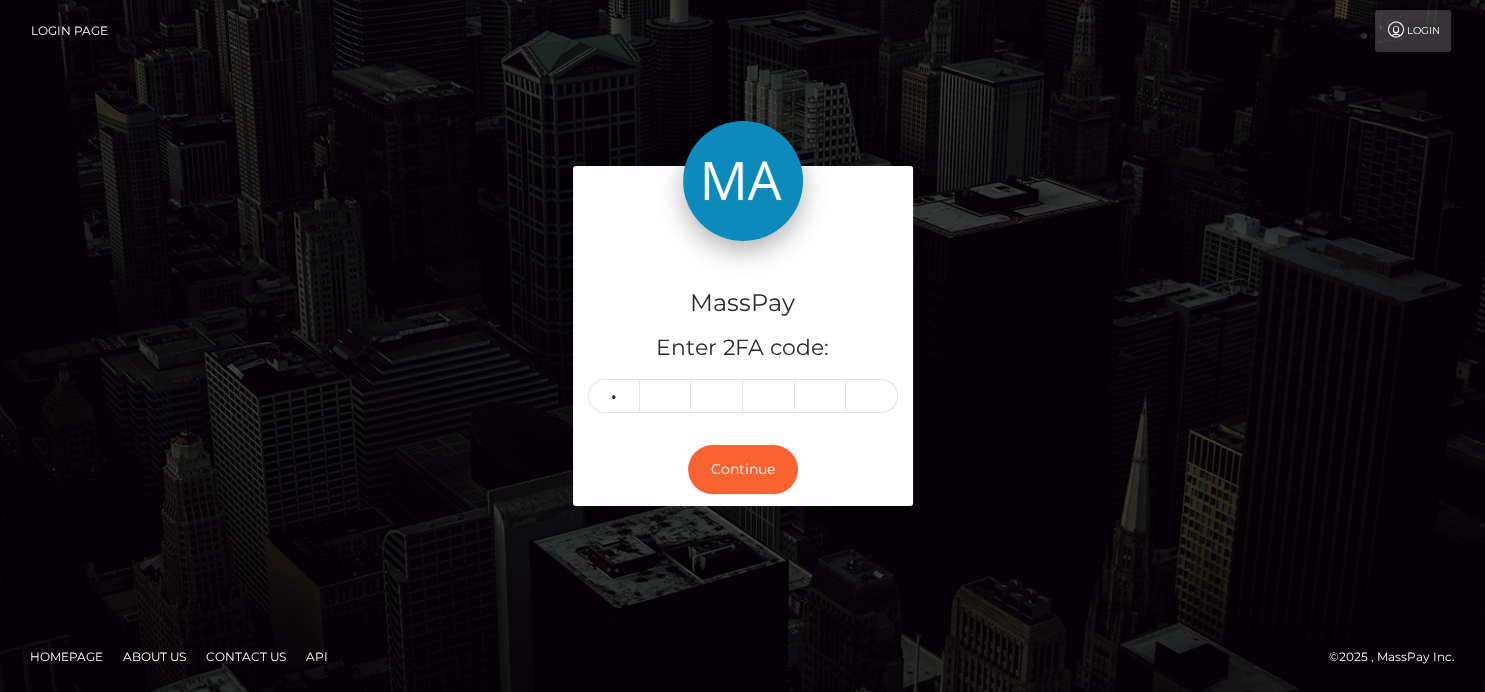 type on "6" 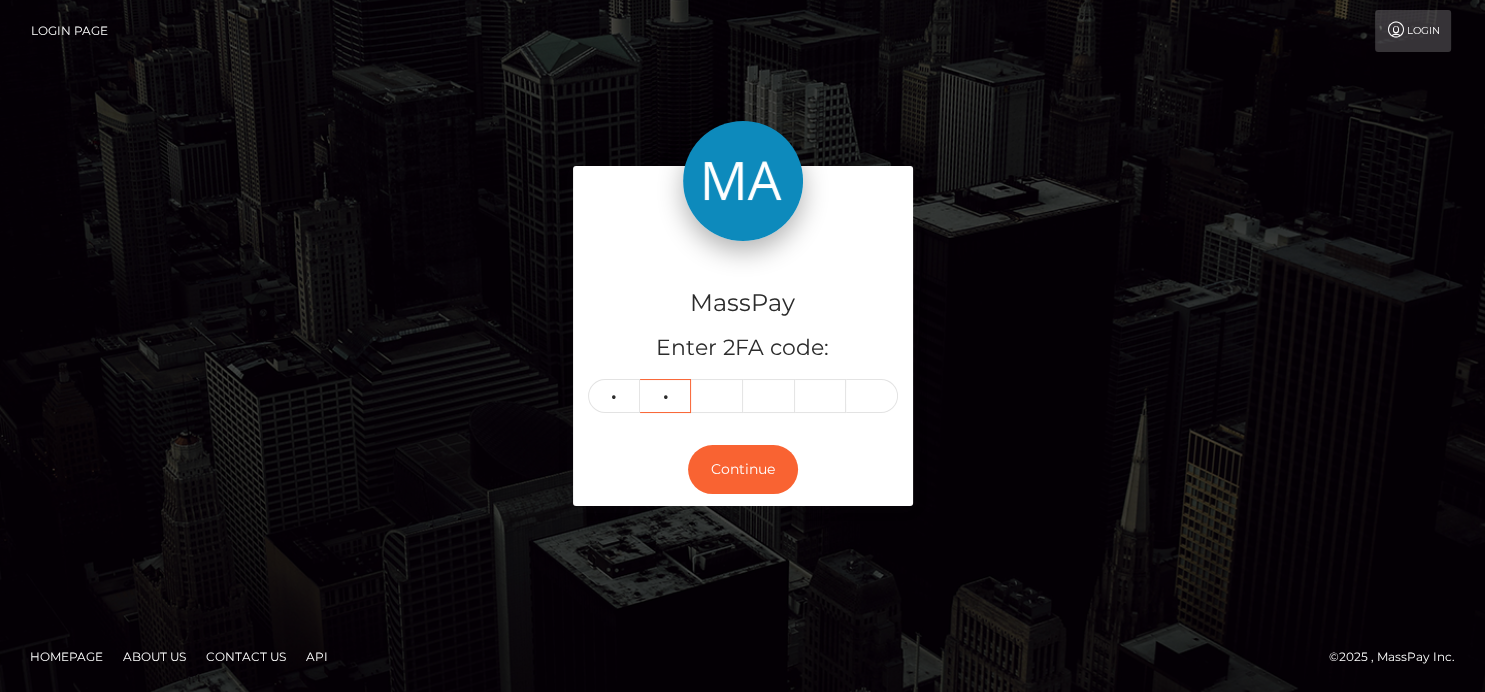 type on "0" 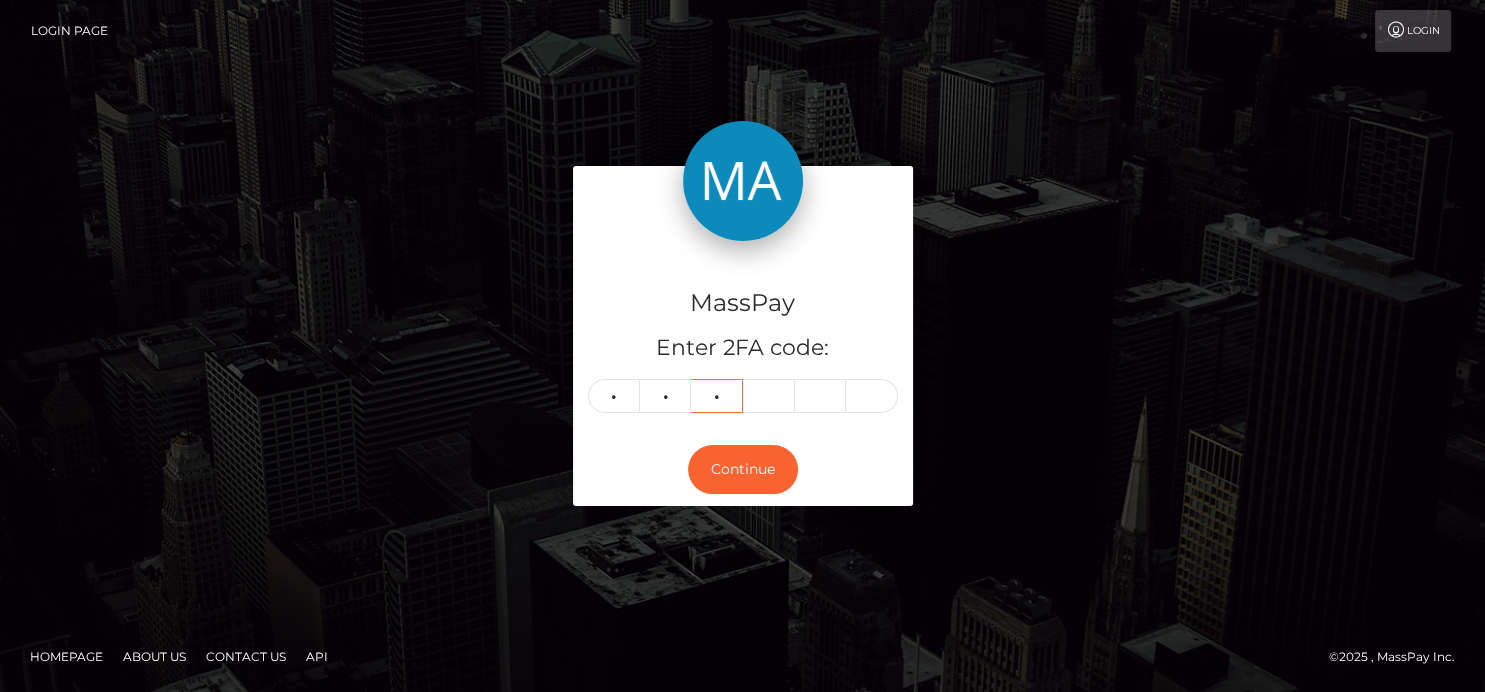 type on "4" 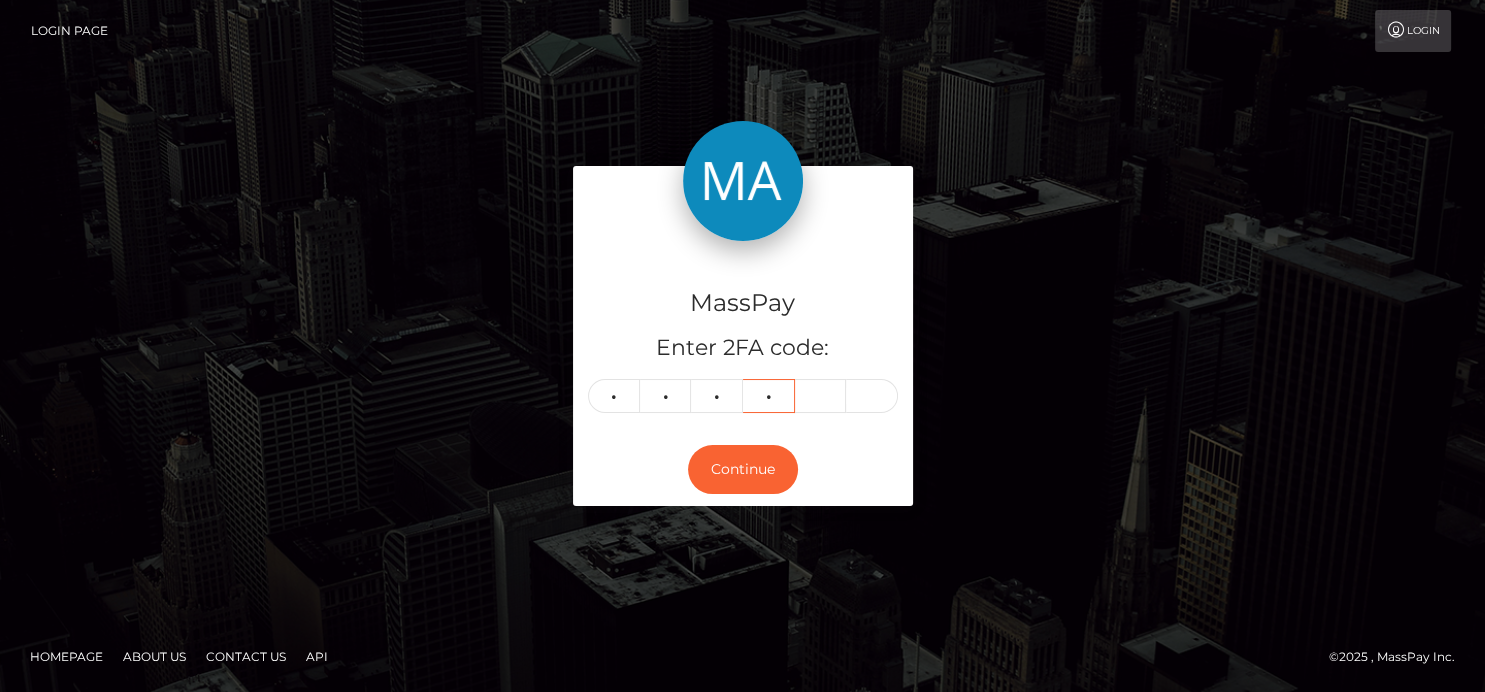 type on "7" 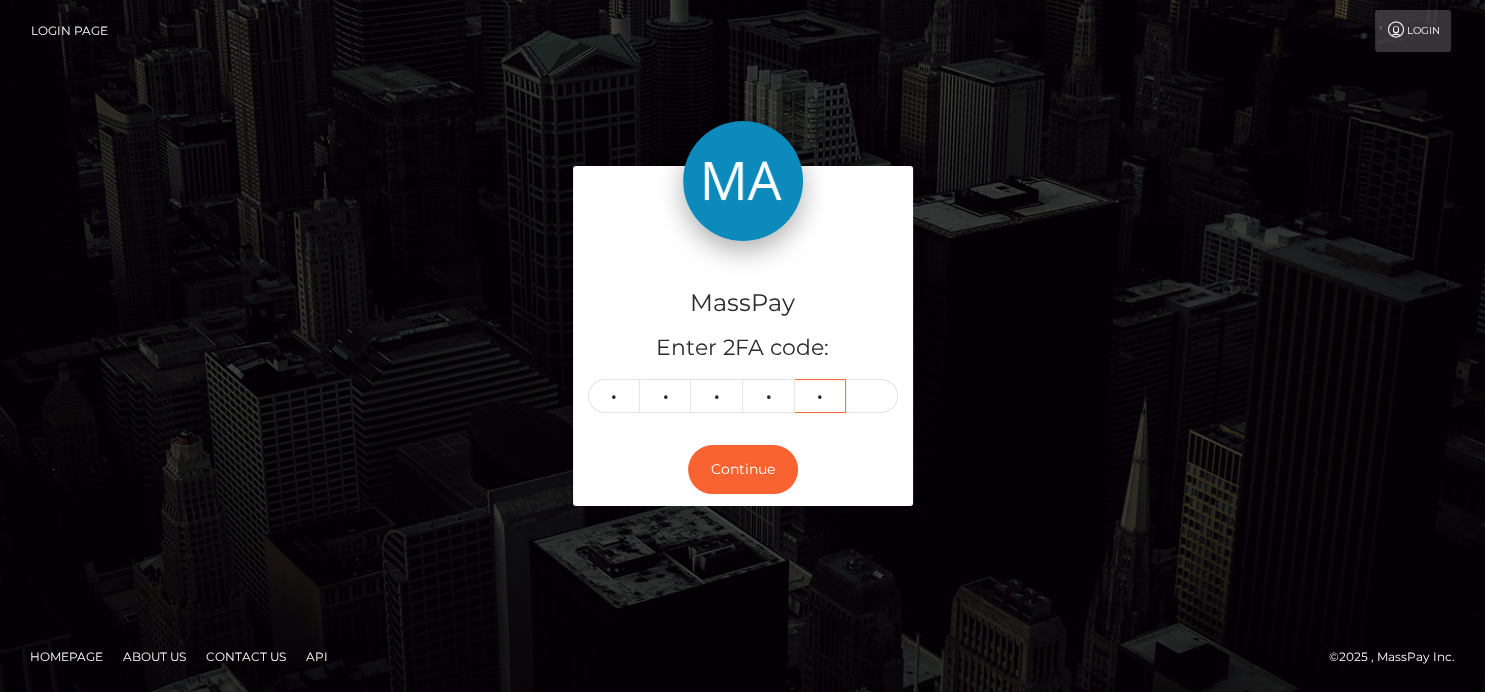 type on "9" 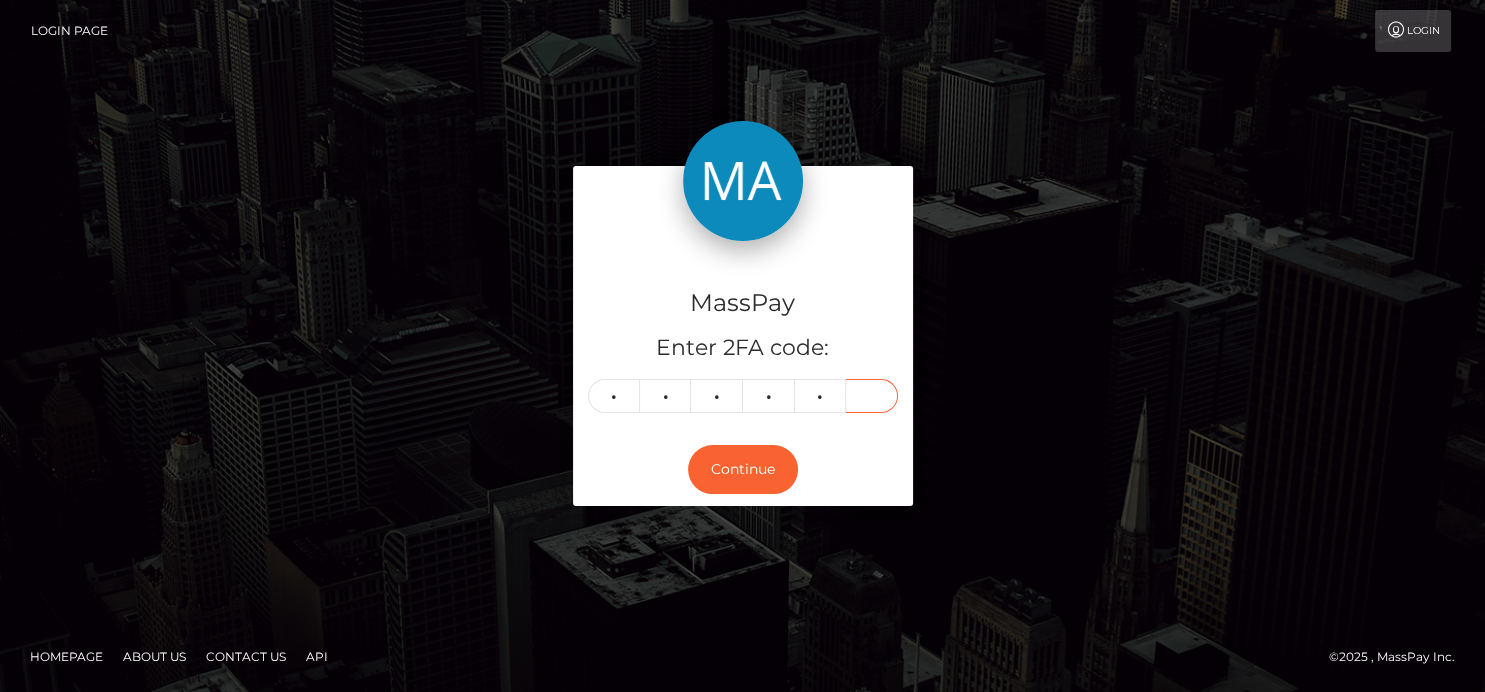 type on "7" 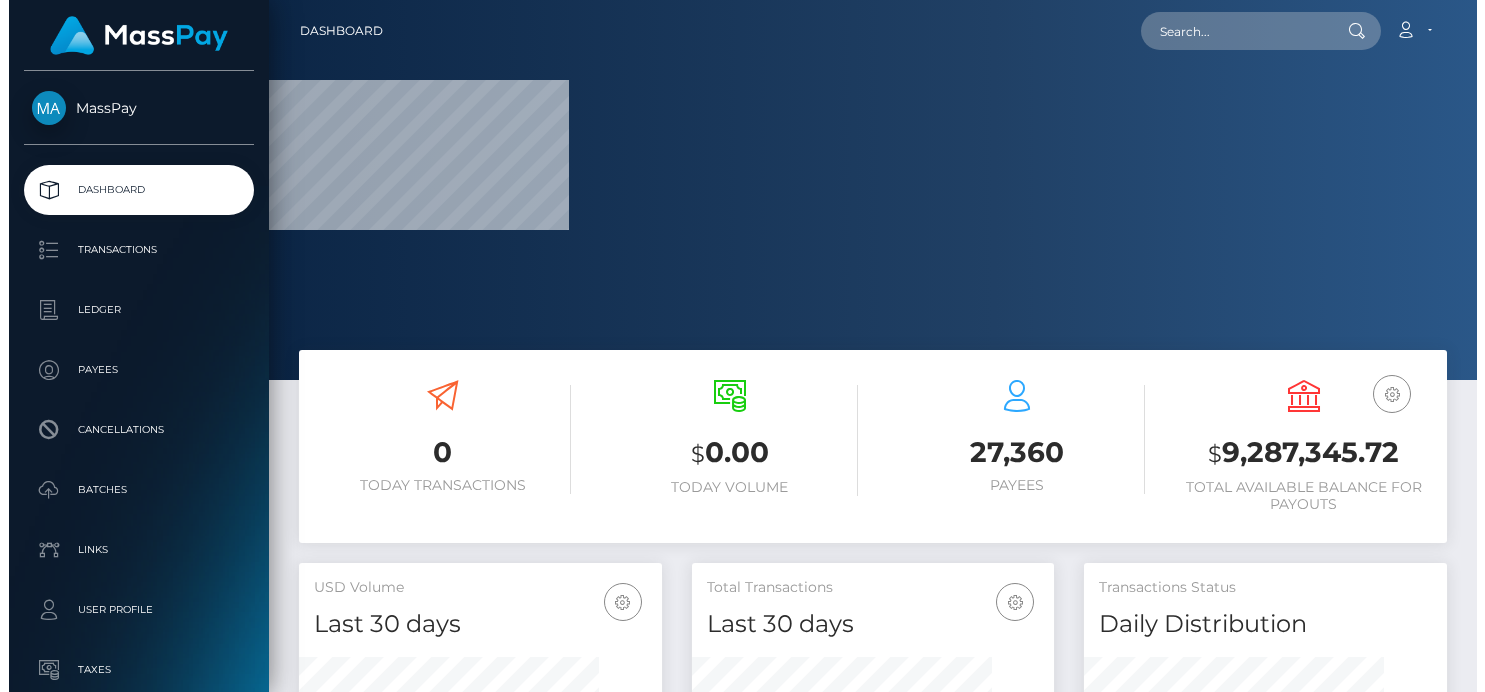 scroll, scrollTop: 0, scrollLeft: 0, axis: both 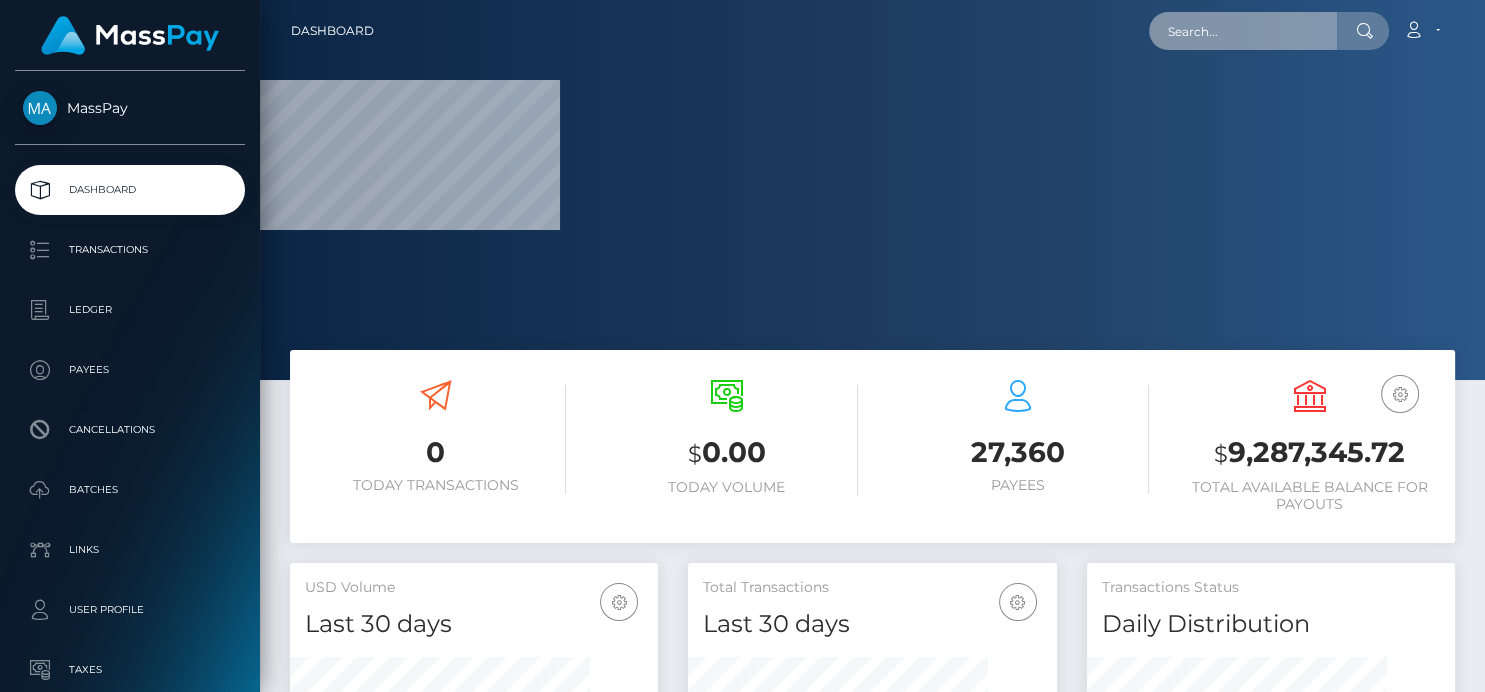 click at bounding box center (1243, 31) 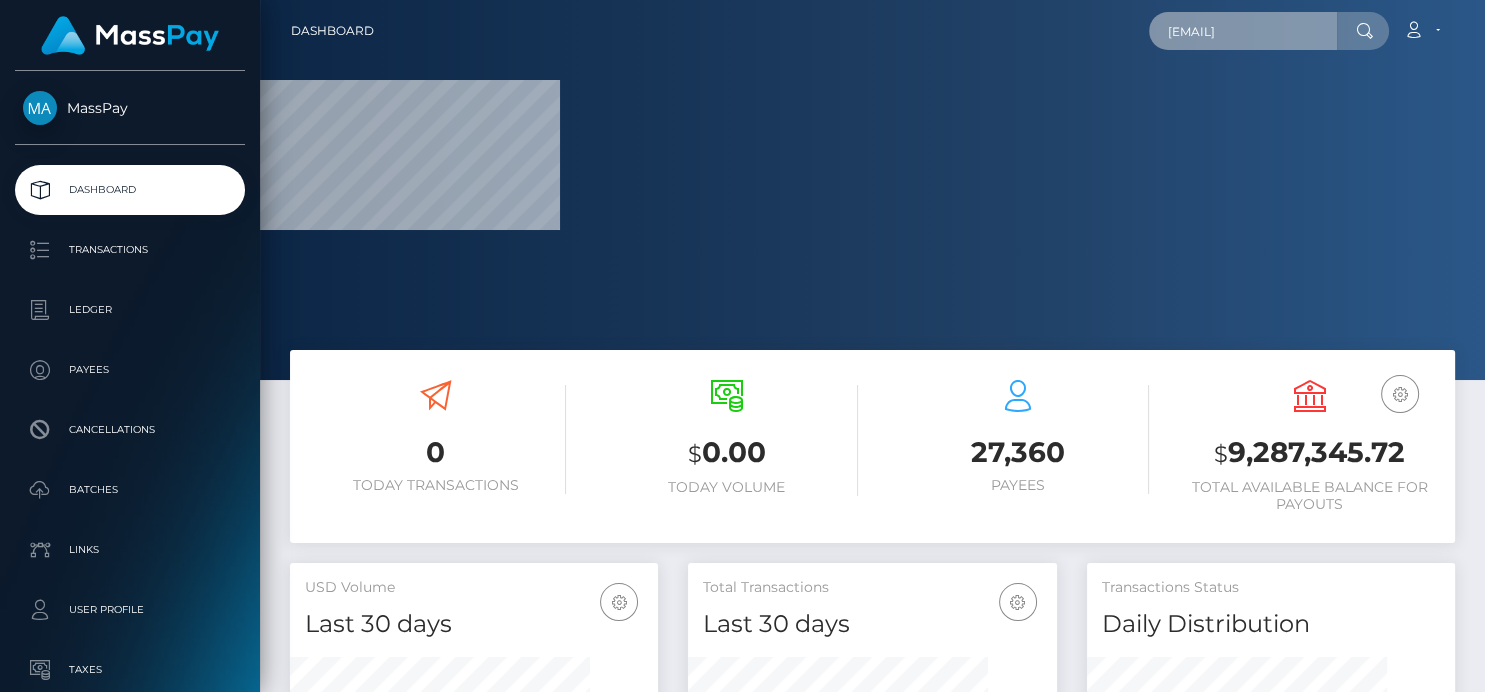 scroll, scrollTop: 0, scrollLeft: 7, axis: horizontal 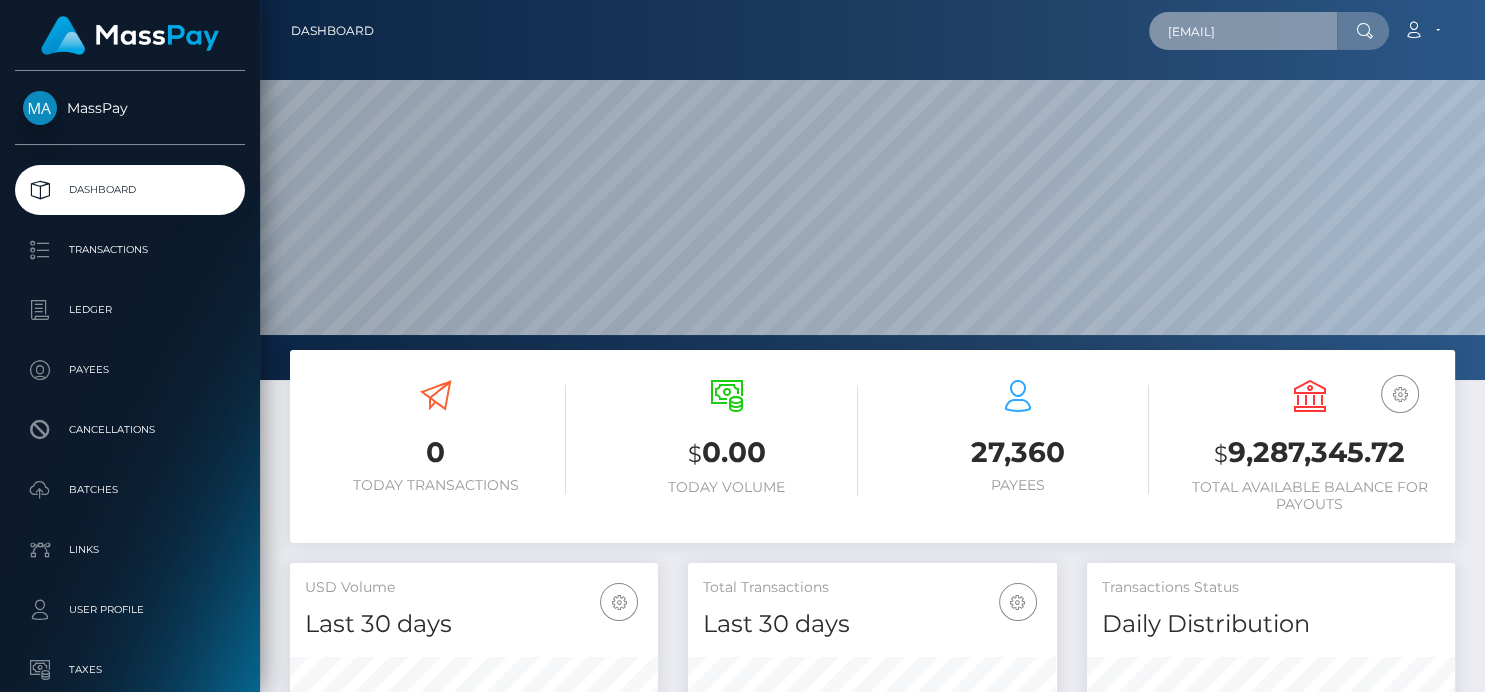 type on "[EMAIL]" 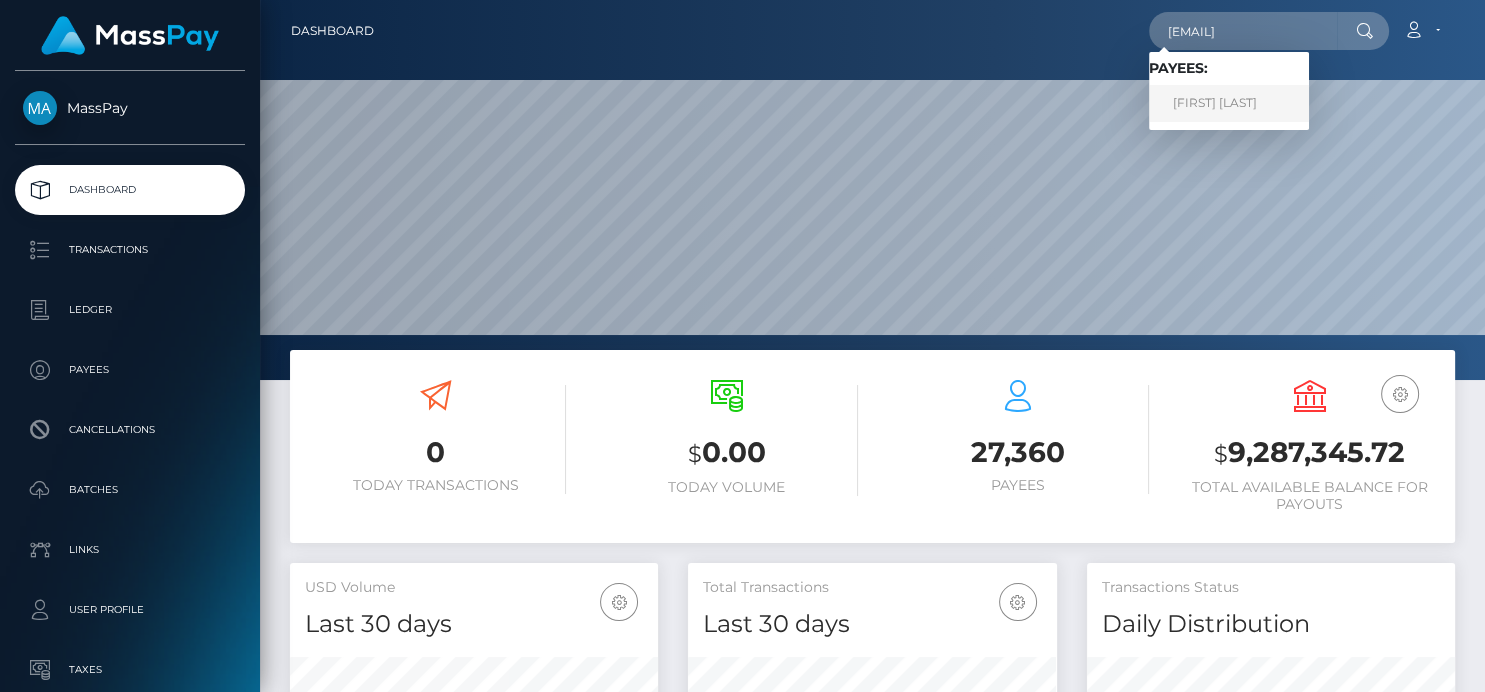 click on "[FIRST]  [LAST]" at bounding box center (1229, 103) 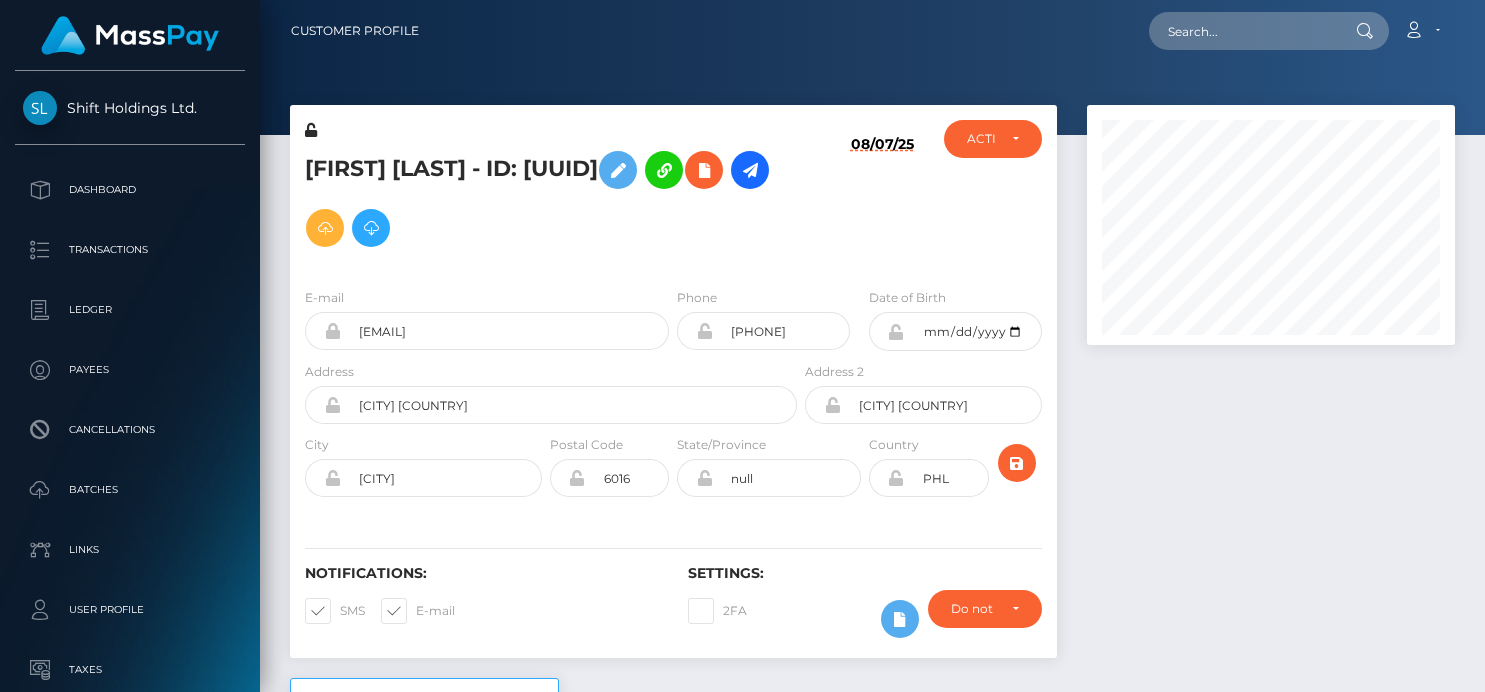 scroll, scrollTop: 0, scrollLeft: 0, axis: both 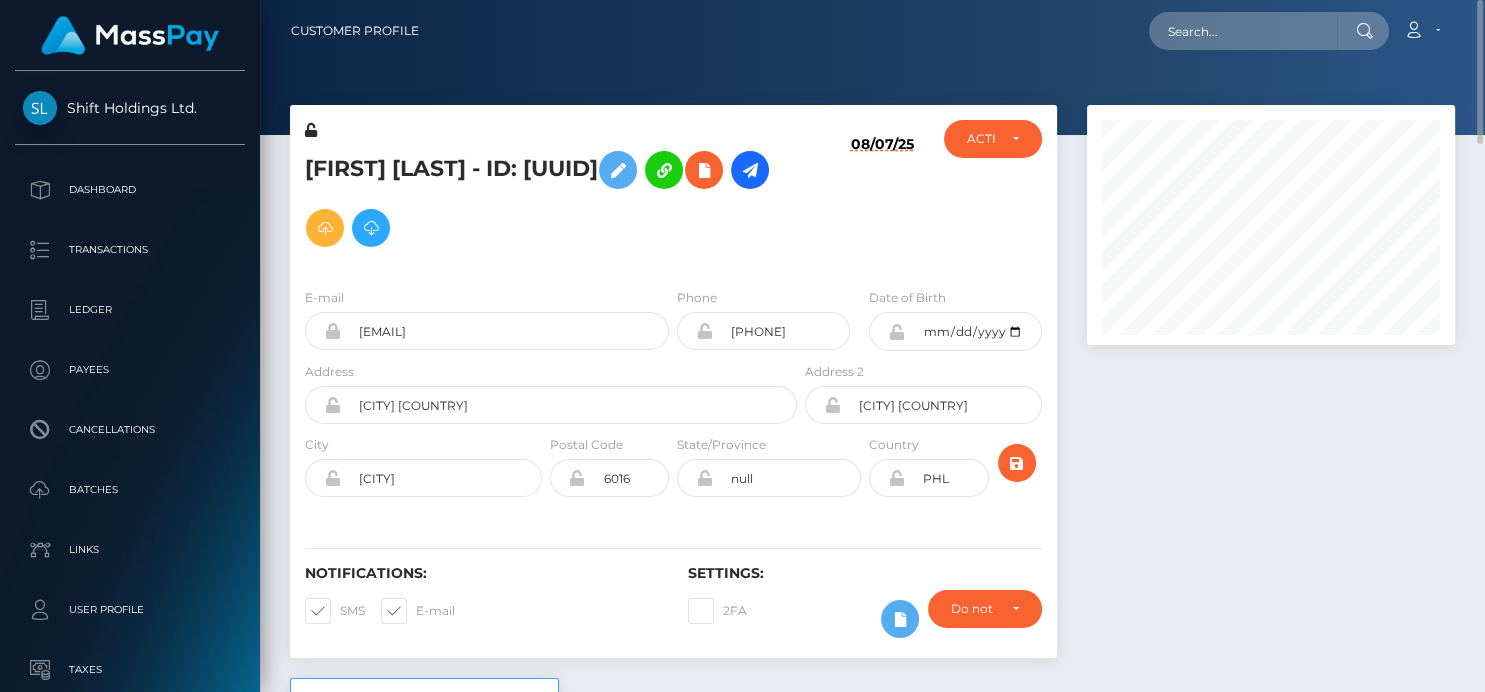 drag, startPoint x: 510, startPoint y: 206, endPoint x: 293, endPoint y: 158, distance: 222.24536 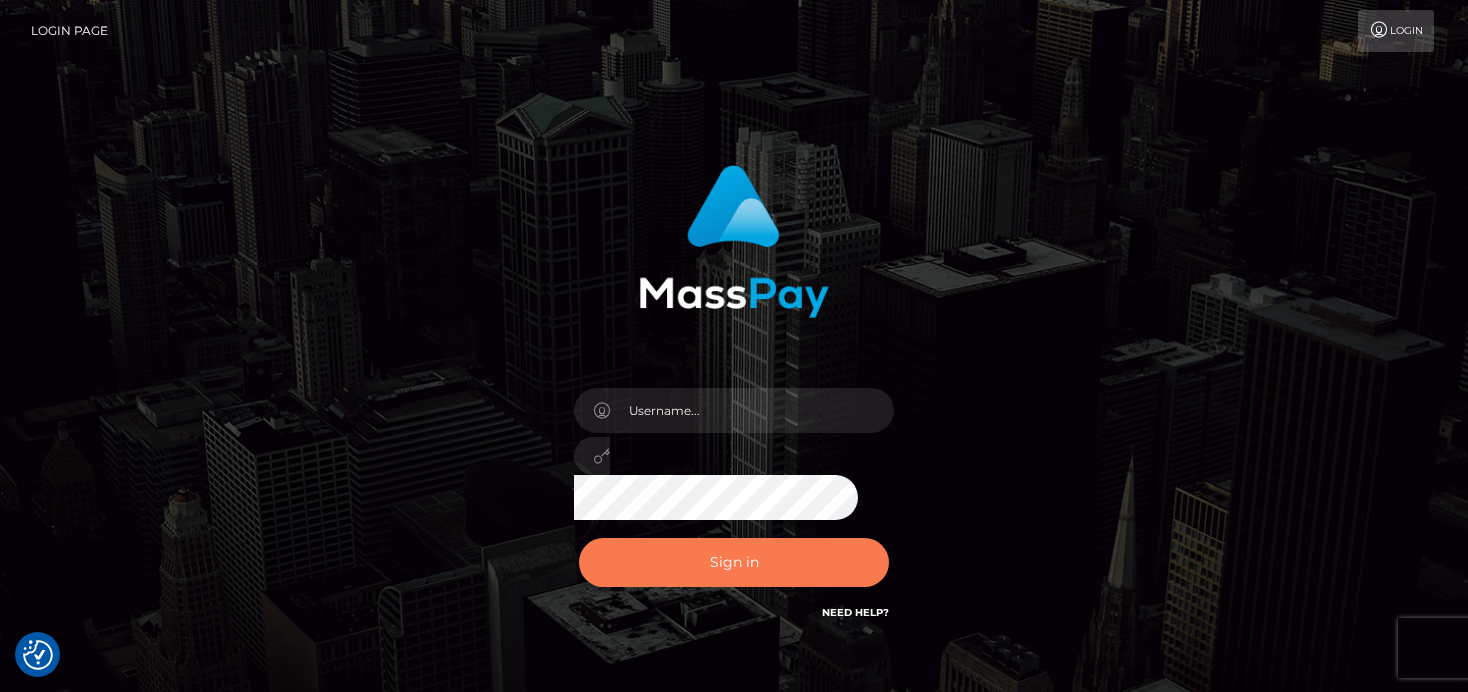 scroll, scrollTop: 0, scrollLeft: 0, axis: both 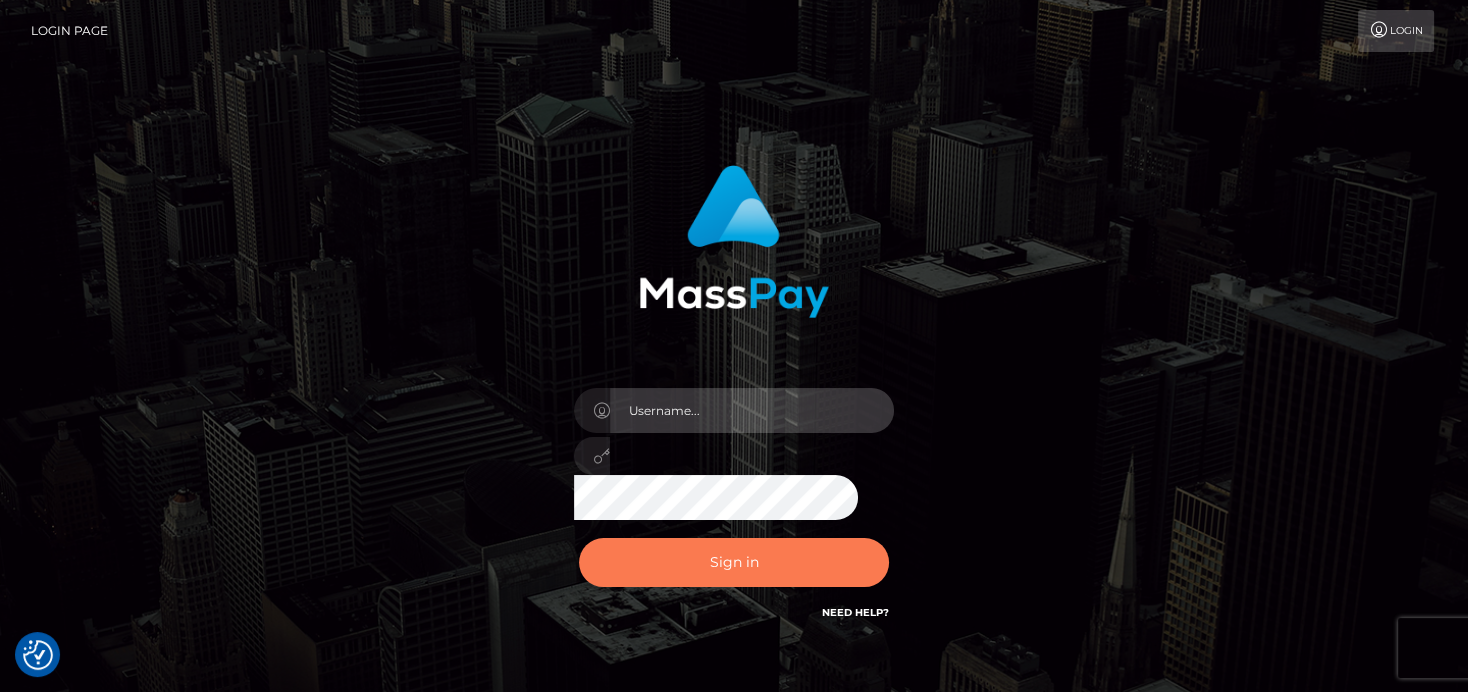 type on "denise" 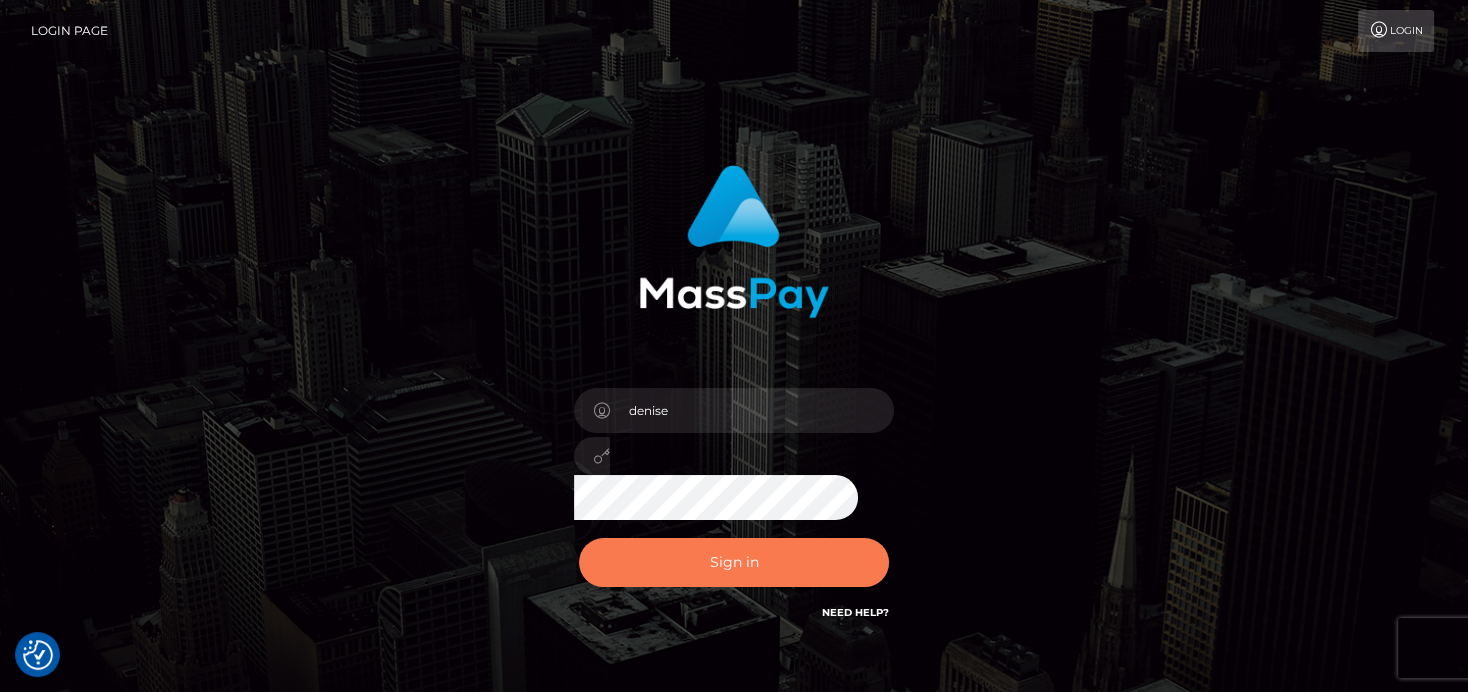 click on "Sign in" at bounding box center (734, 562) 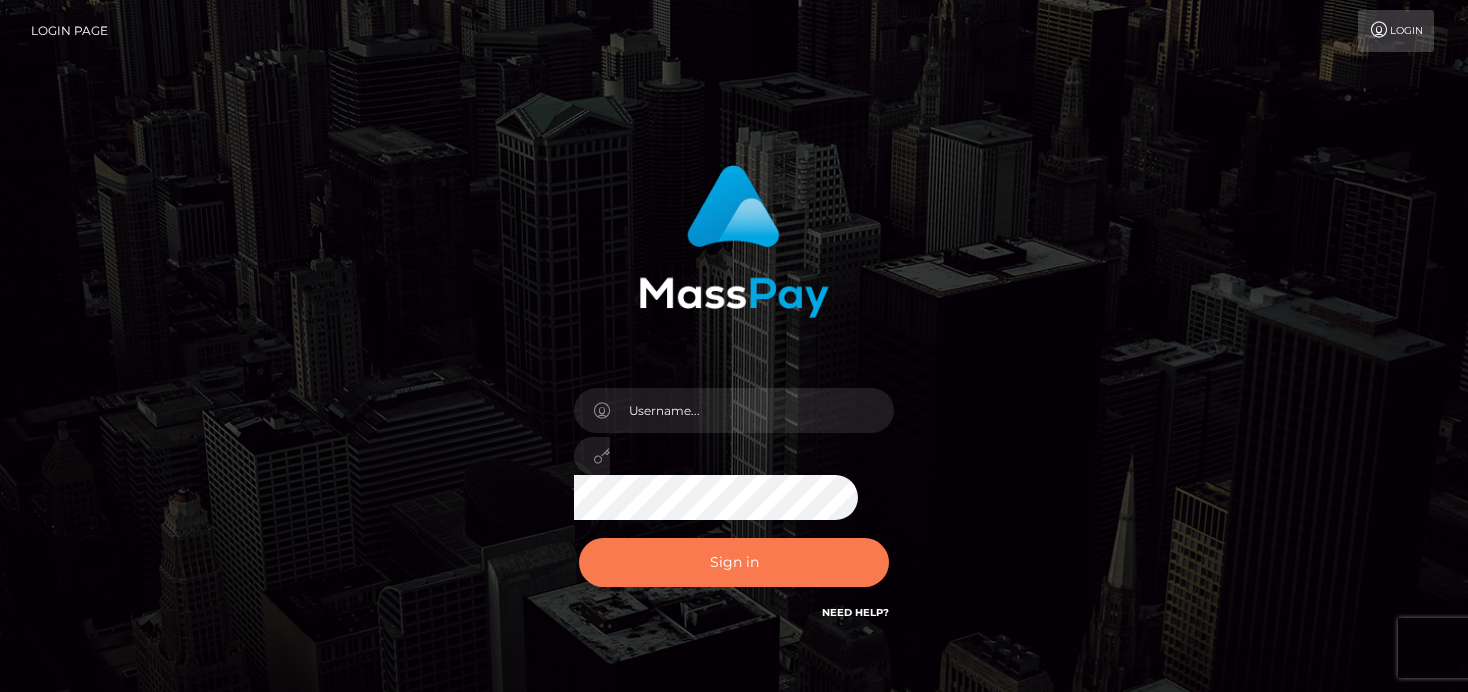 scroll, scrollTop: 0, scrollLeft: 0, axis: both 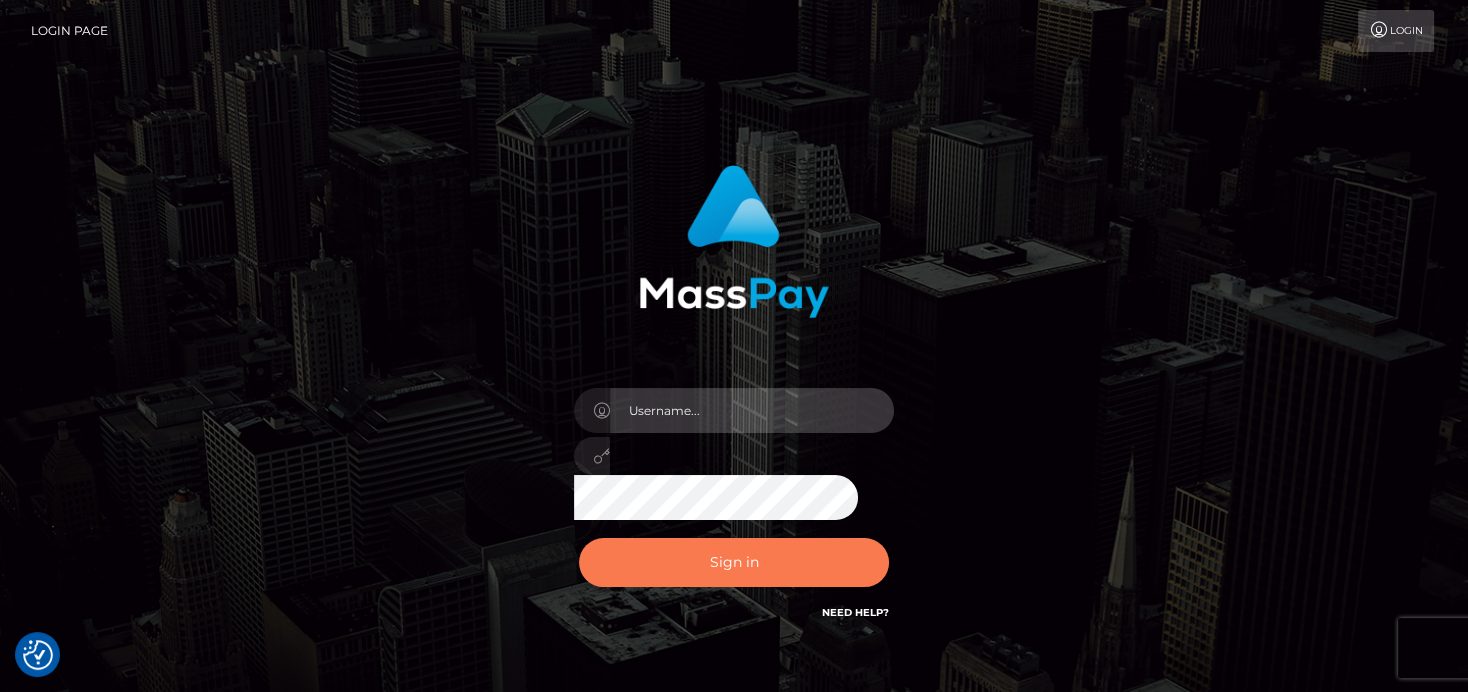 type on "denise" 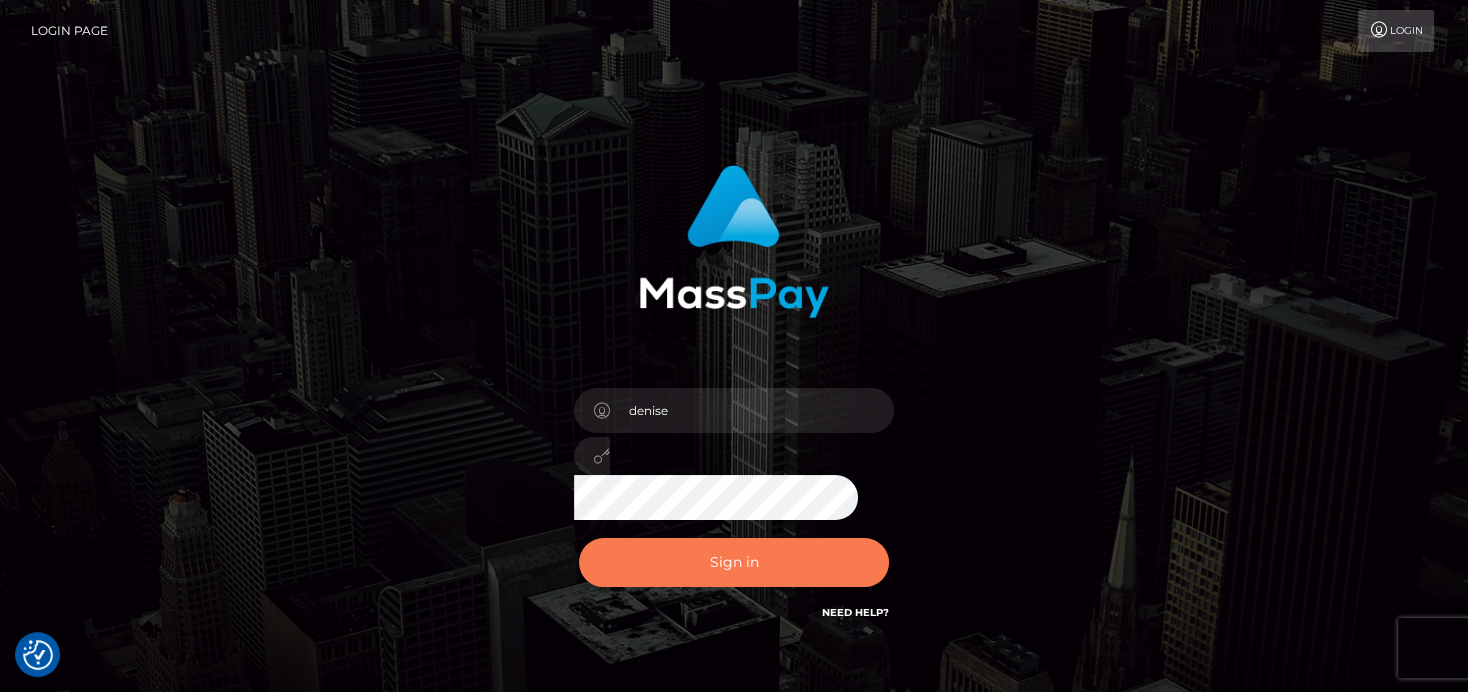 click on "Sign in" at bounding box center [734, 562] 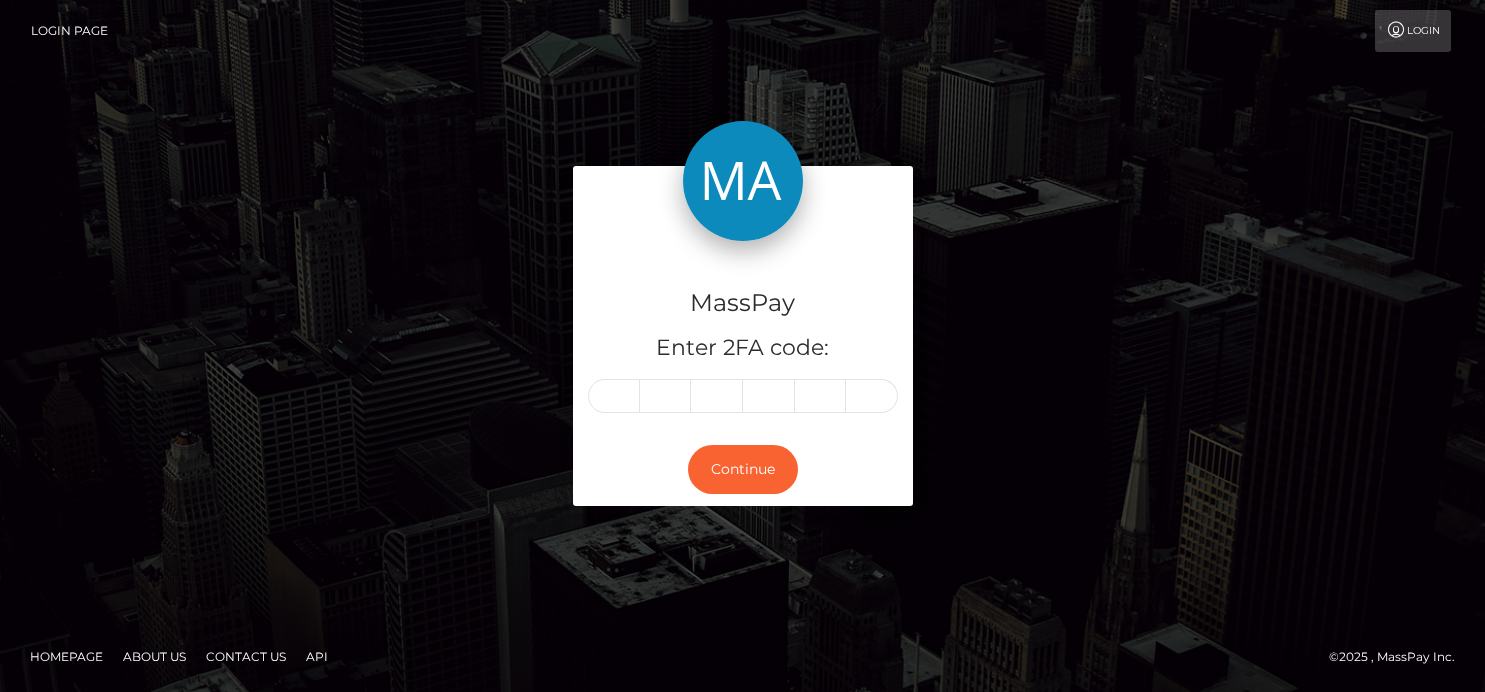 scroll, scrollTop: 0, scrollLeft: 0, axis: both 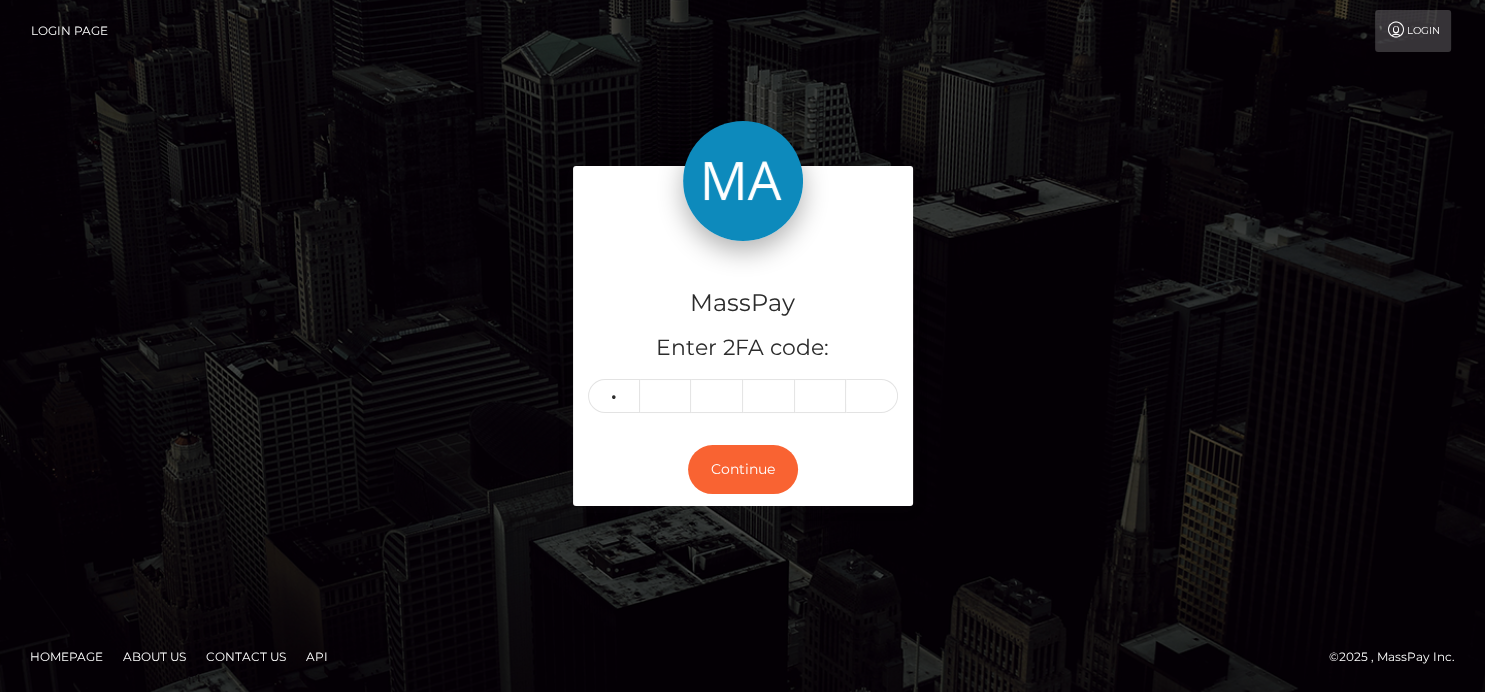 type on "2" 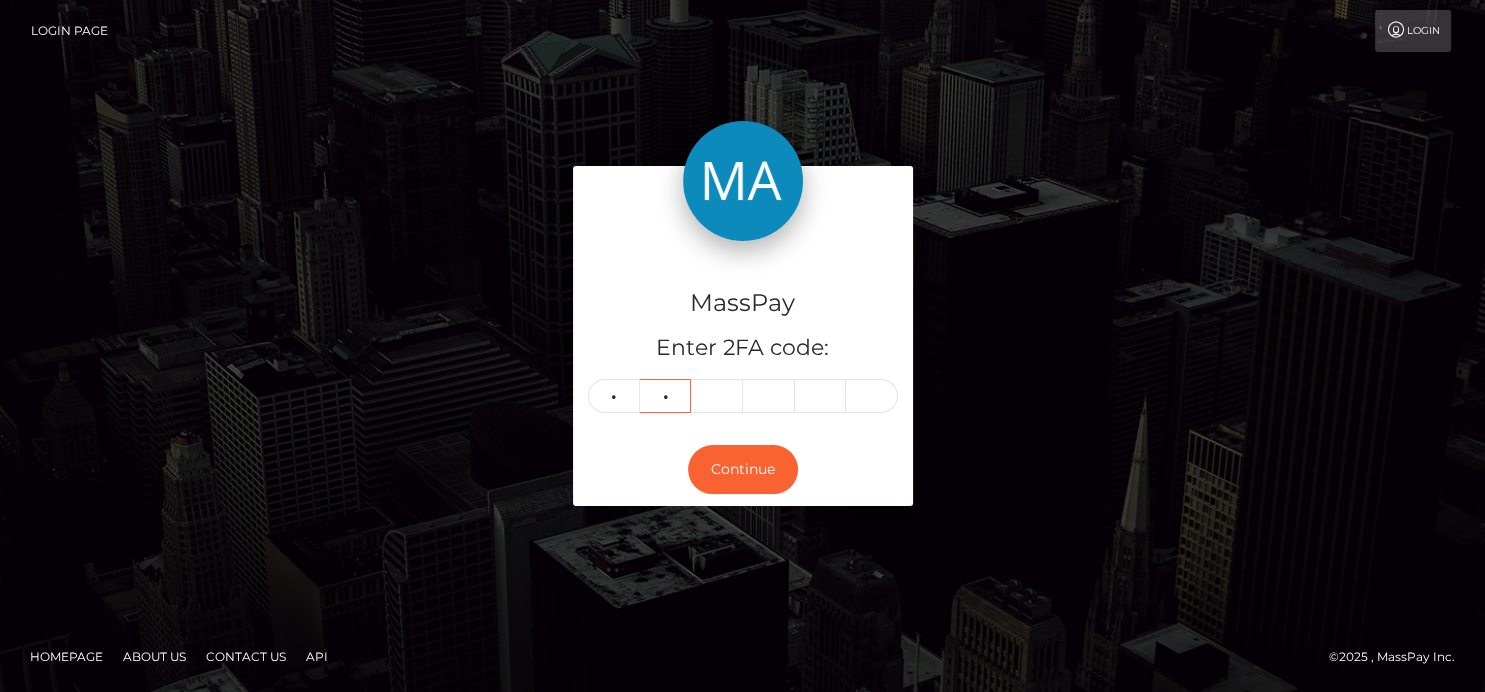 type on "9" 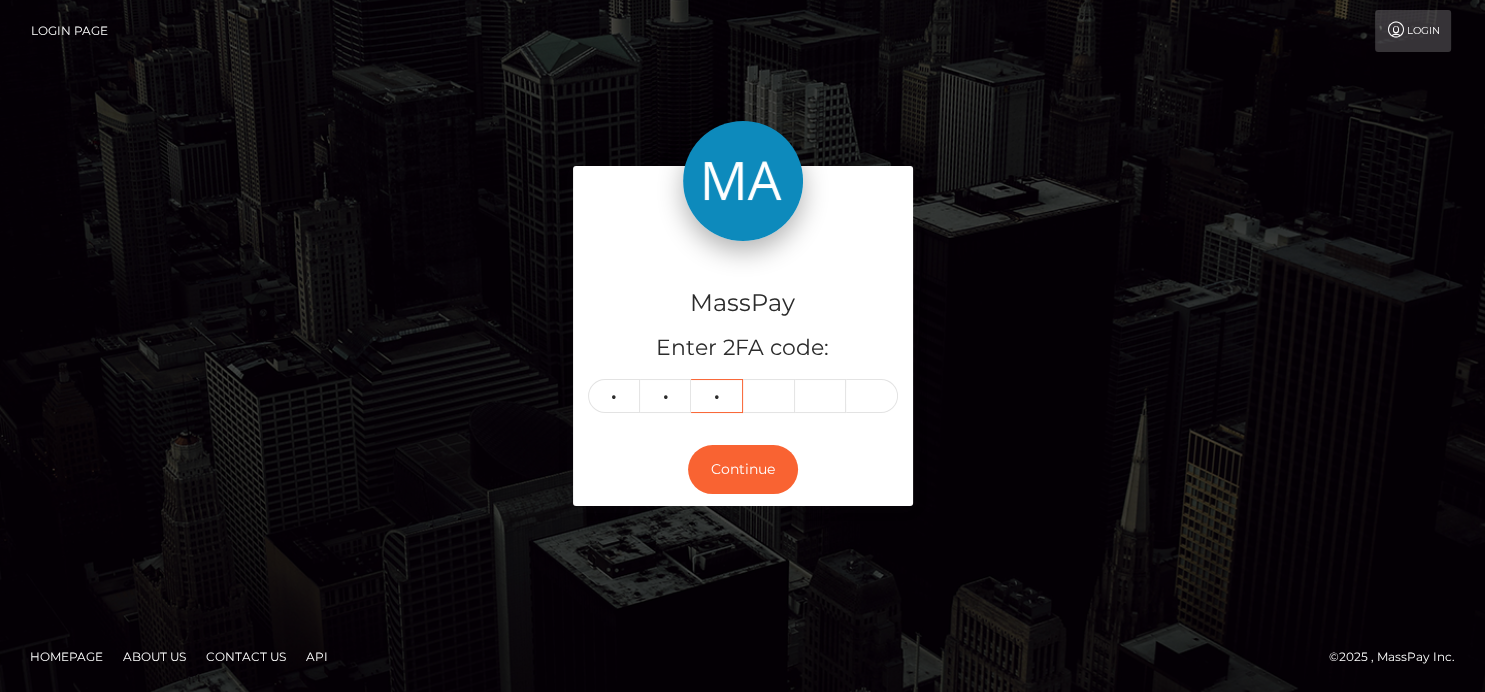 type on "7" 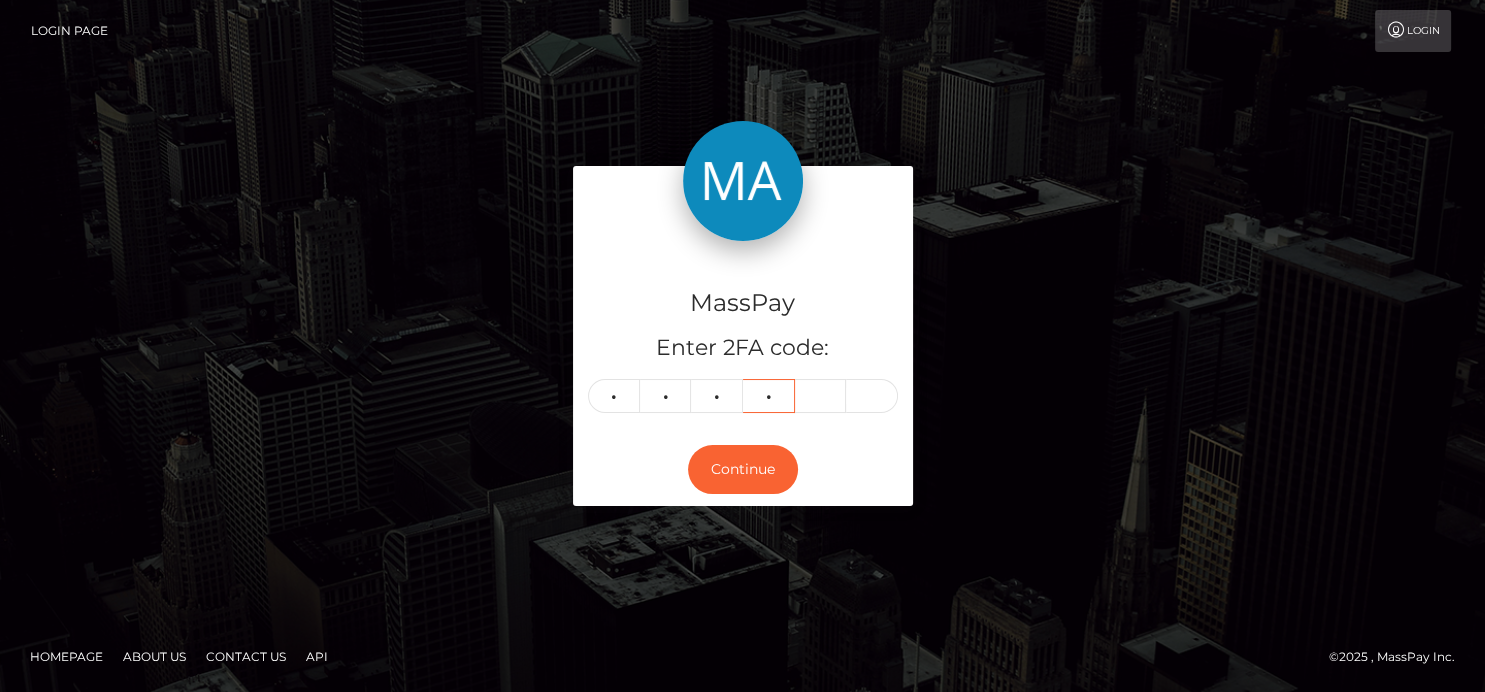 type on "7" 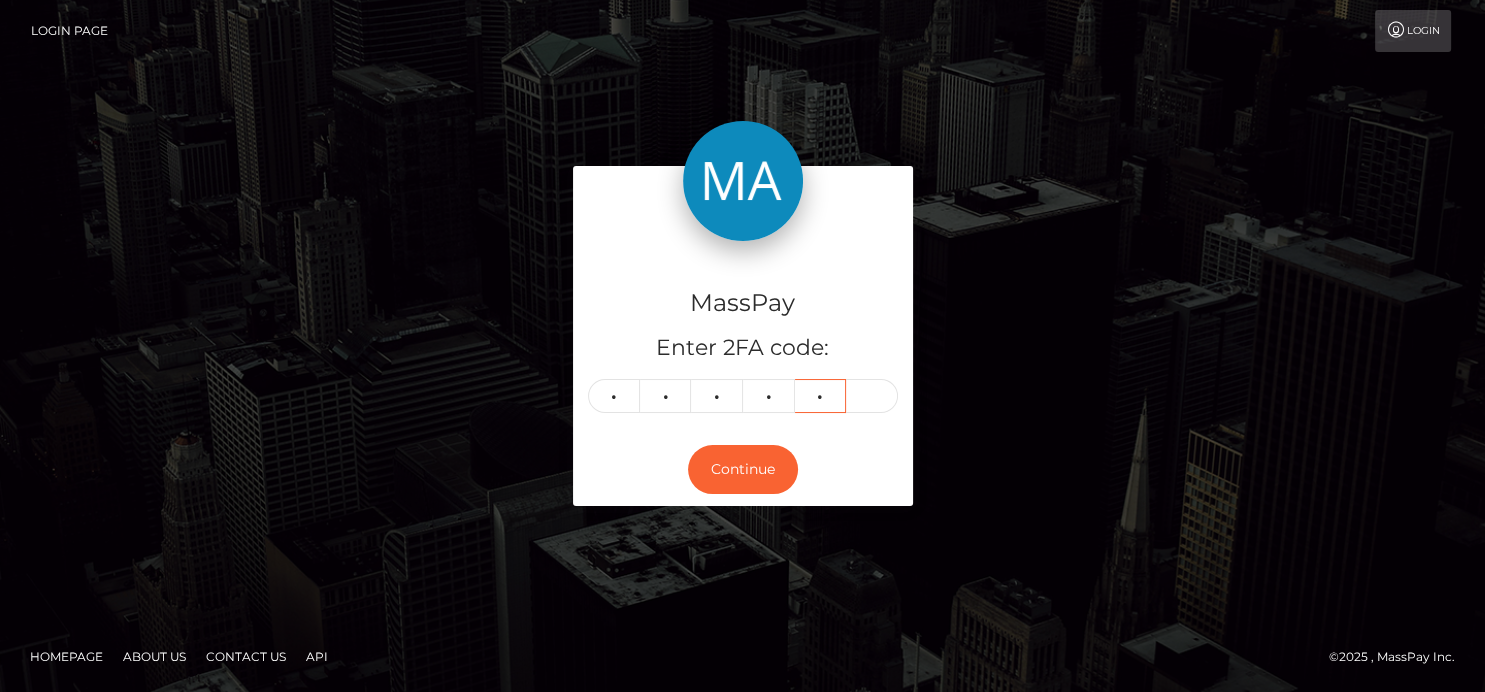 type on "5" 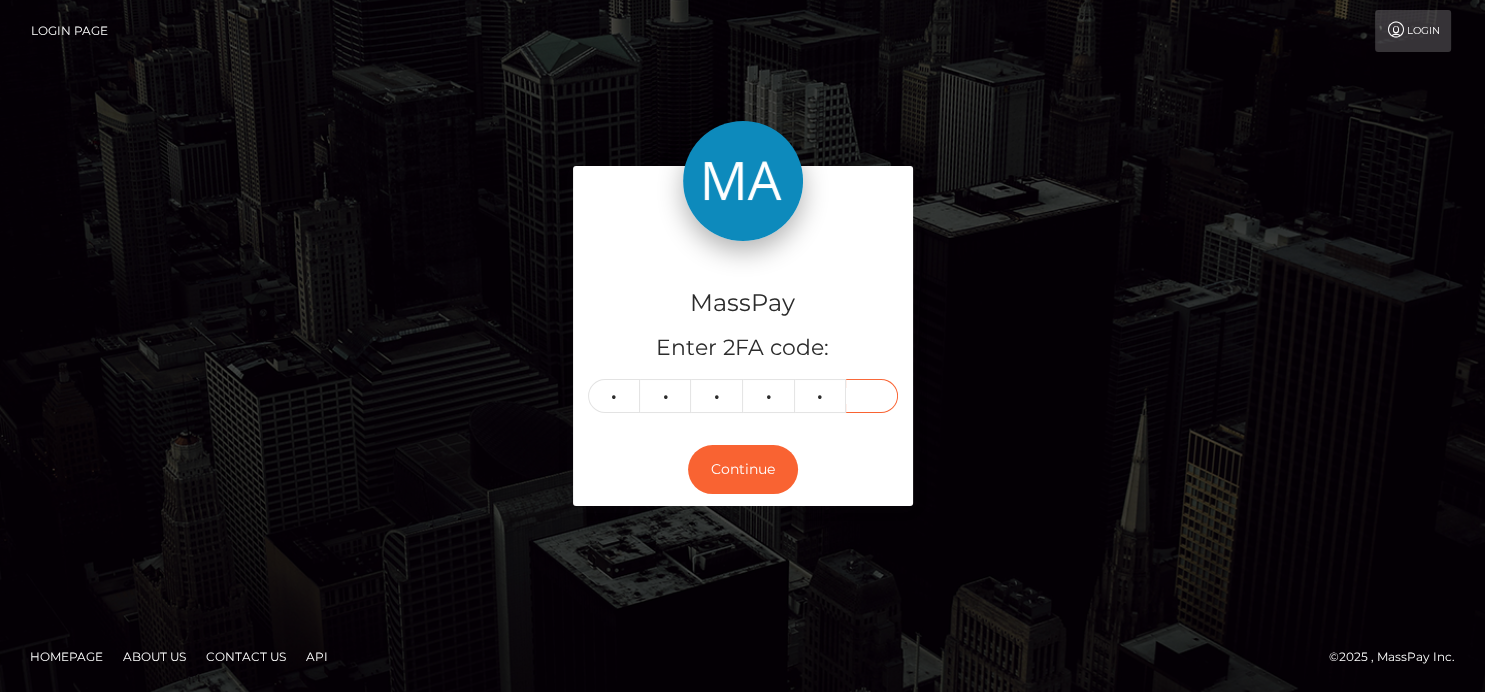 type on "0" 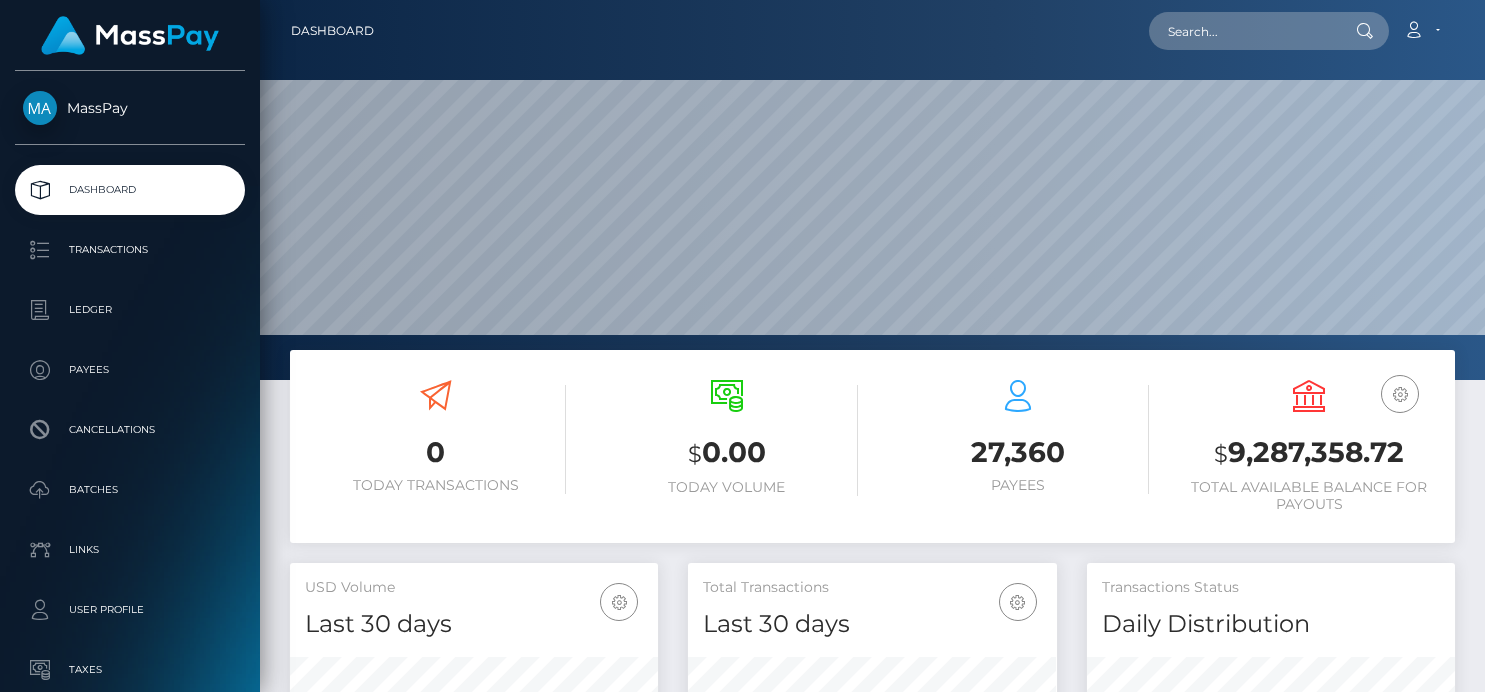 scroll, scrollTop: 0, scrollLeft: 0, axis: both 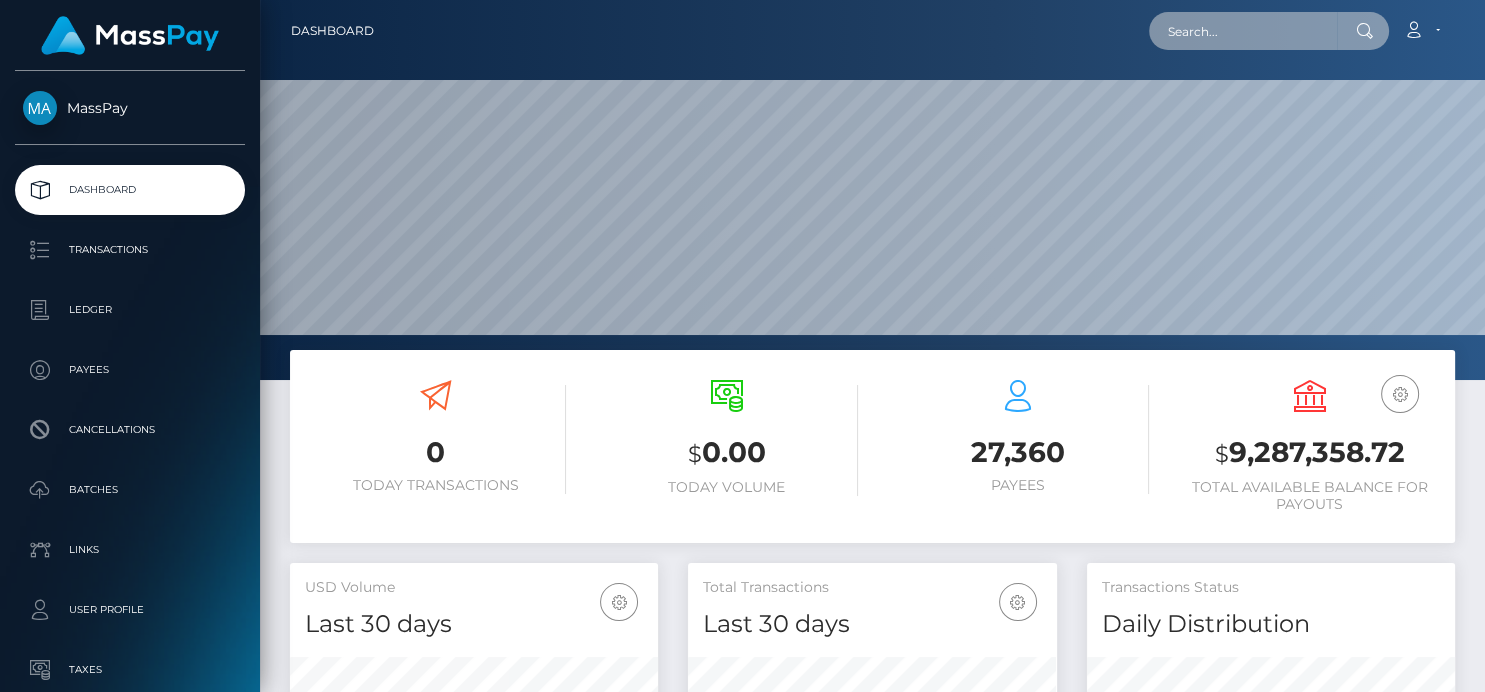 click at bounding box center (1243, 31) 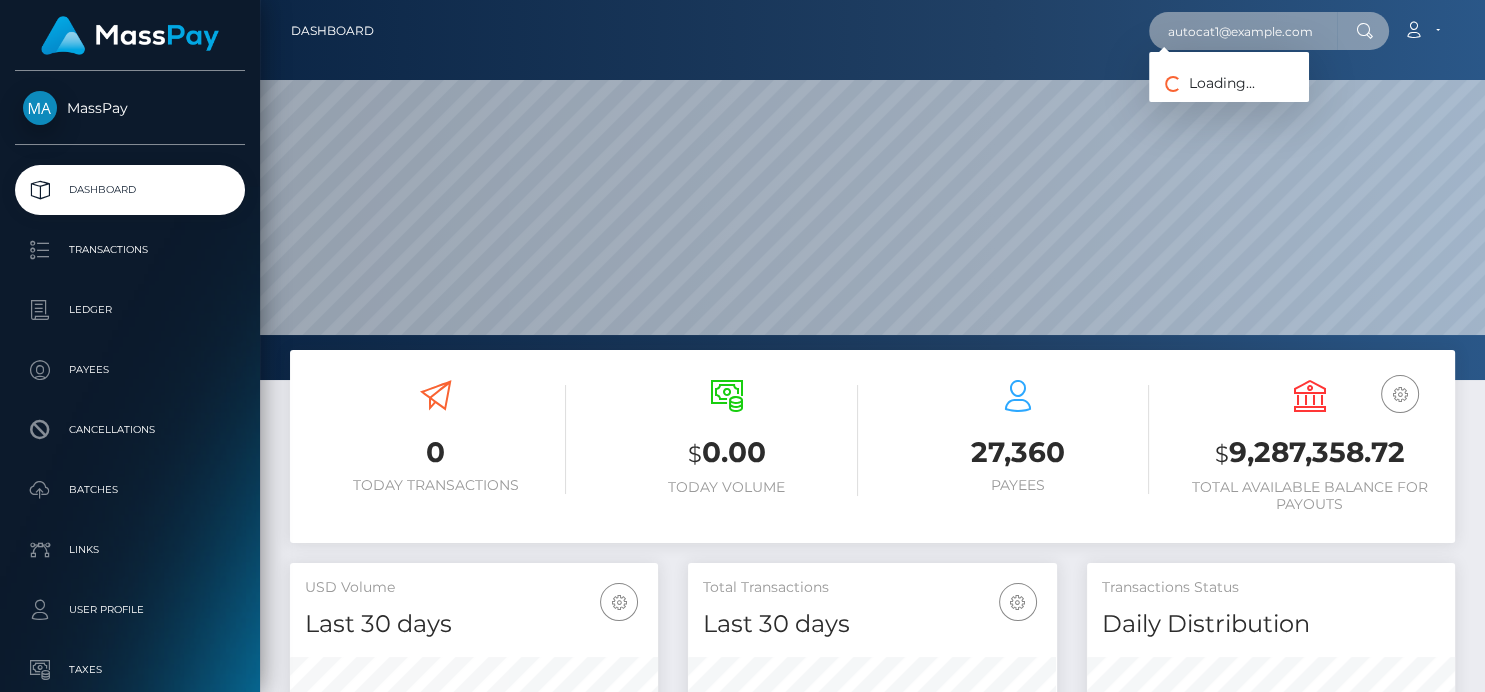 type on "autocat1@example.com" 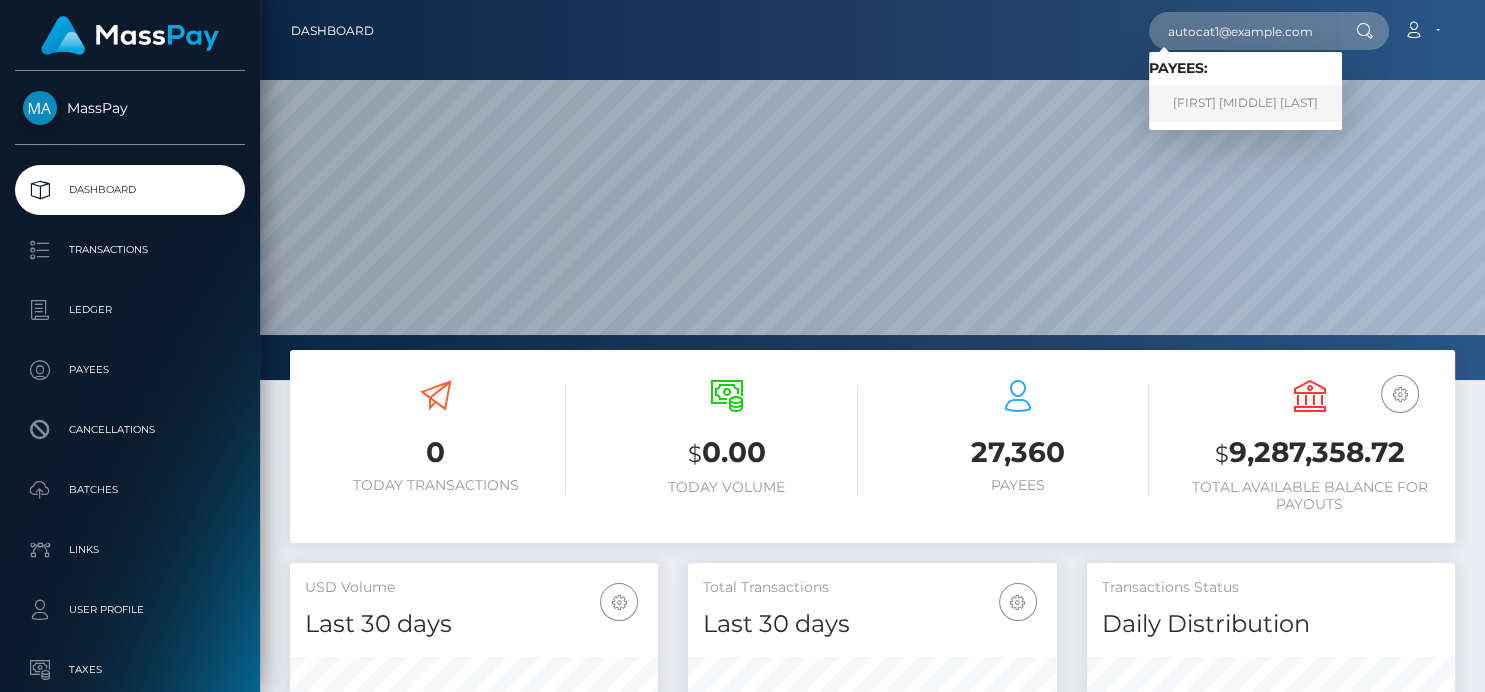 click on "[FIRST] [MIDDLE] [LAST]" at bounding box center [1245, 103] 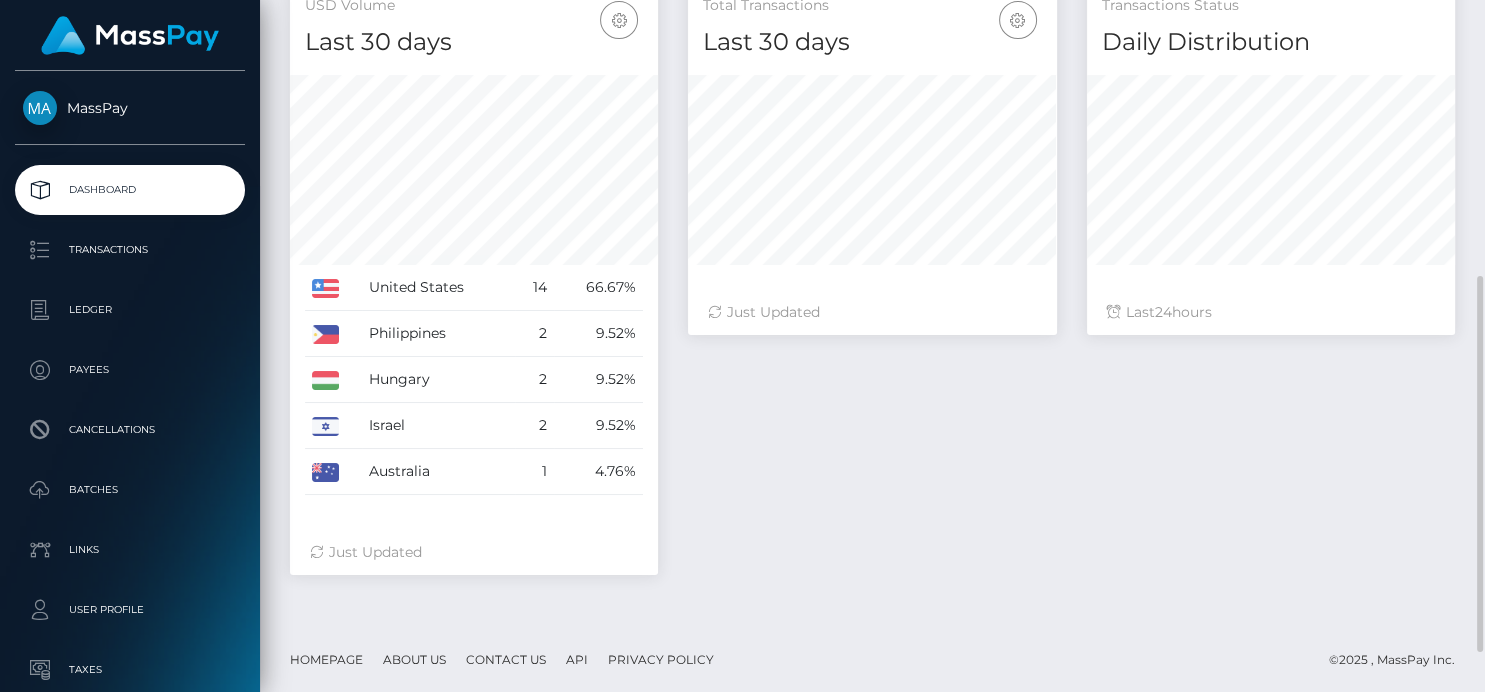 scroll, scrollTop: 582, scrollLeft: 0, axis: vertical 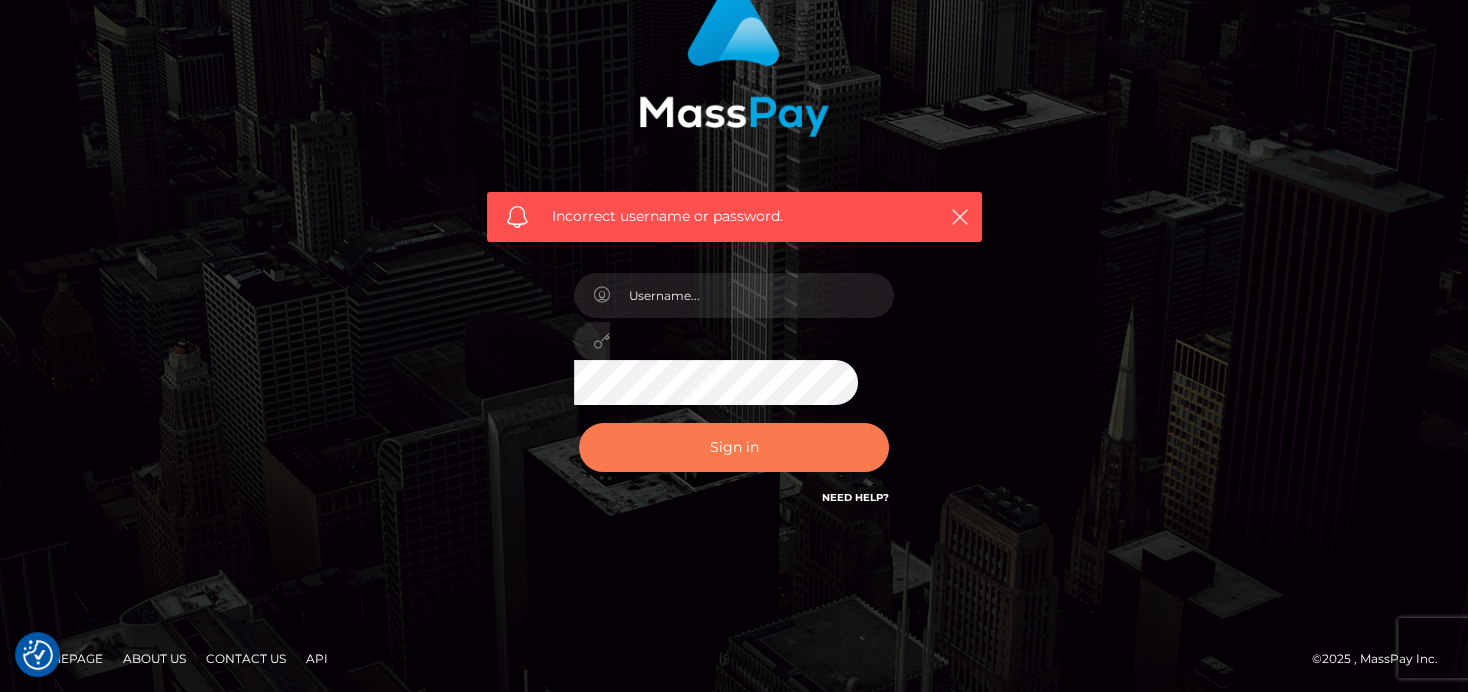 checkbox on "true" 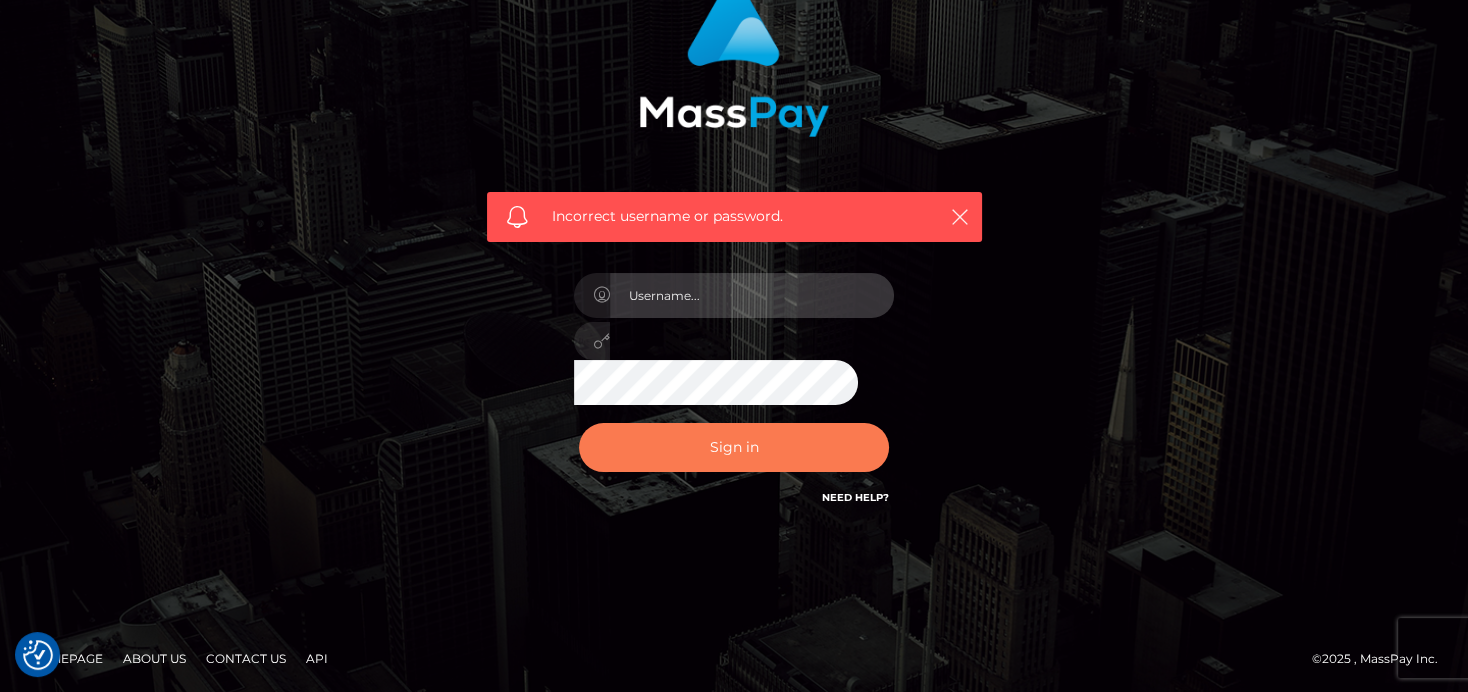 type on "denise" 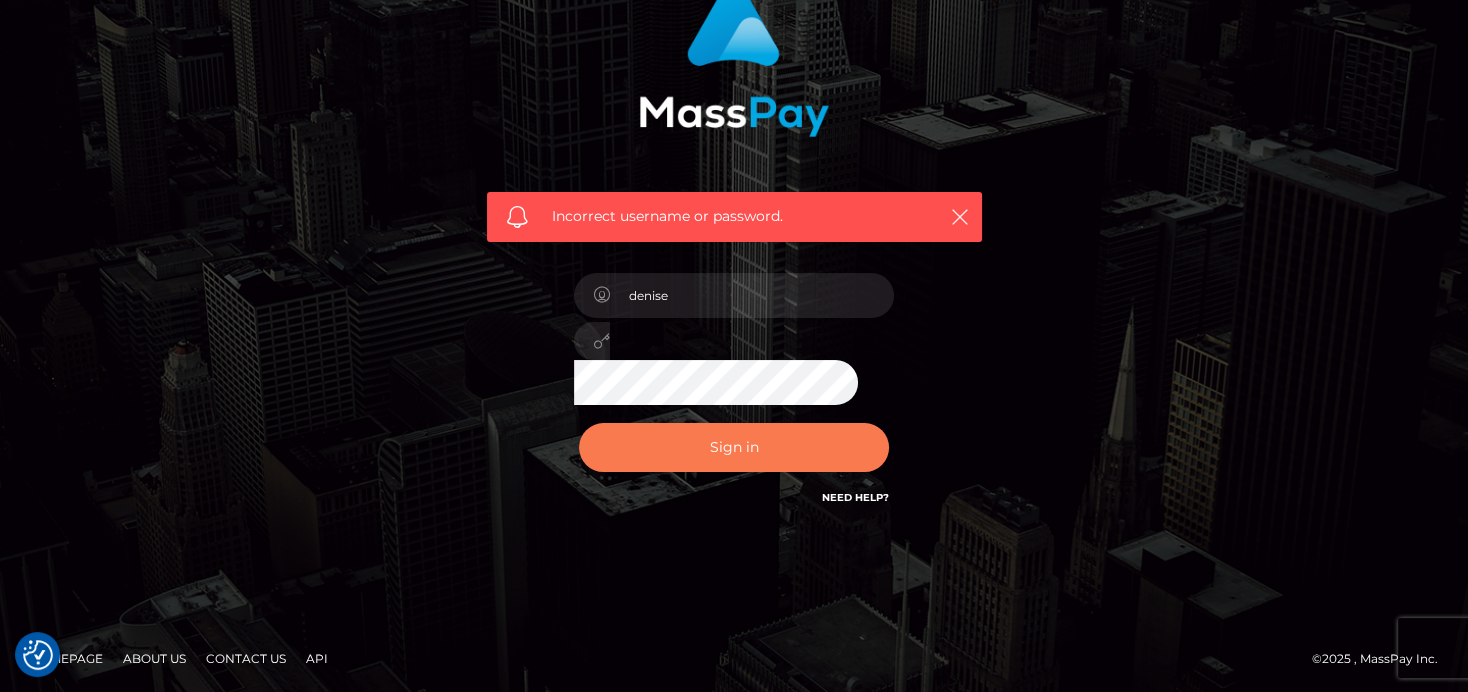 scroll, scrollTop: 181, scrollLeft: 0, axis: vertical 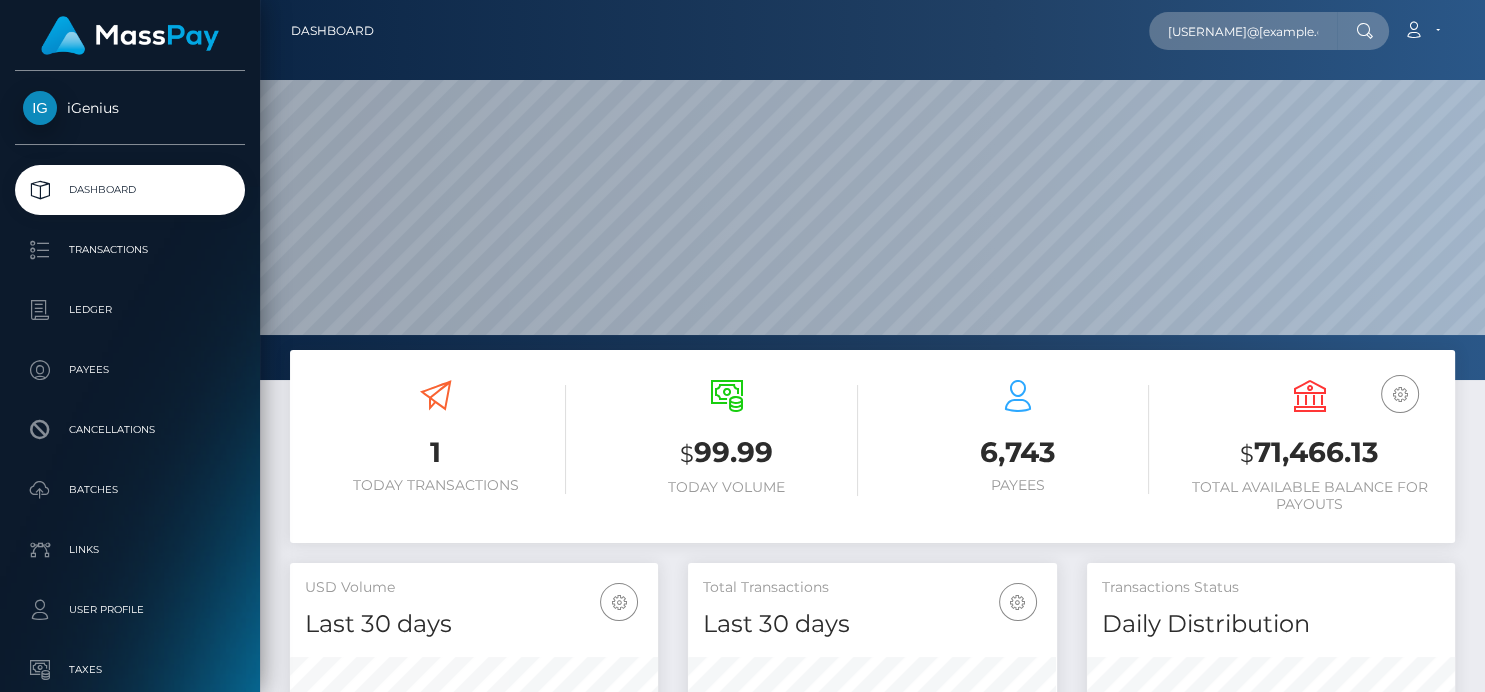 type on "autocat1@gmail.com" 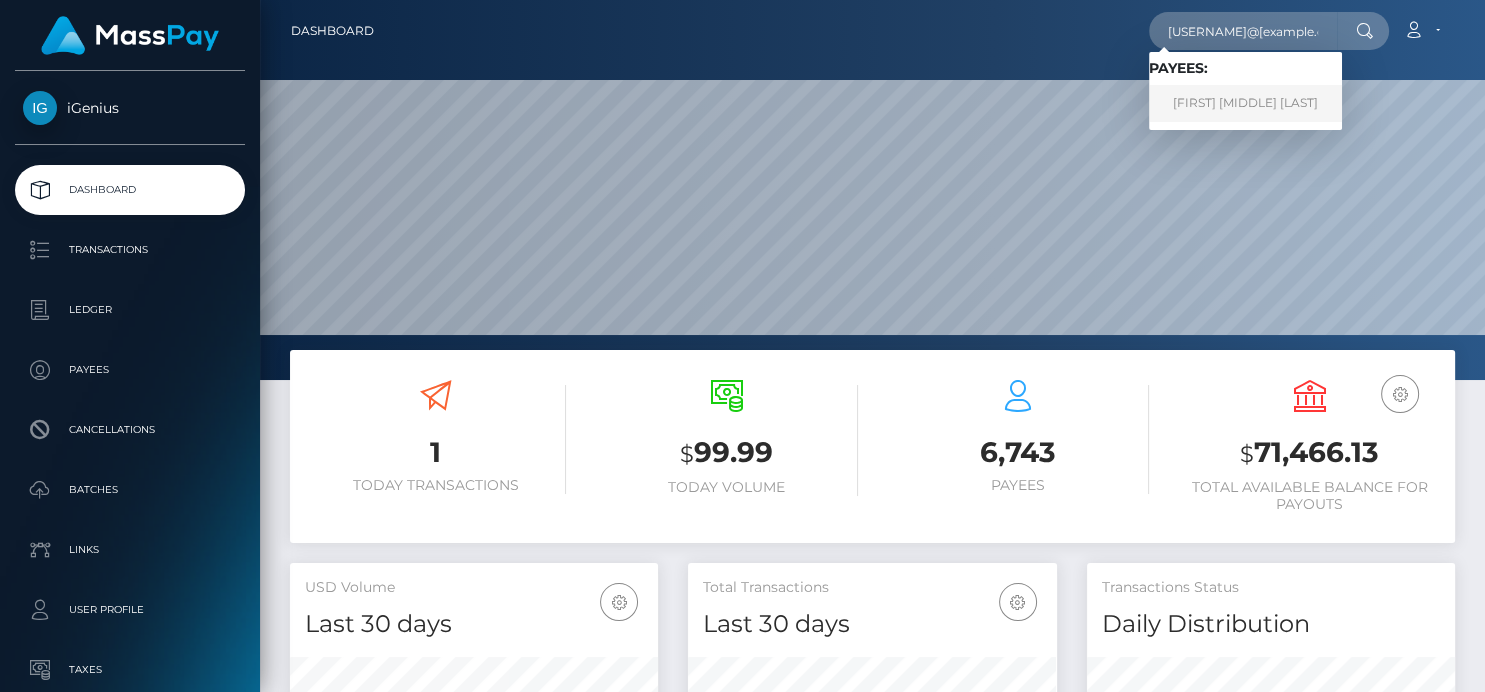 click on "HORATIO BANCROFT WILLIAMS" at bounding box center (1245, 103) 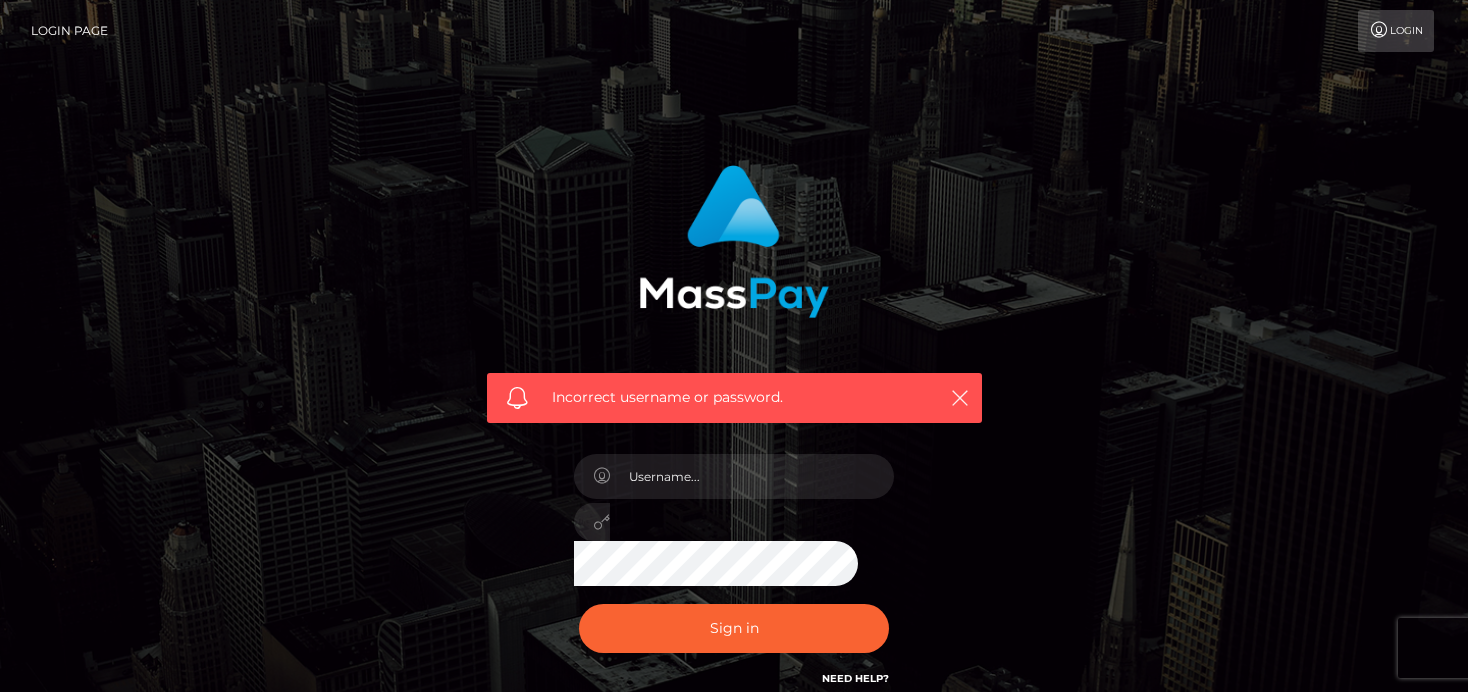 scroll, scrollTop: 0, scrollLeft: 0, axis: both 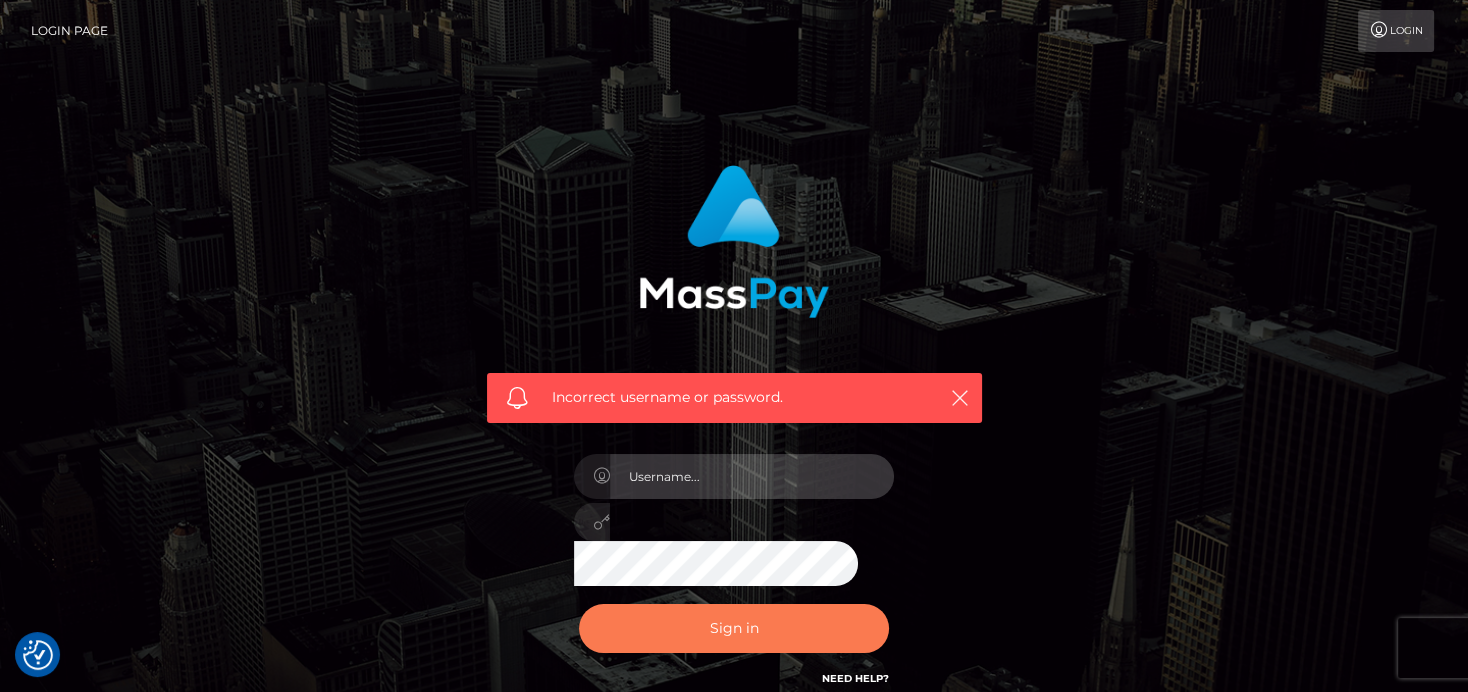 type on "denise" 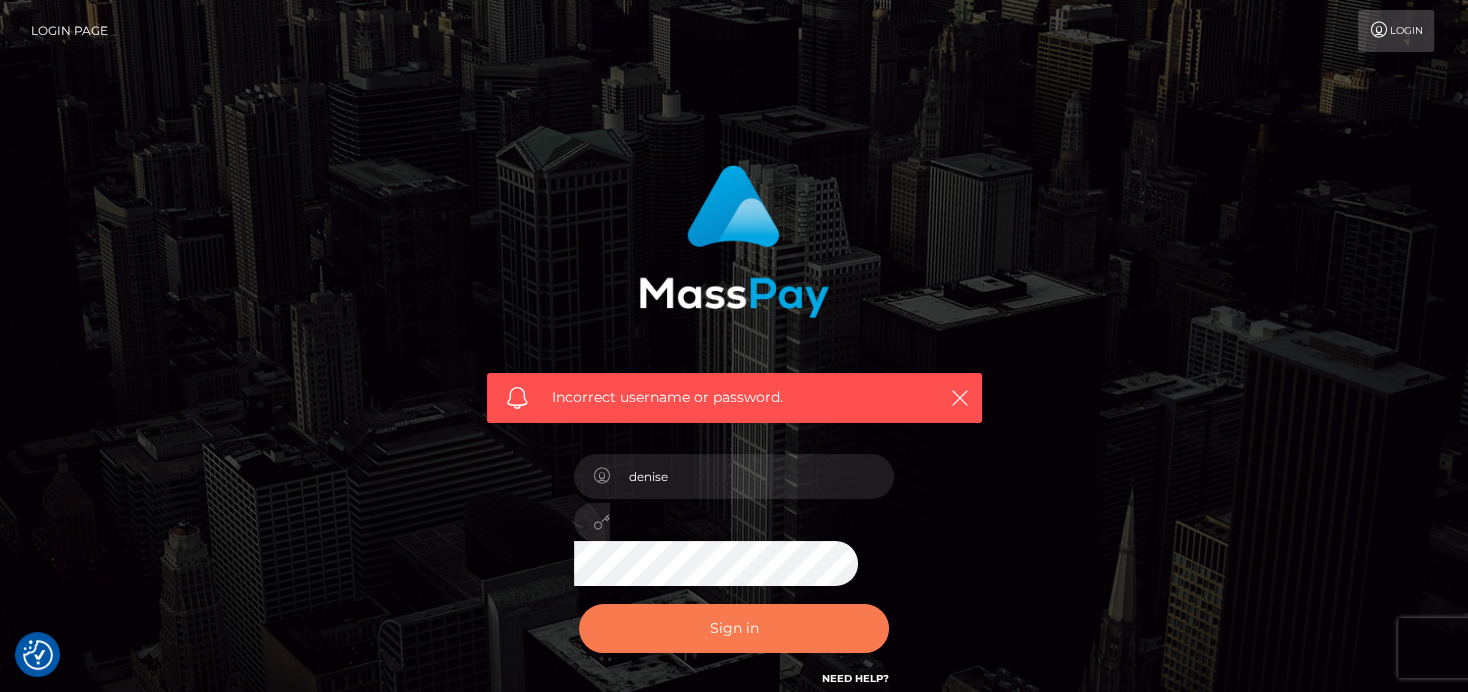 click on "Sign in" at bounding box center [734, 628] 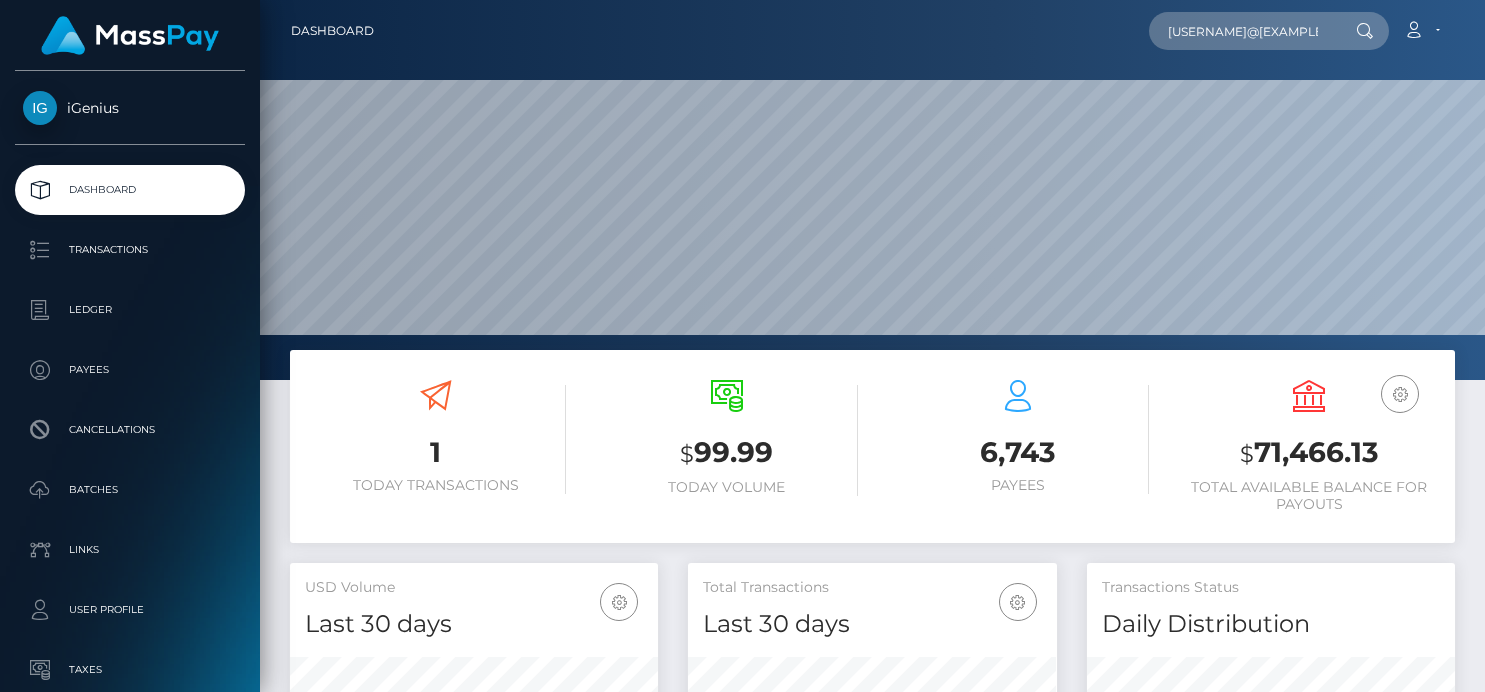 scroll, scrollTop: 0, scrollLeft: 0, axis: both 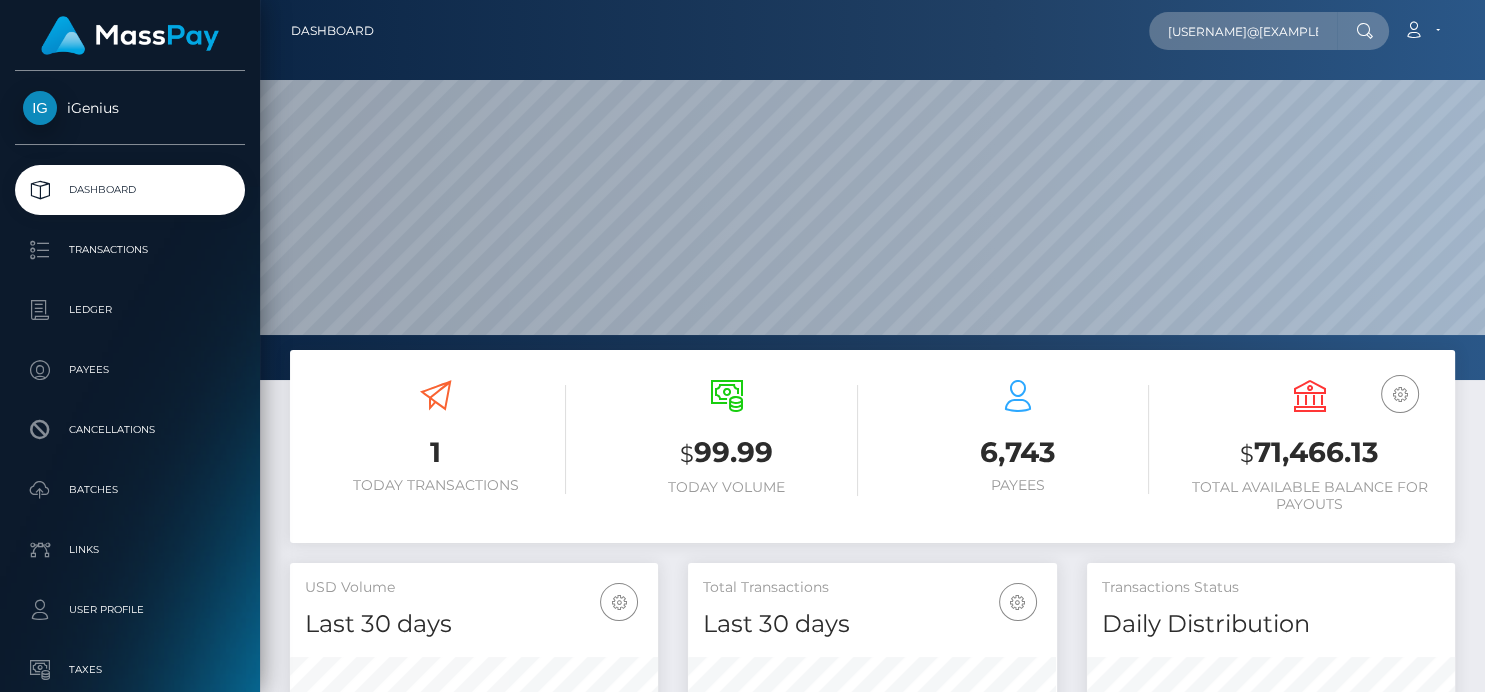 type on "[EMAIL]" 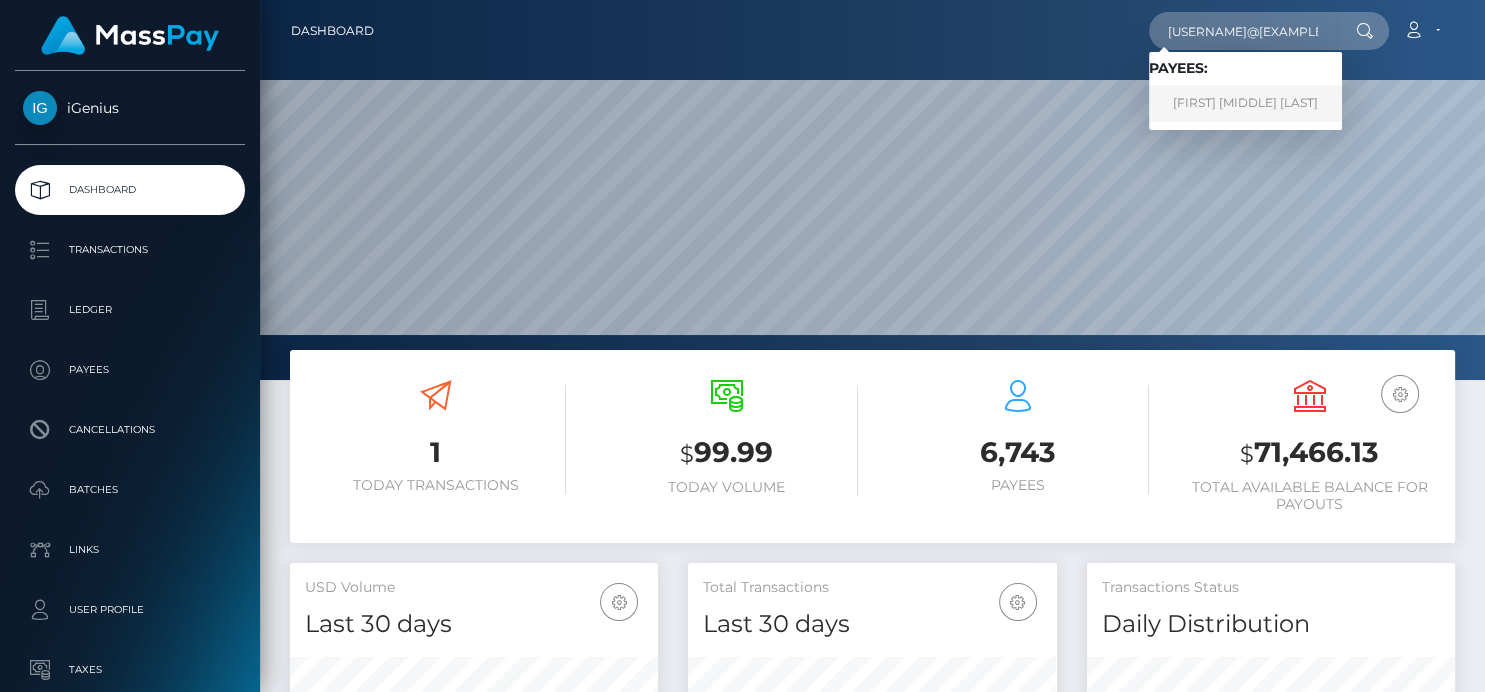 click on "HORATIO BANCROFT WILLIAMS" at bounding box center (1245, 103) 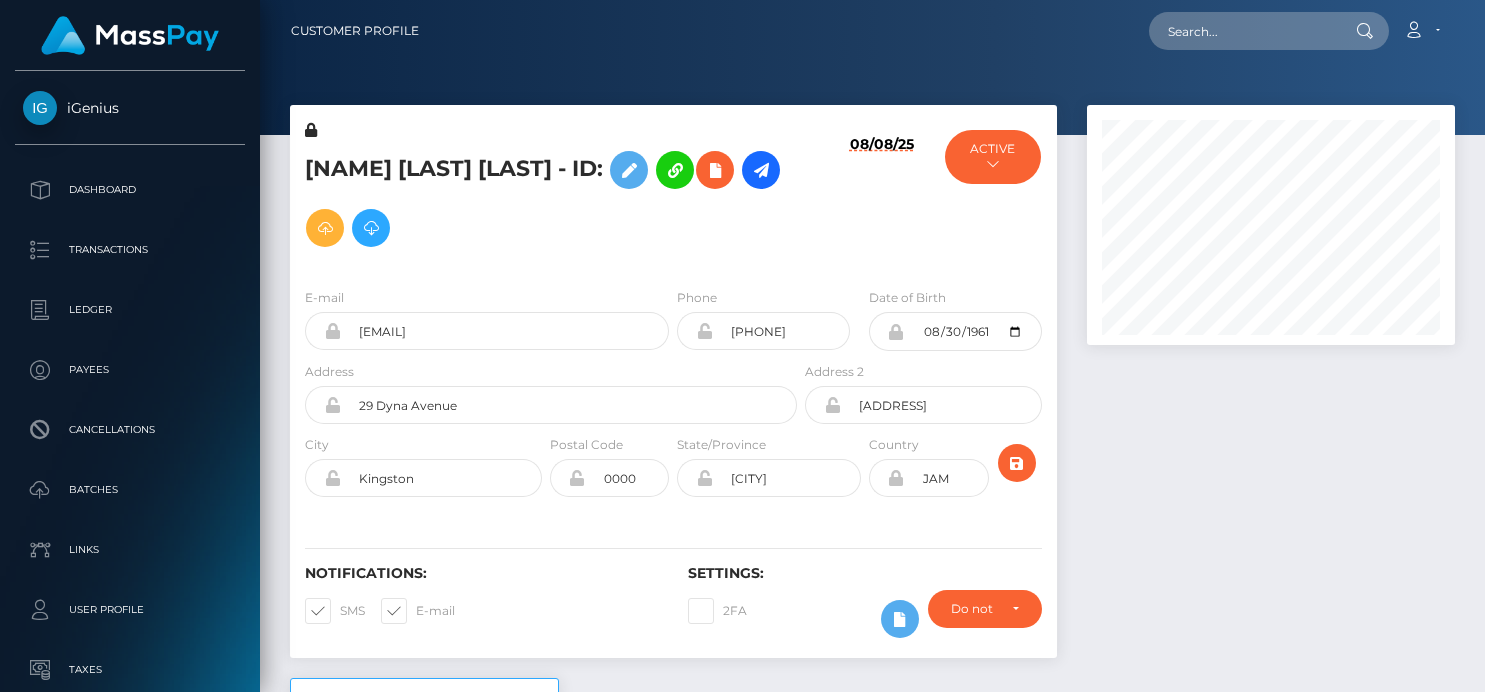 scroll, scrollTop: 0, scrollLeft: 0, axis: both 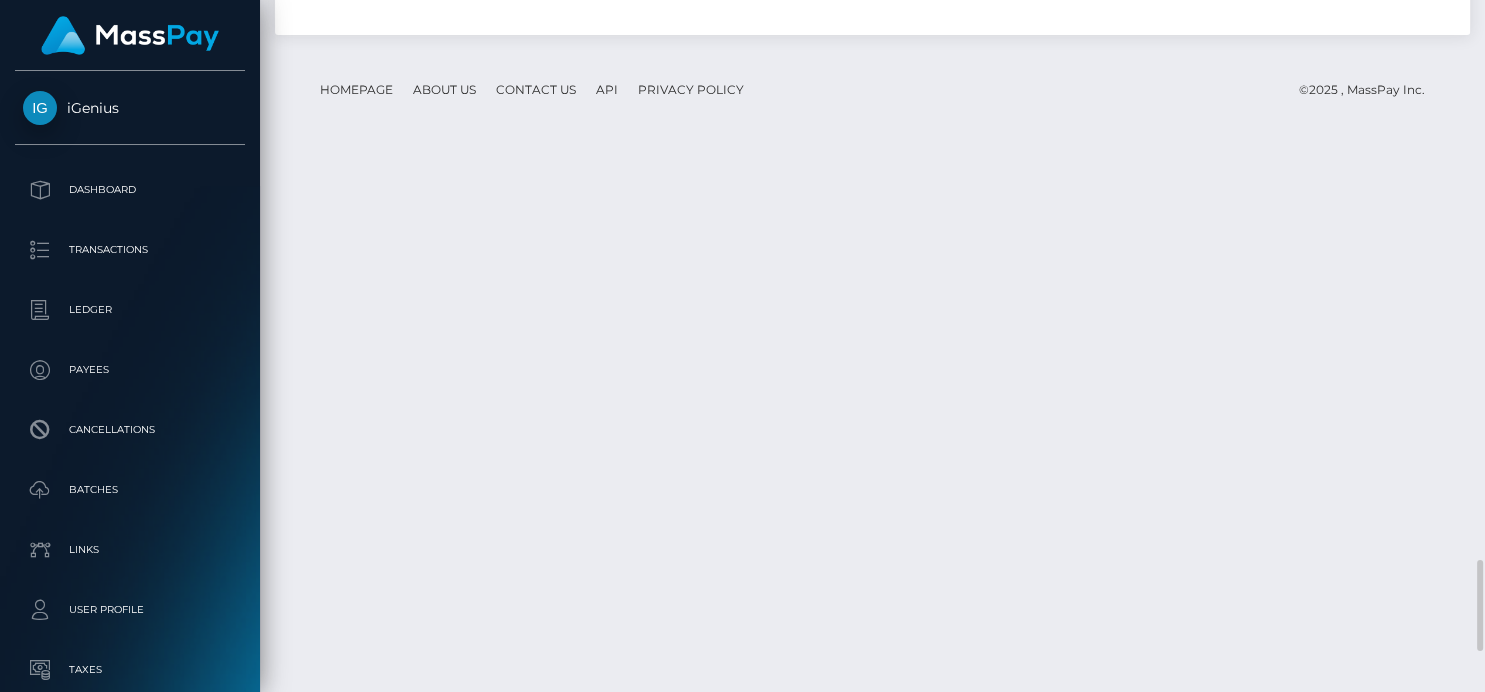 drag, startPoint x: 693, startPoint y: 329, endPoint x: 464, endPoint y: 308, distance: 229.96086 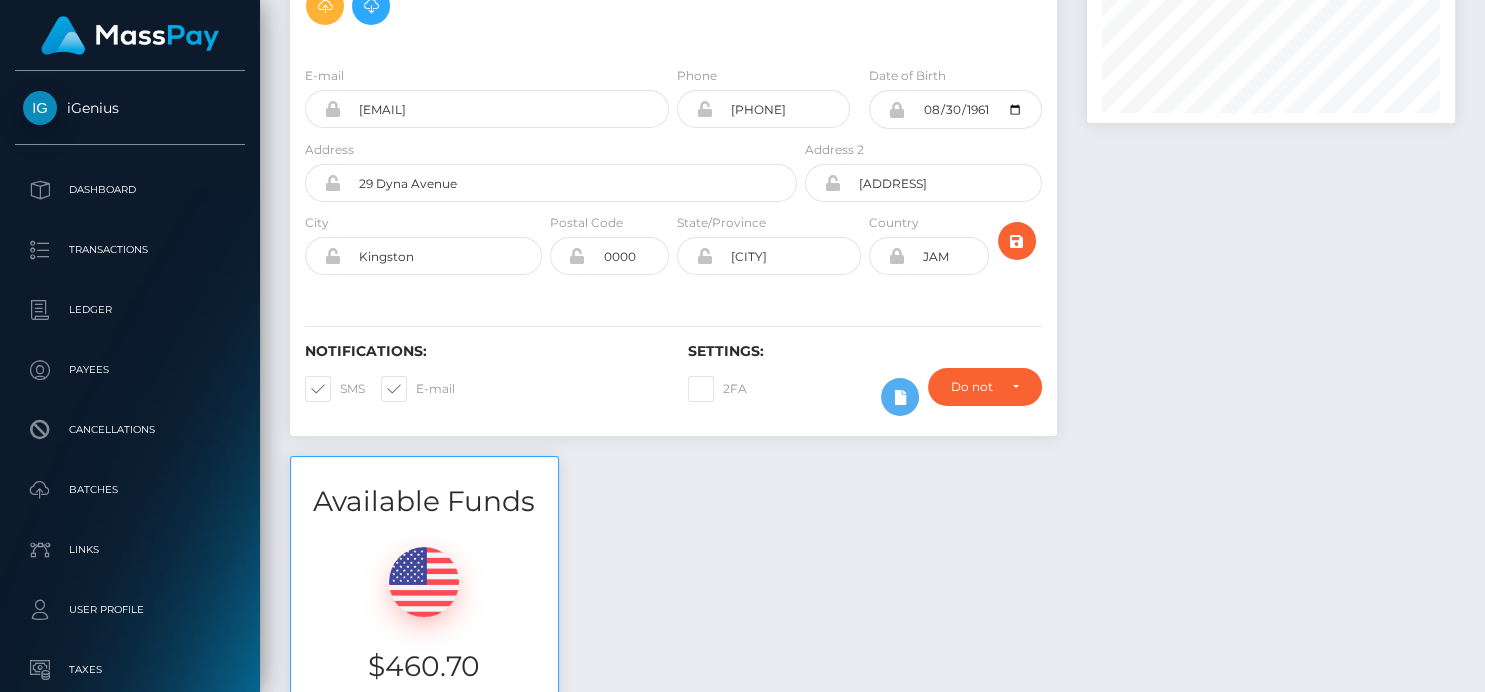 scroll, scrollTop: 0, scrollLeft: 0, axis: both 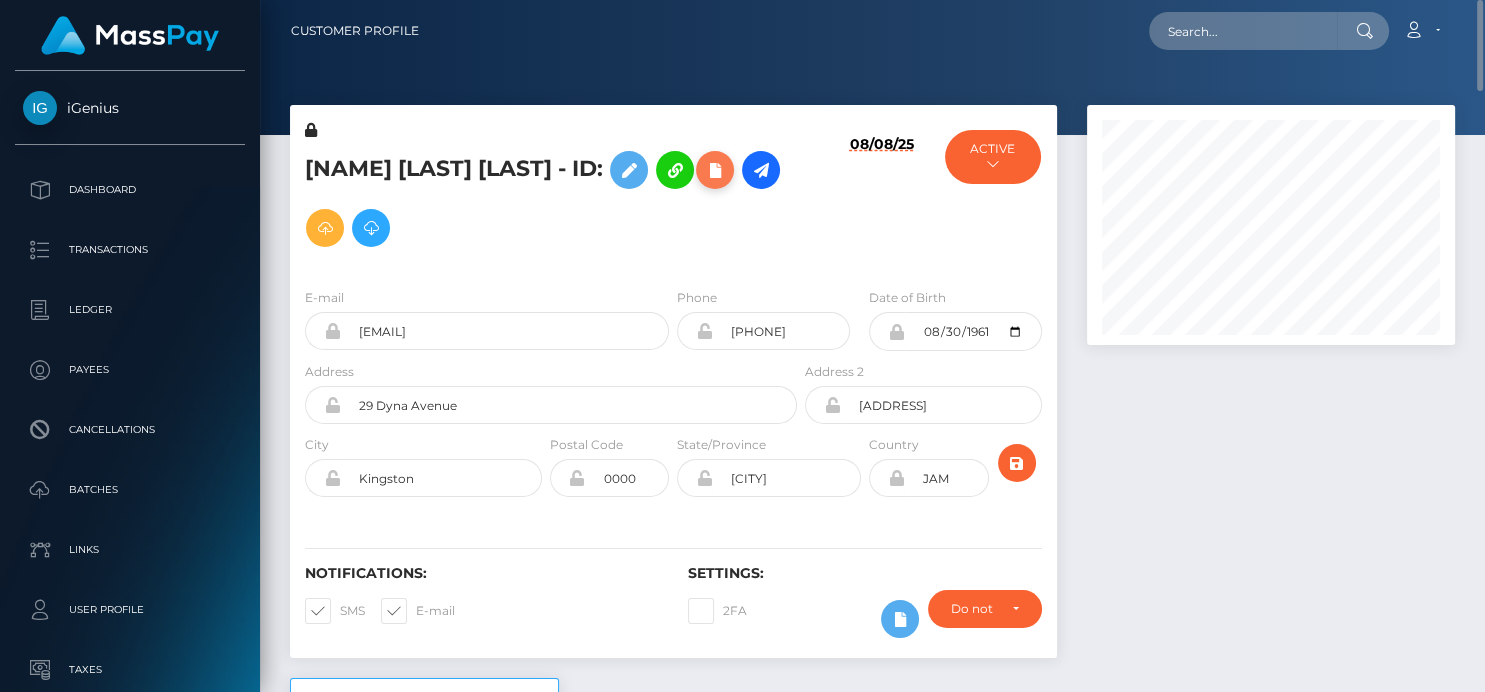 click at bounding box center (715, 170) 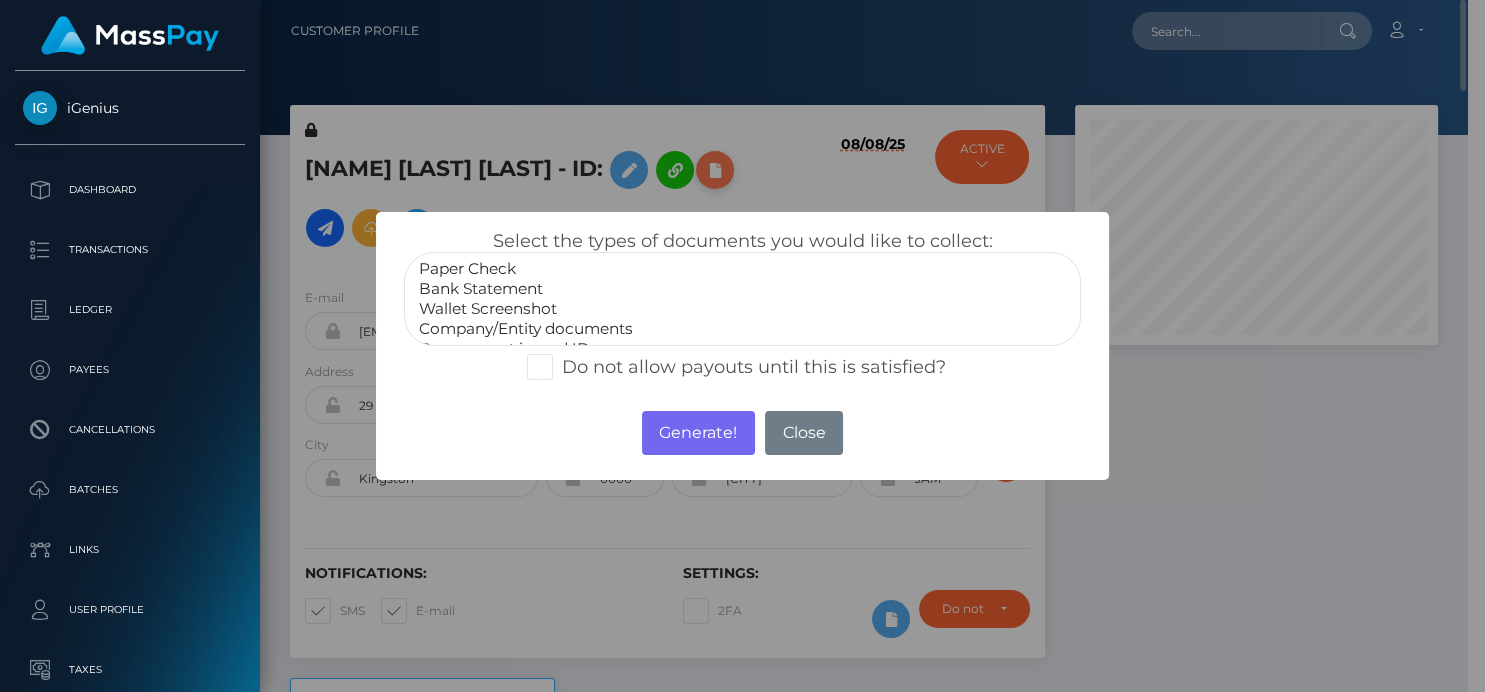 scroll, scrollTop: 240, scrollLeft: 362, axis: both 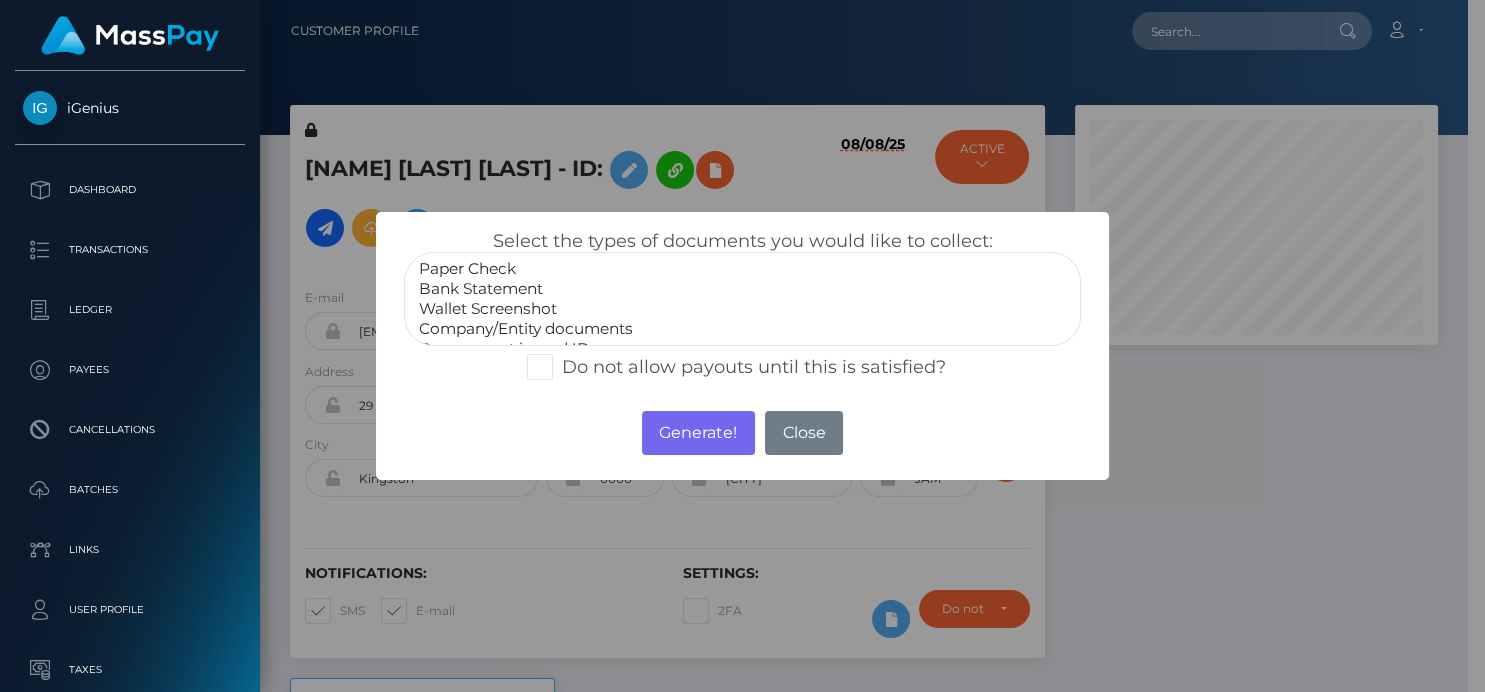 select on "Bank Statement" 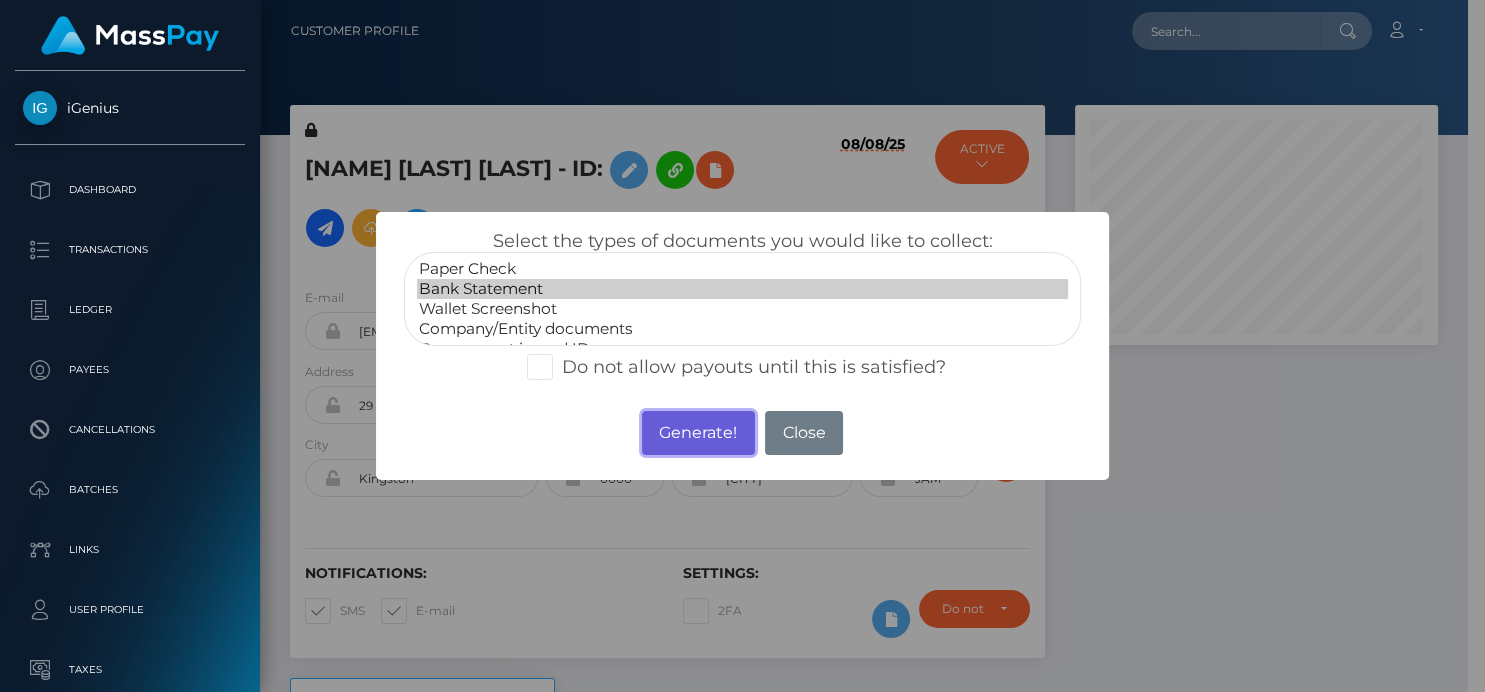 click on "Generate!" at bounding box center (698, 433) 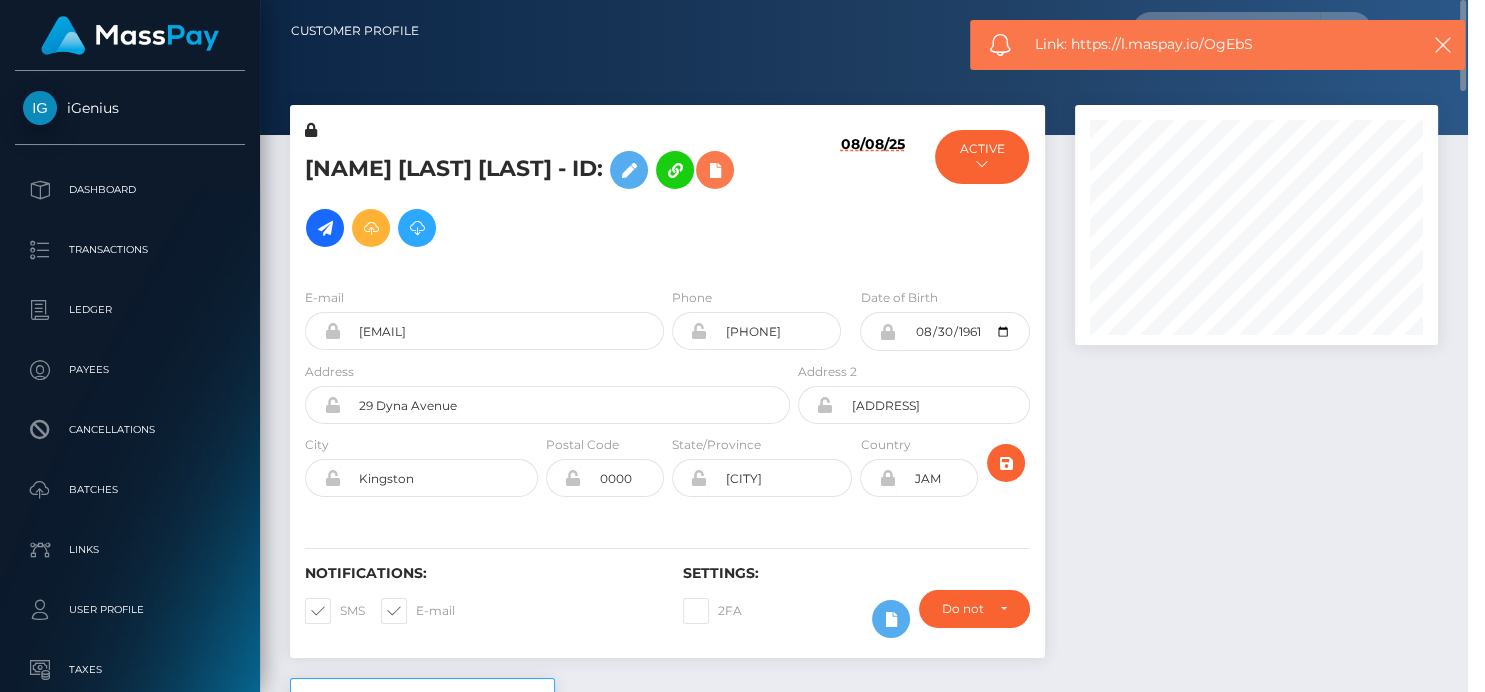 scroll, scrollTop: 999760, scrollLeft: 999632, axis: both 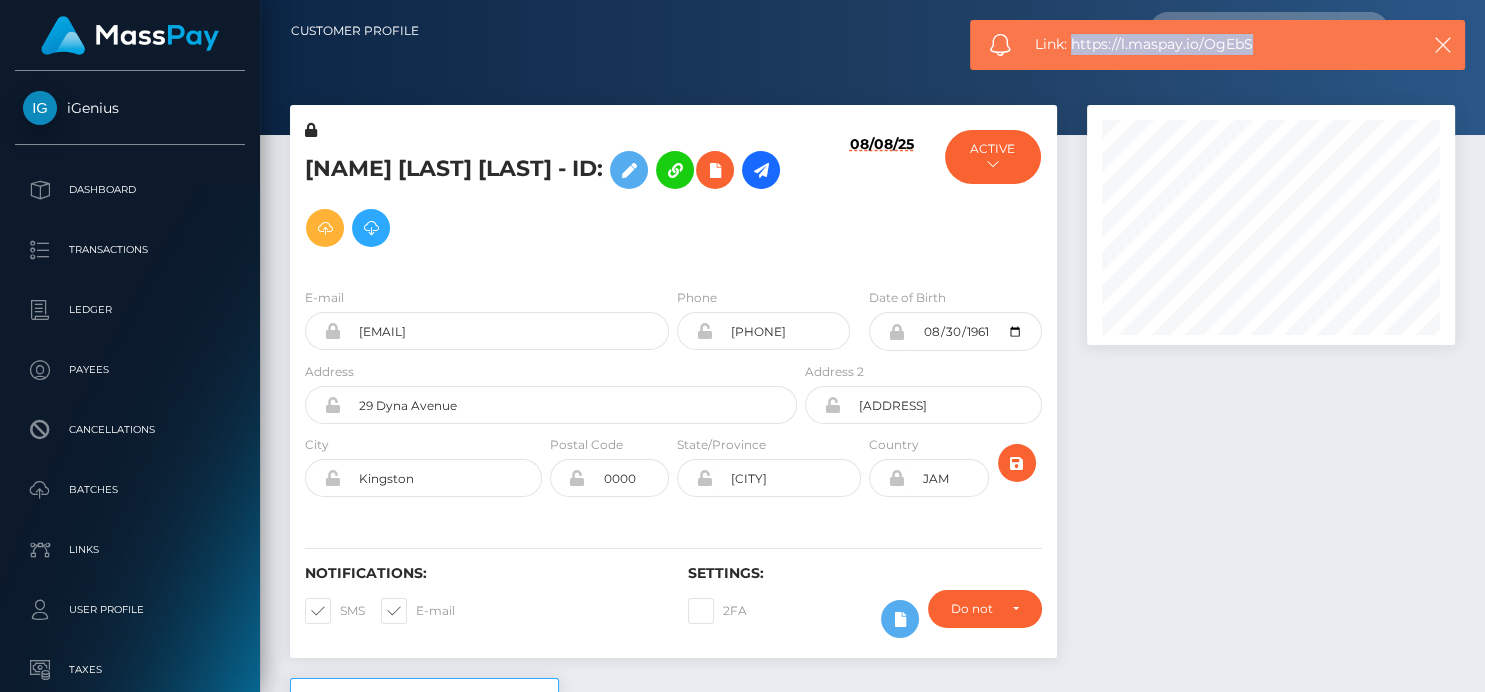drag, startPoint x: 1260, startPoint y: 41, endPoint x: 1069, endPoint y: 61, distance: 192.04427 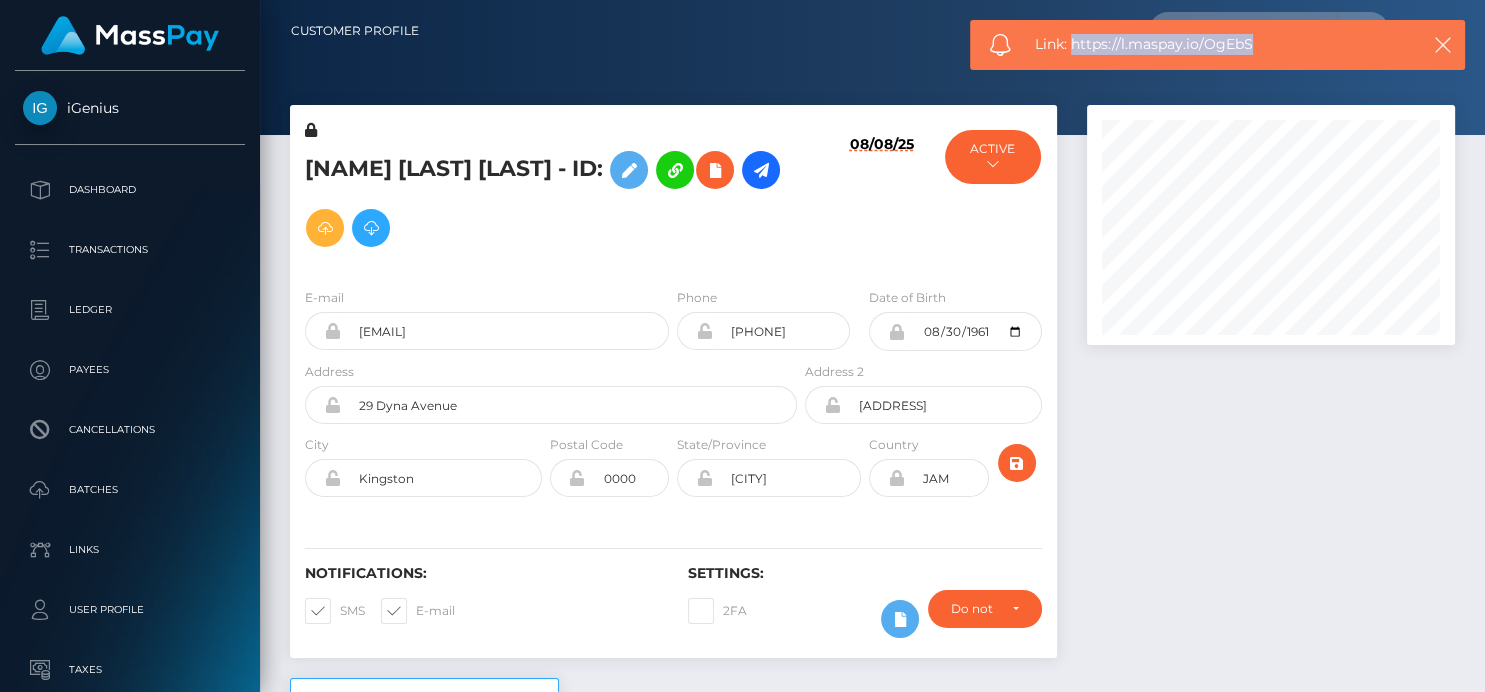 click on "Link: https://l.maspay.io/OgEbS" at bounding box center (1217, 45) 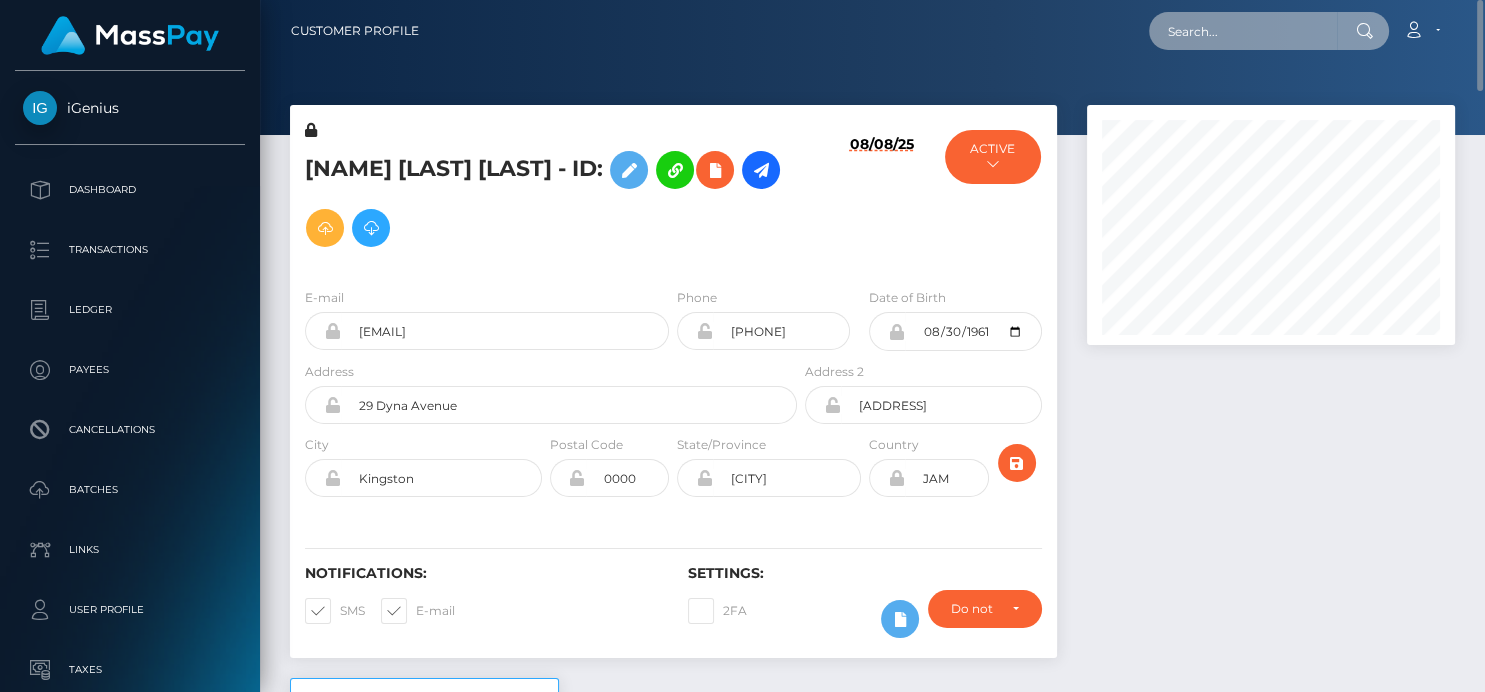 click at bounding box center (1243, 31) 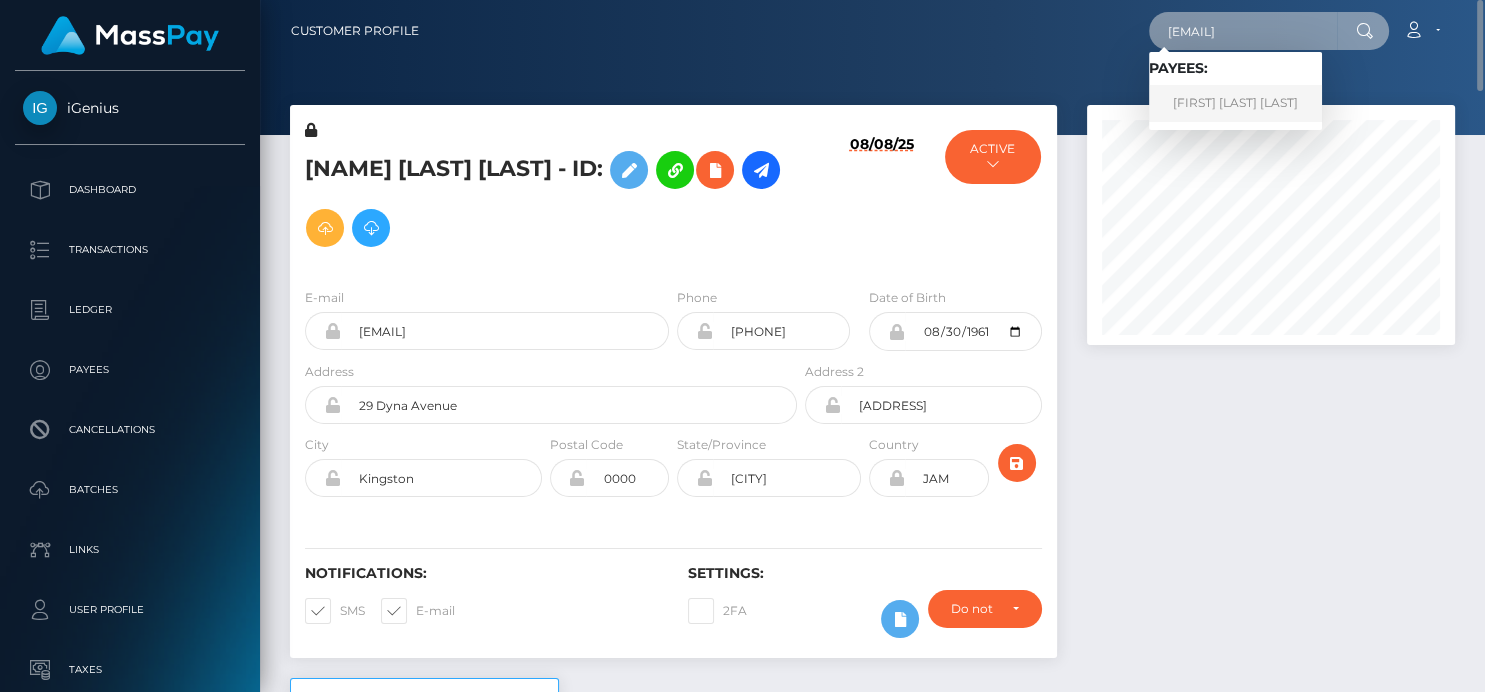 type on "[EMAIL]" 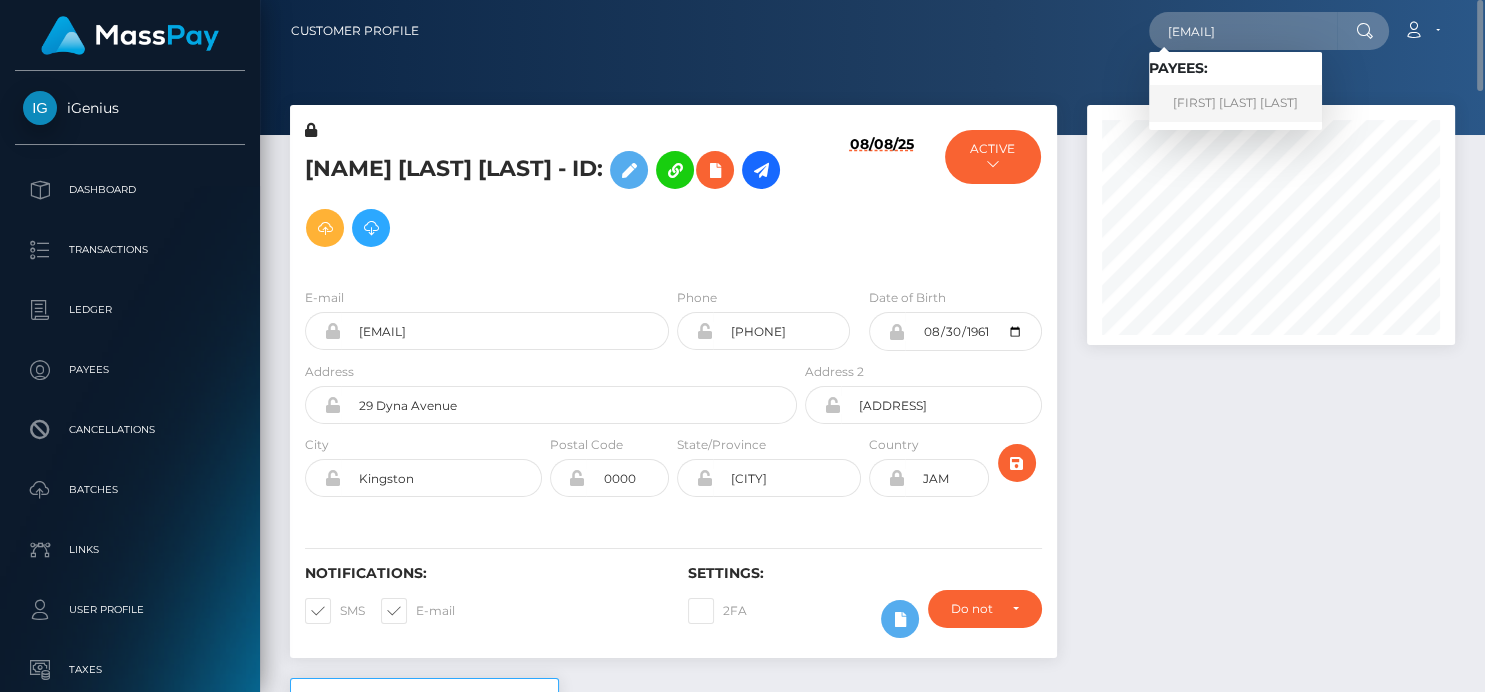click on "[FIRST] [MIDDLE] [LAST]" at bounding box center (1235, 103) 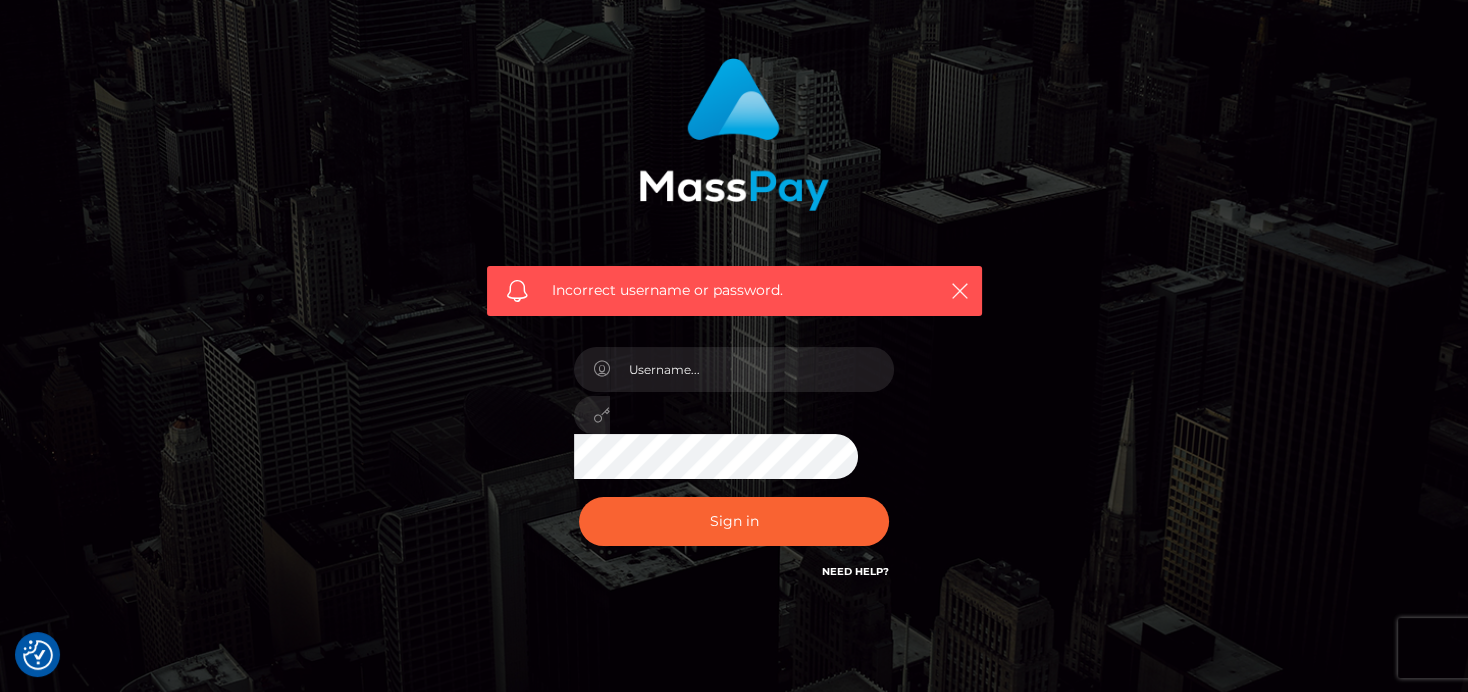 scroll, scrollTop: 111, scrollLeft: 0, axis: vertical 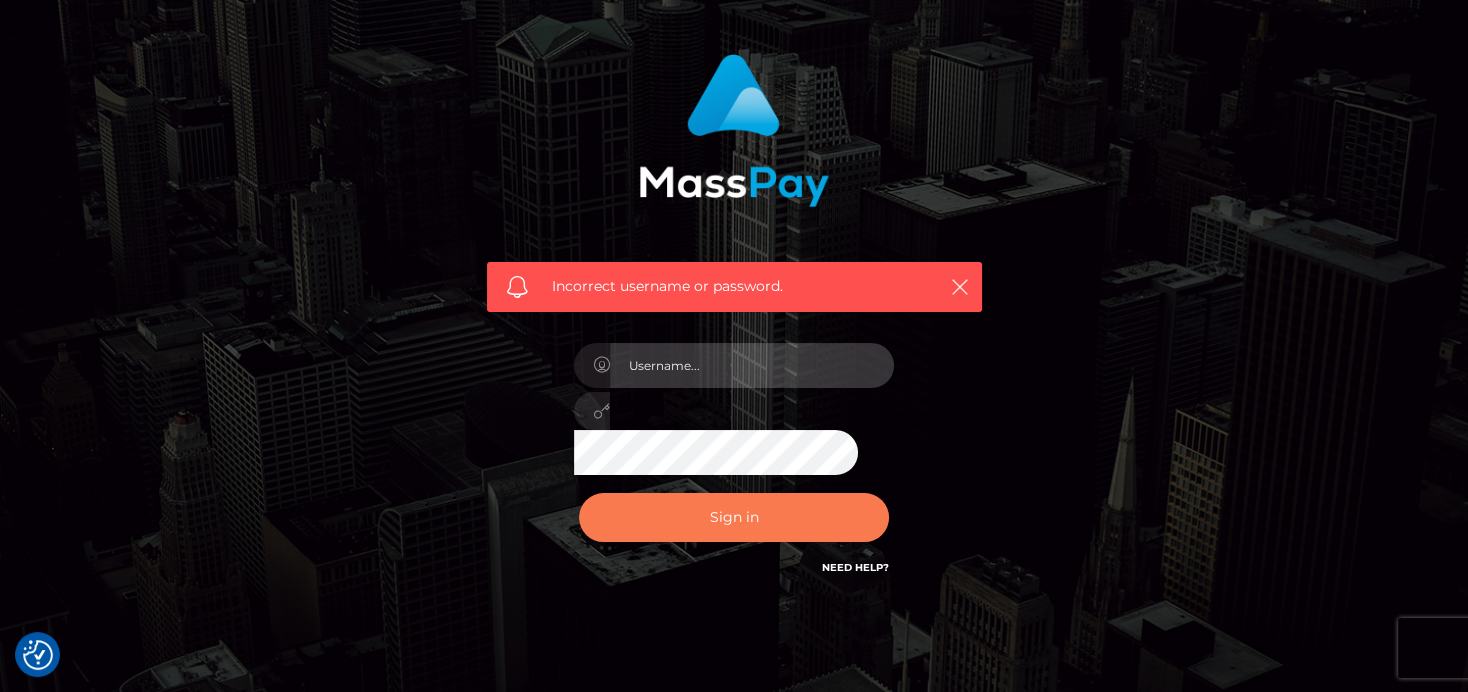 type on "denise" 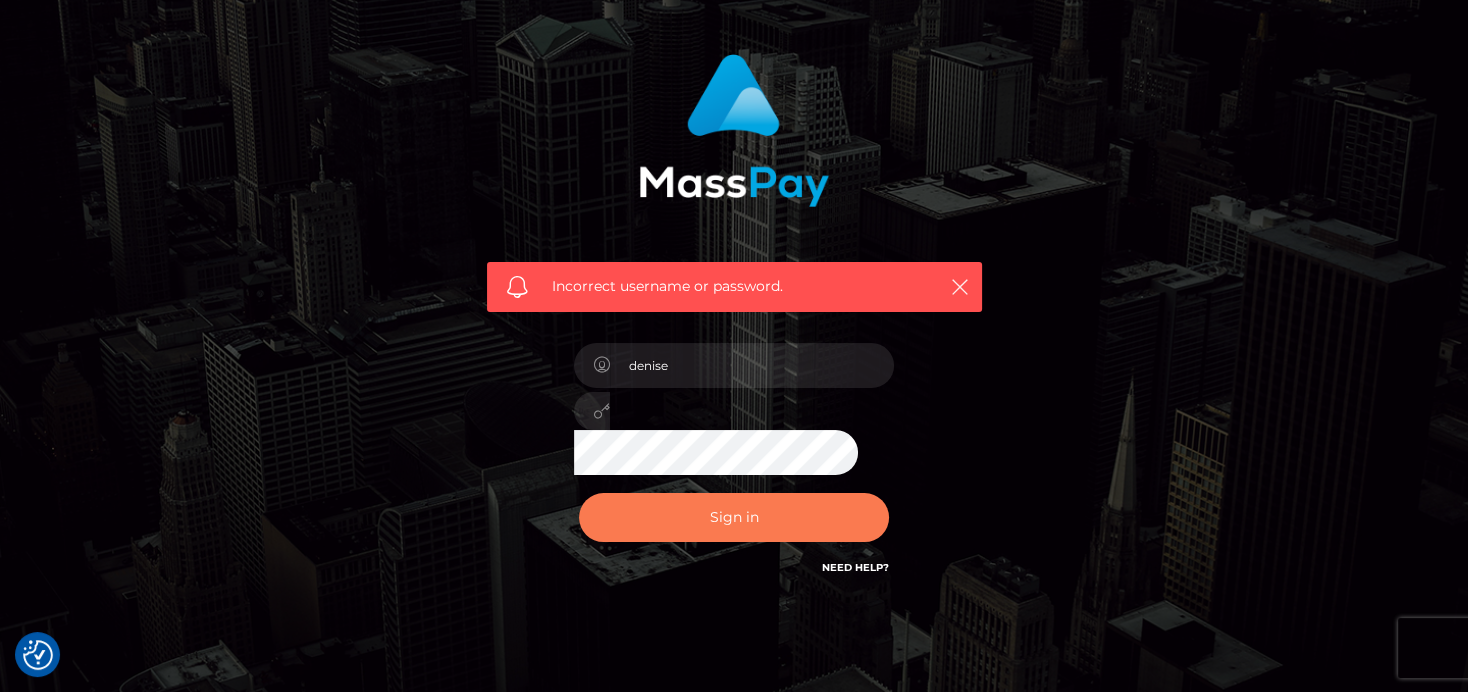 click on "Sign in" at bounding box center [734, 517] 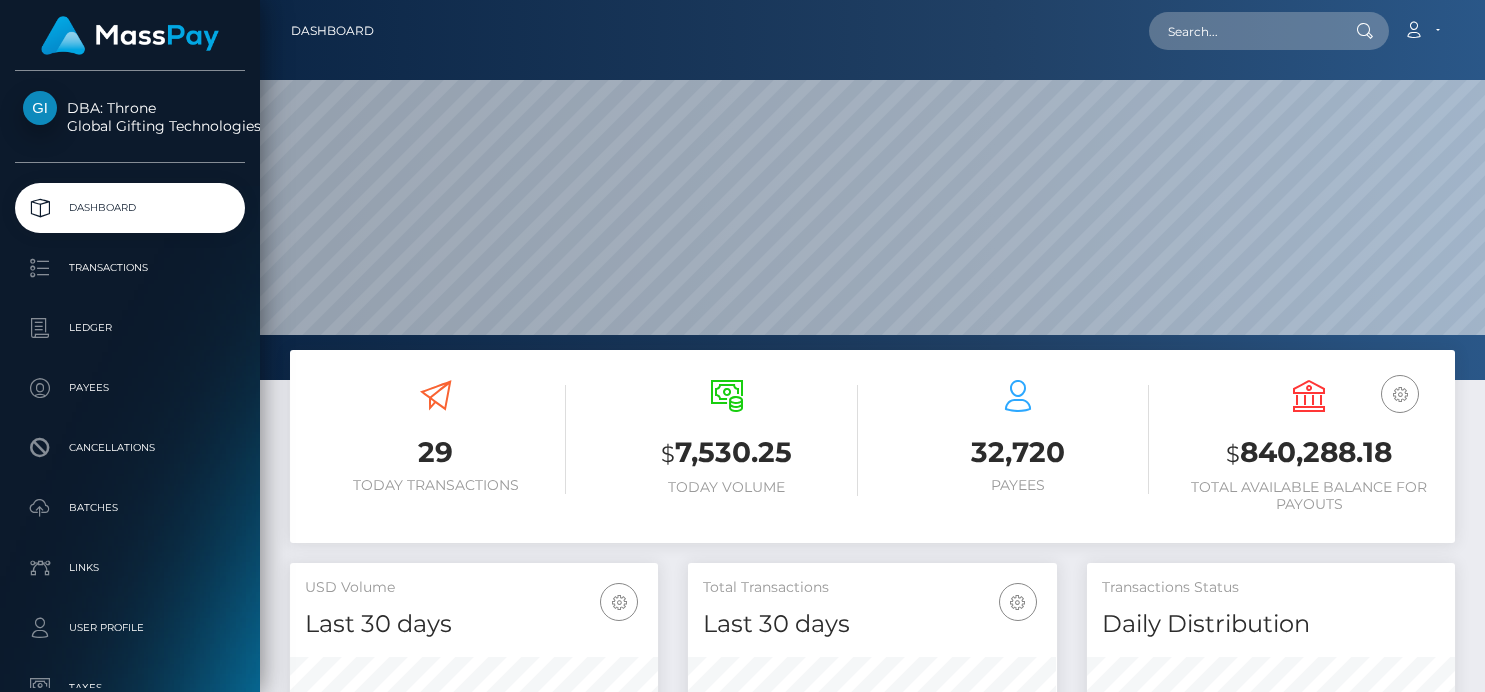 scroll, scrollTop: 0, scrollLeft: 0, axis: both 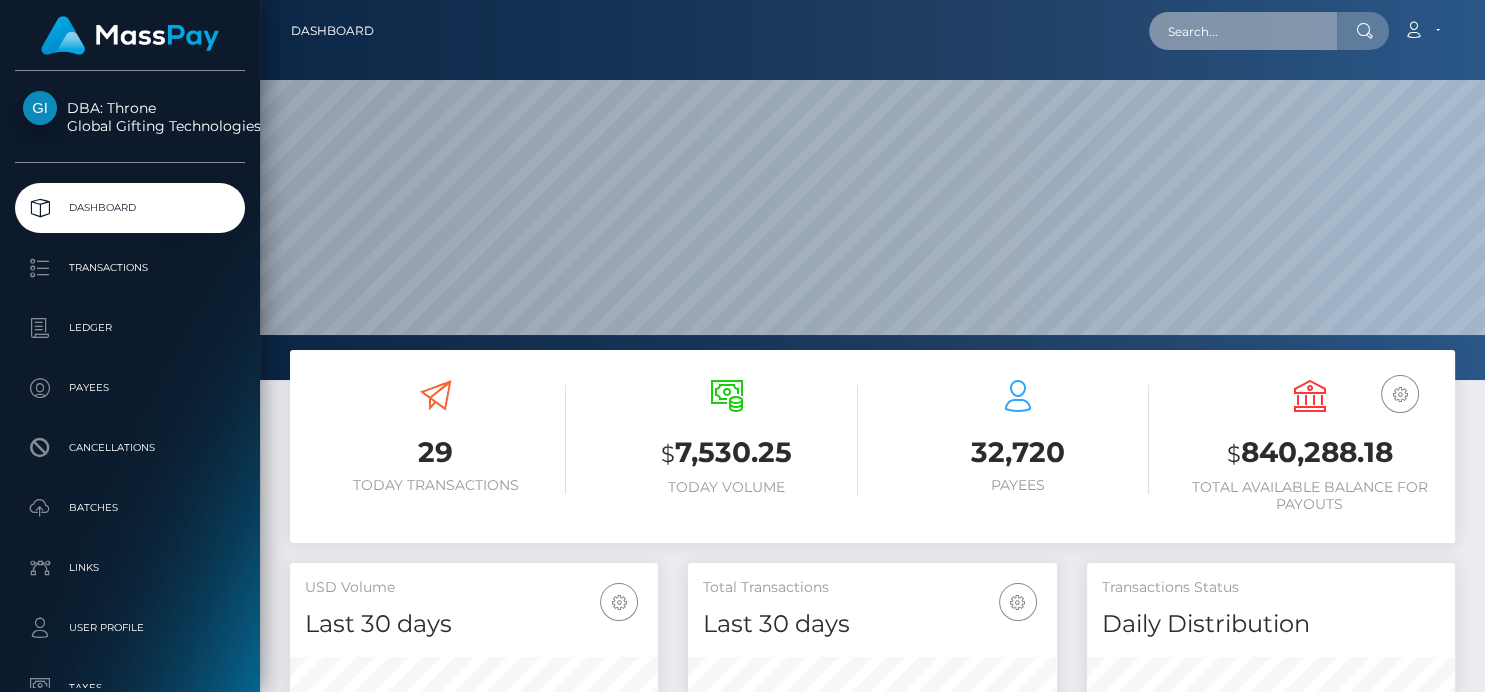 click at bounding box center [1243, 31] 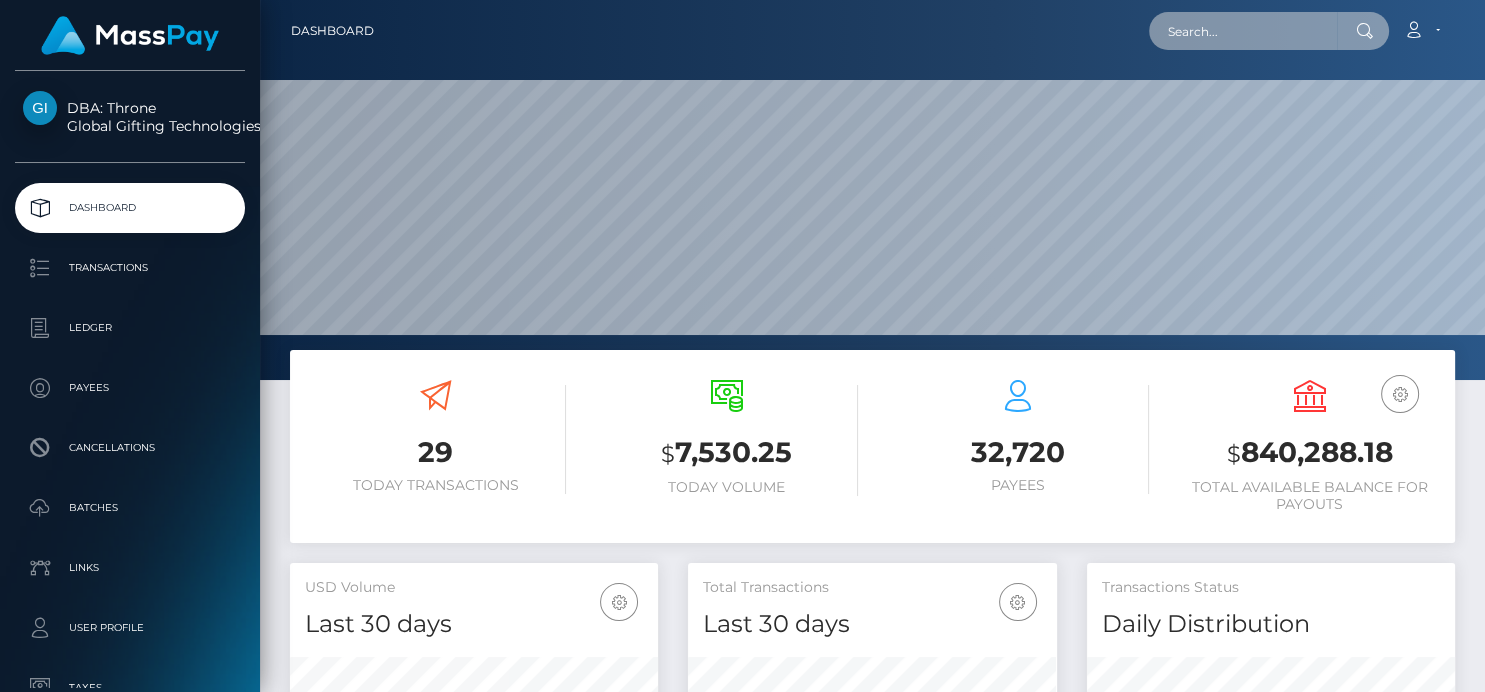 paste on "[EMAIL]" 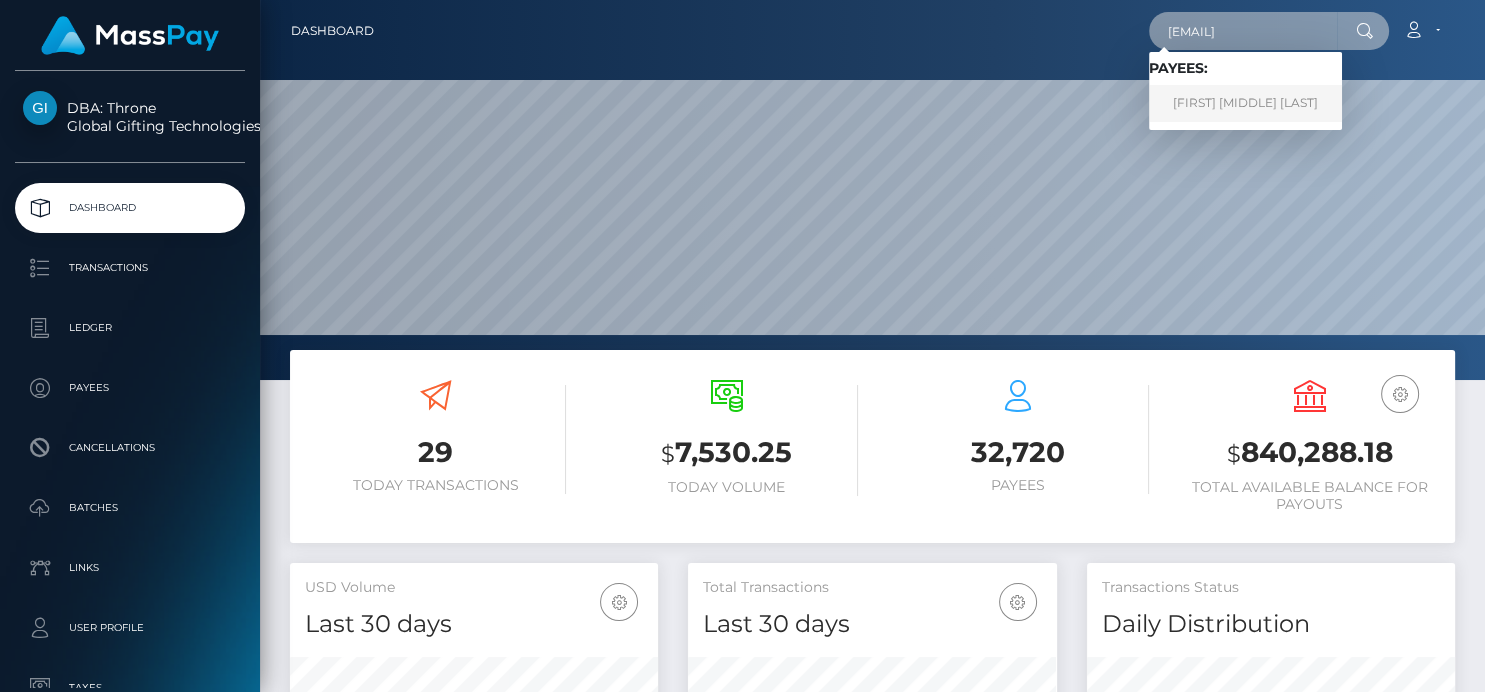 type on "[EMAIL]" 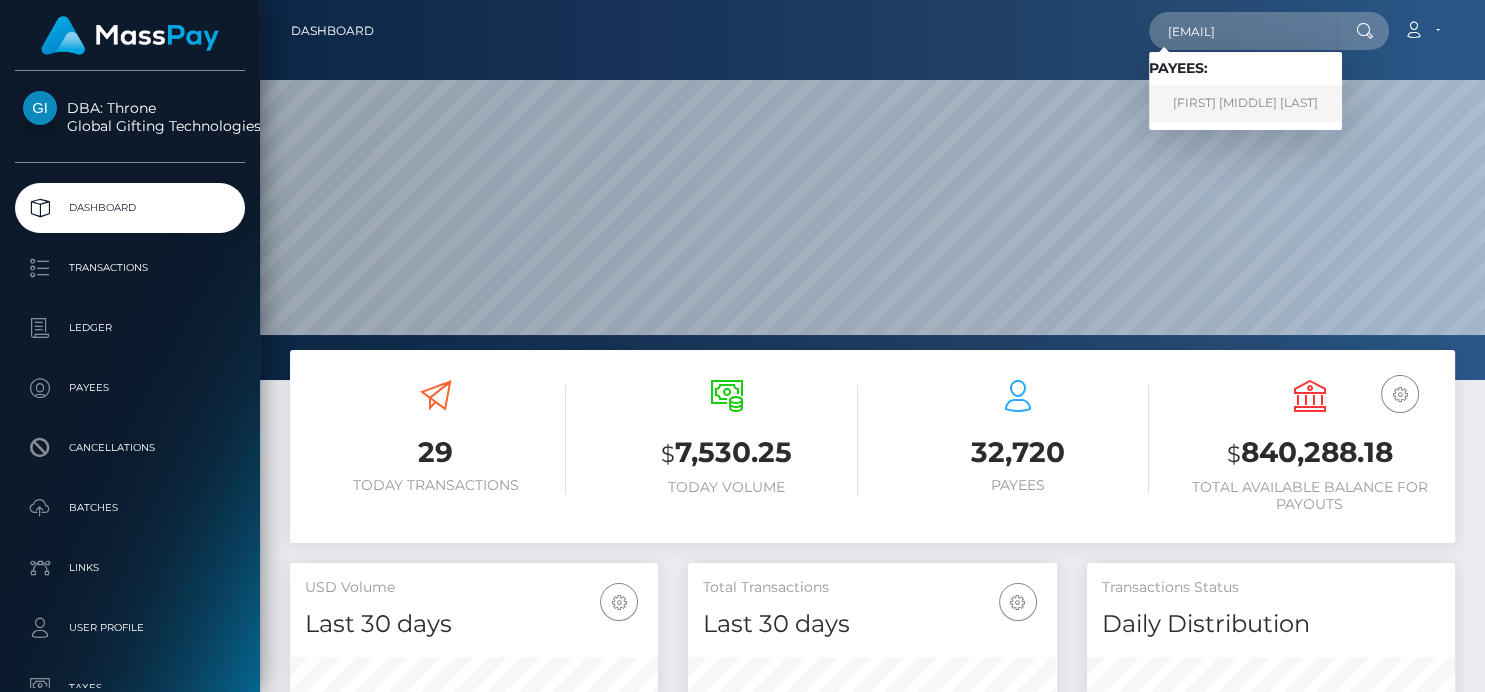 click on "[FIRST] [MIDDLE] [LAST]" at bounding box center (1245, 103) 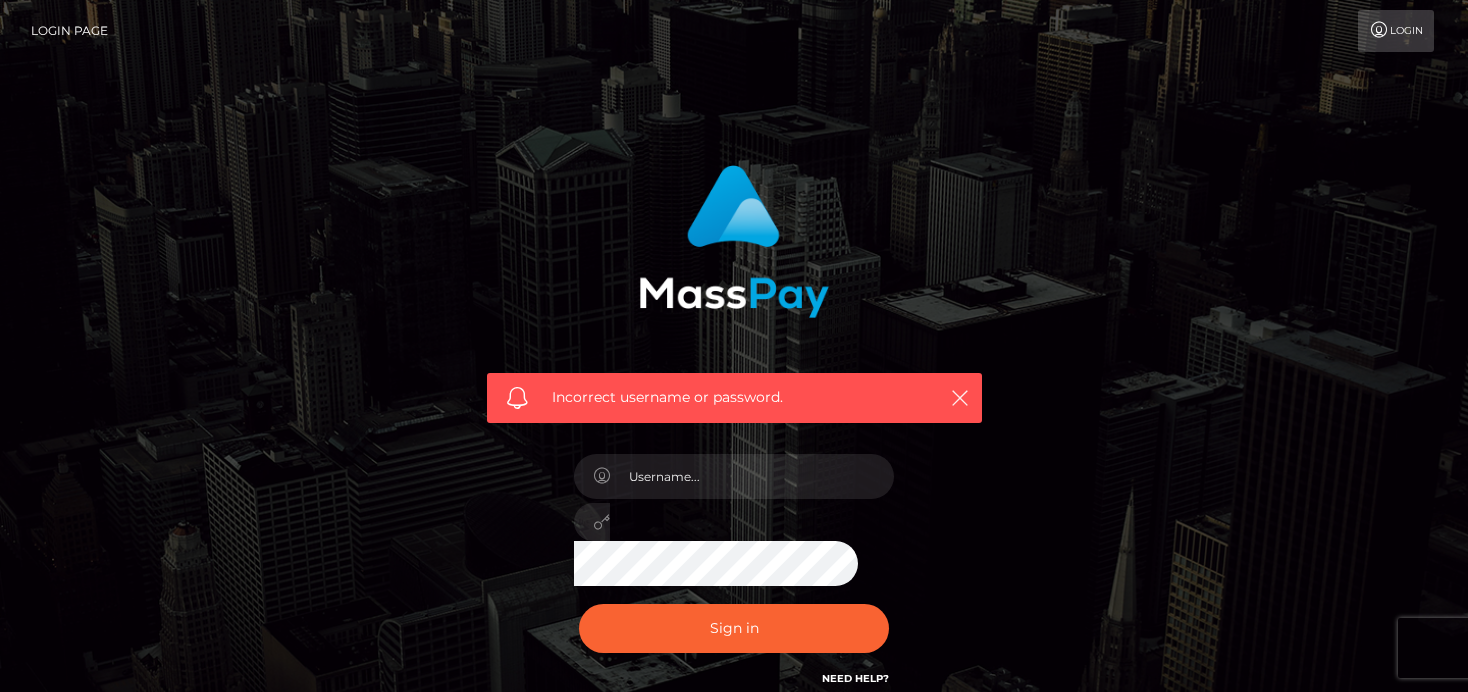 scroll, scrollTop: 0, scrollLeft: 0, axis: both 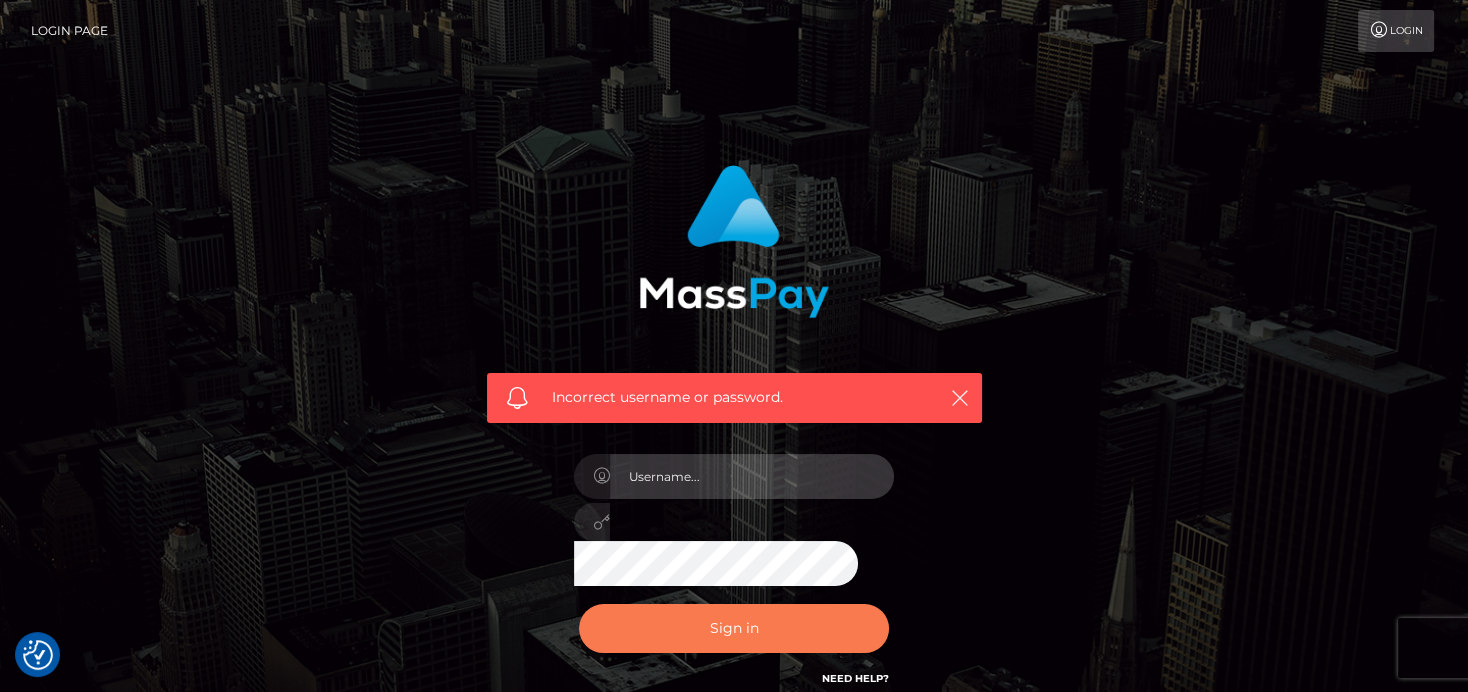 type on "denise" 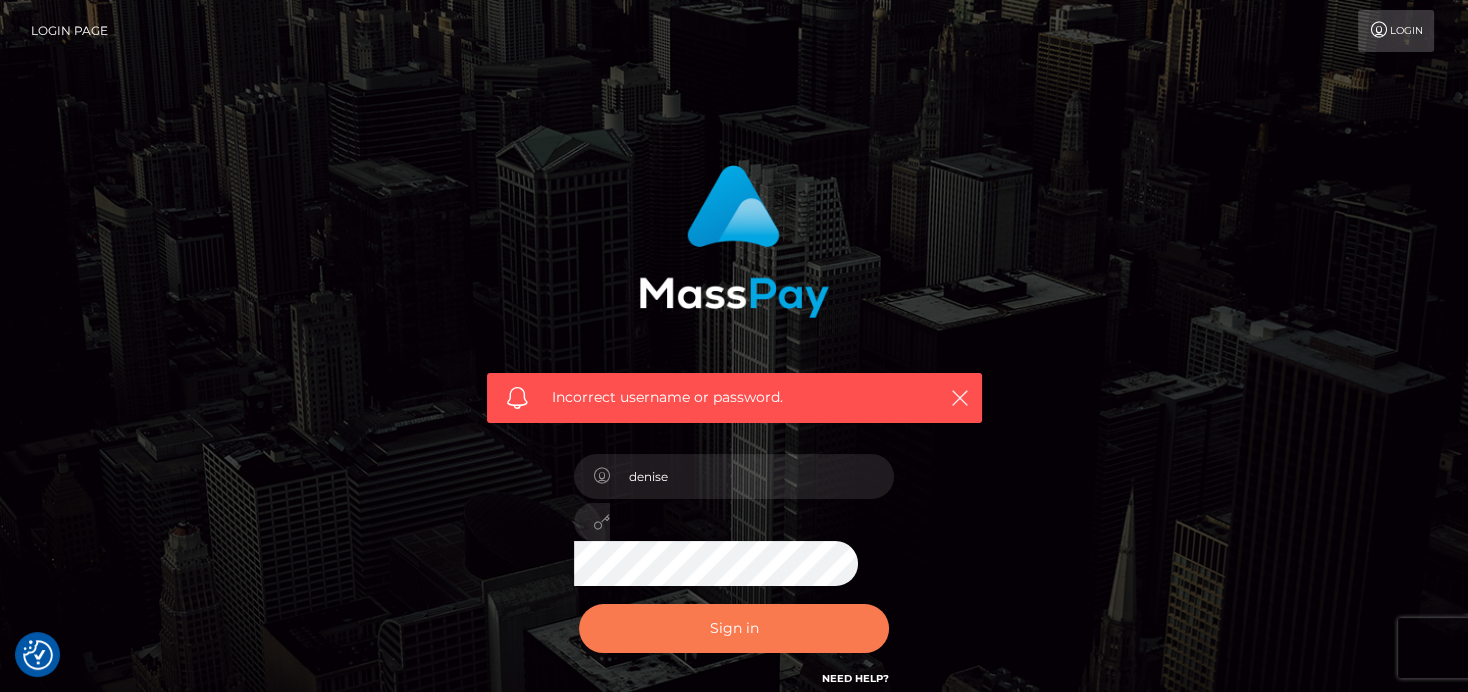 click on "Sign in" at bounding box center [734, 628] 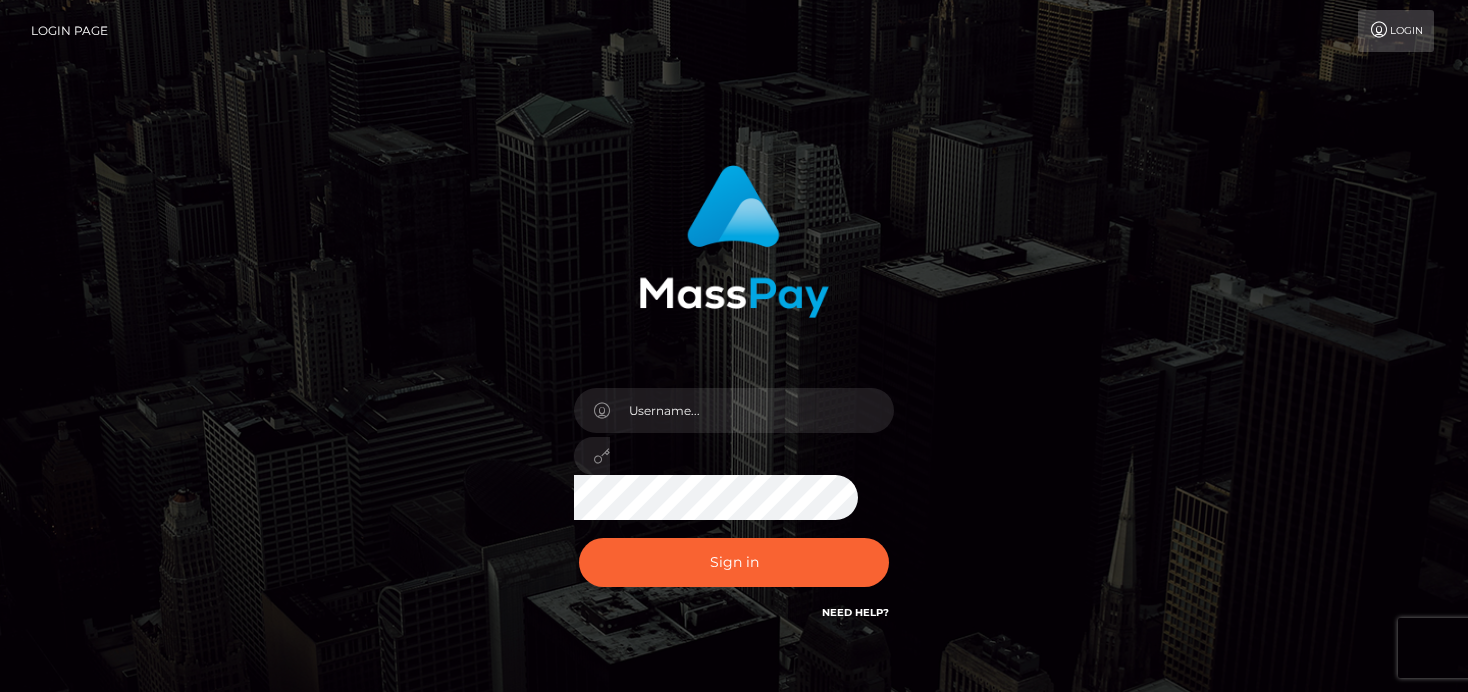 scroll, scrollTop: 0, scrollLeft: 0, axis: both 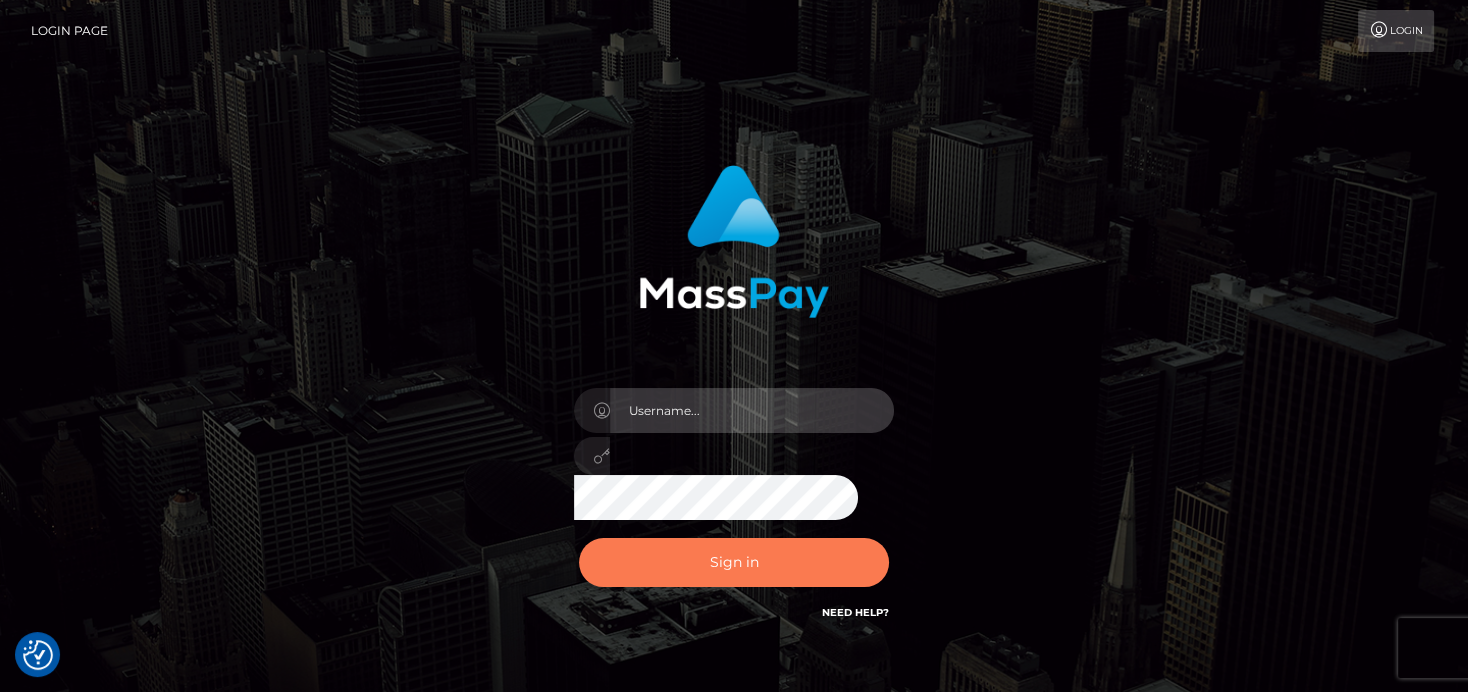 type on "denise" 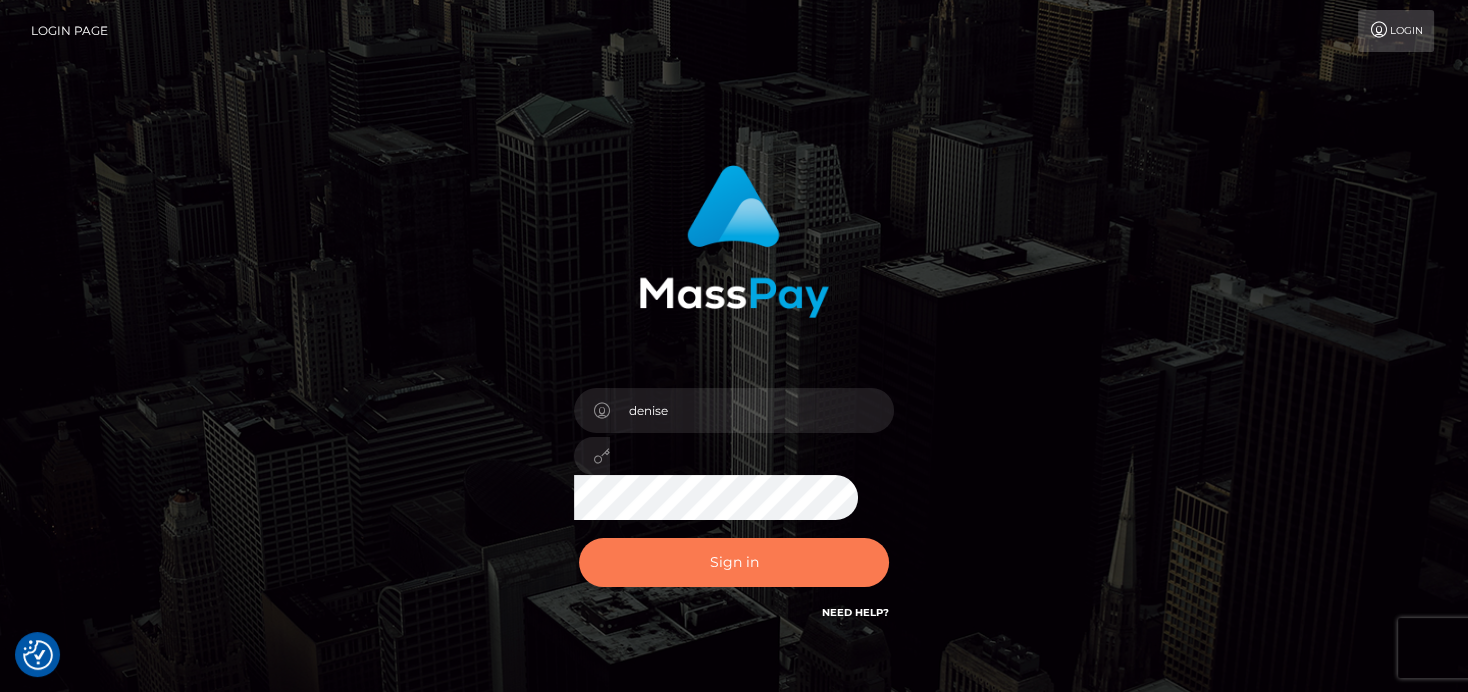 click on "Sign in" at bounding box center (734, 562) 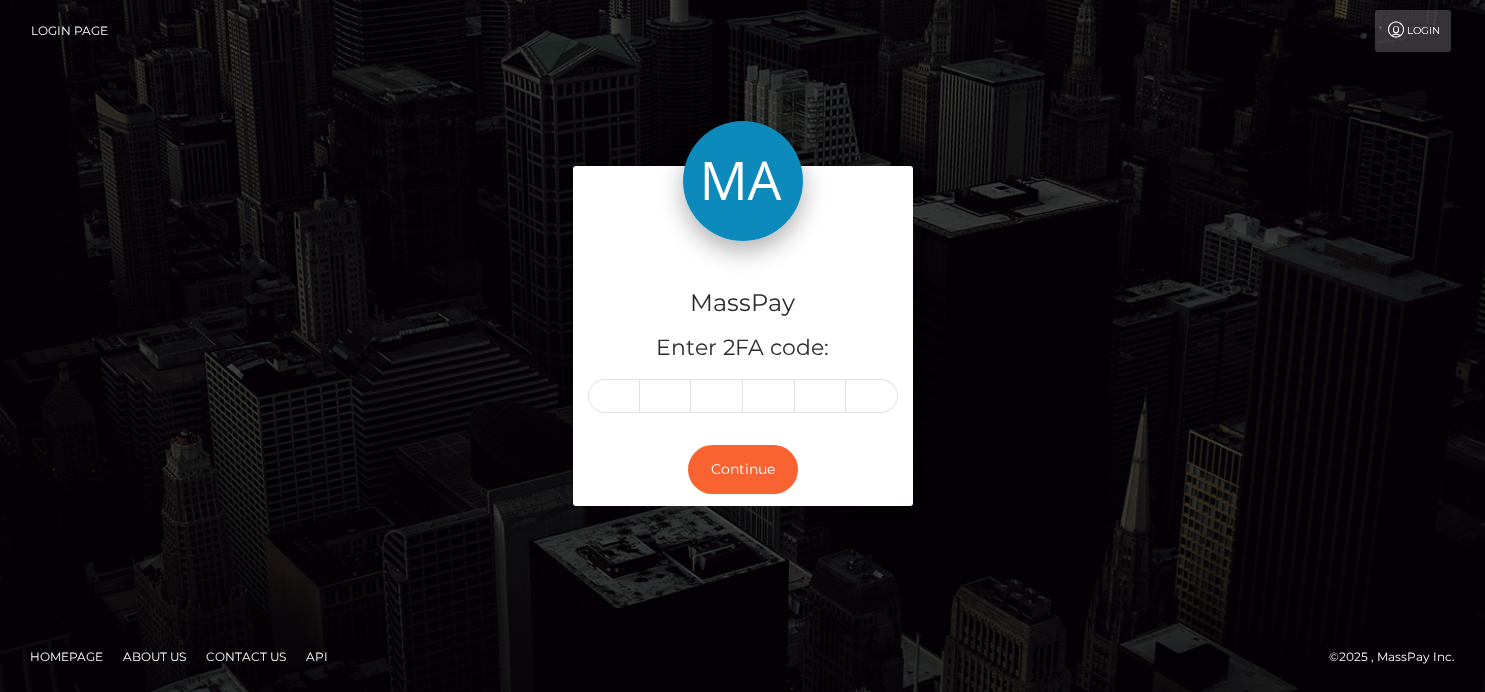 scroll, scrollTop: 0, scrollLeft: 0, axis: both 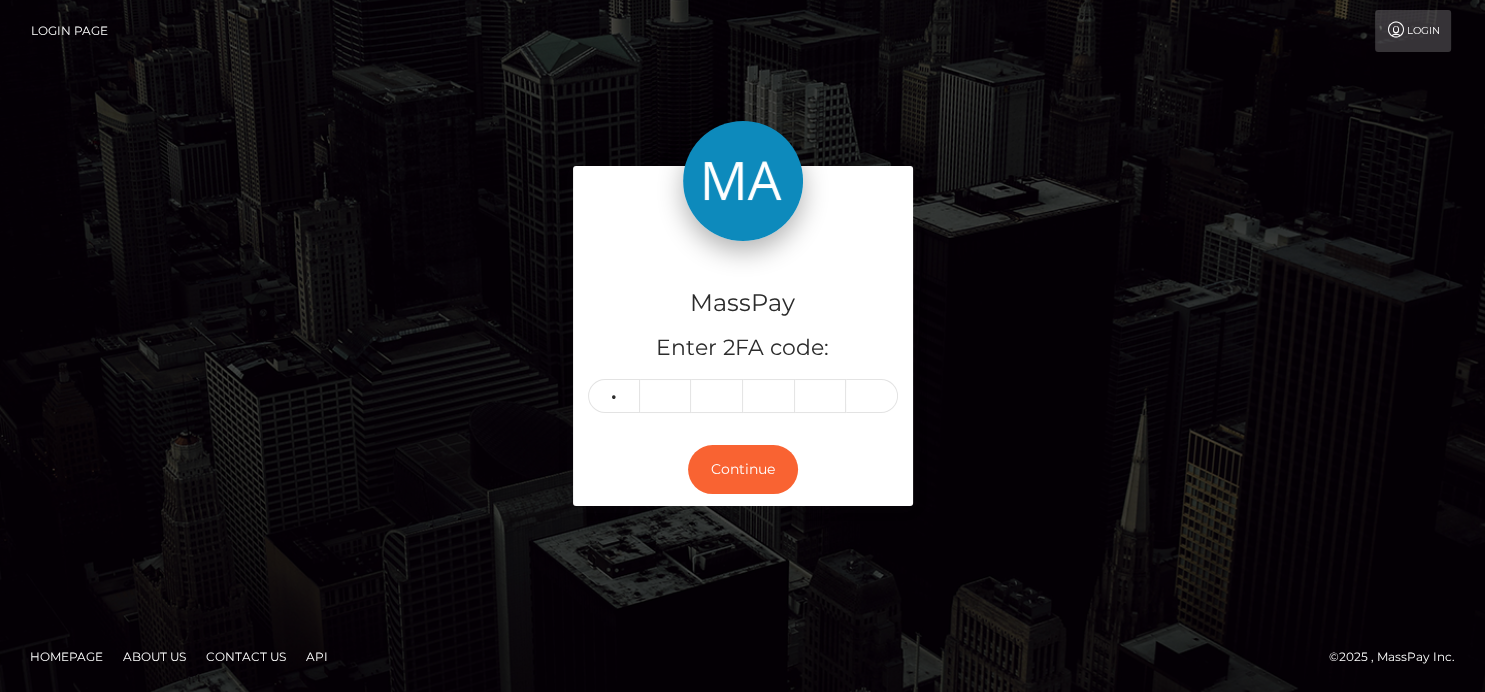 type on "9" 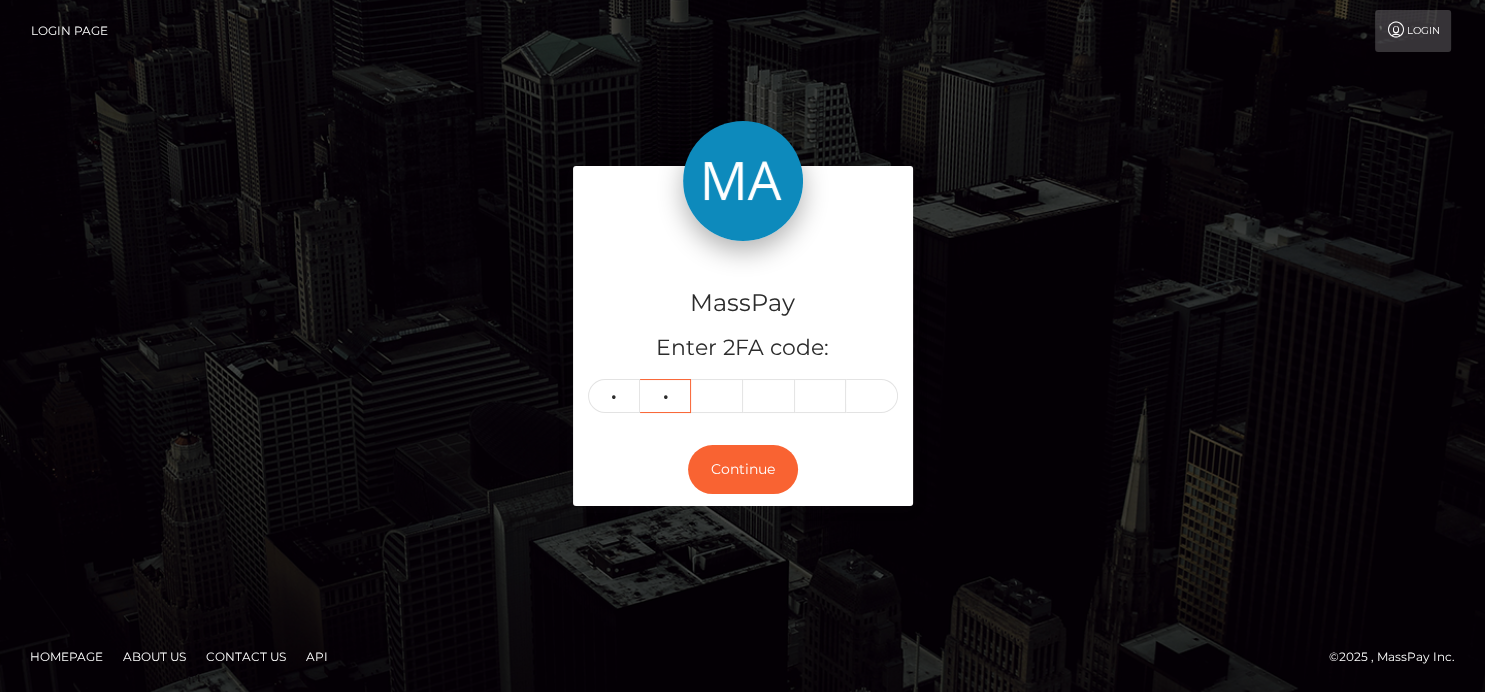 type on "3" 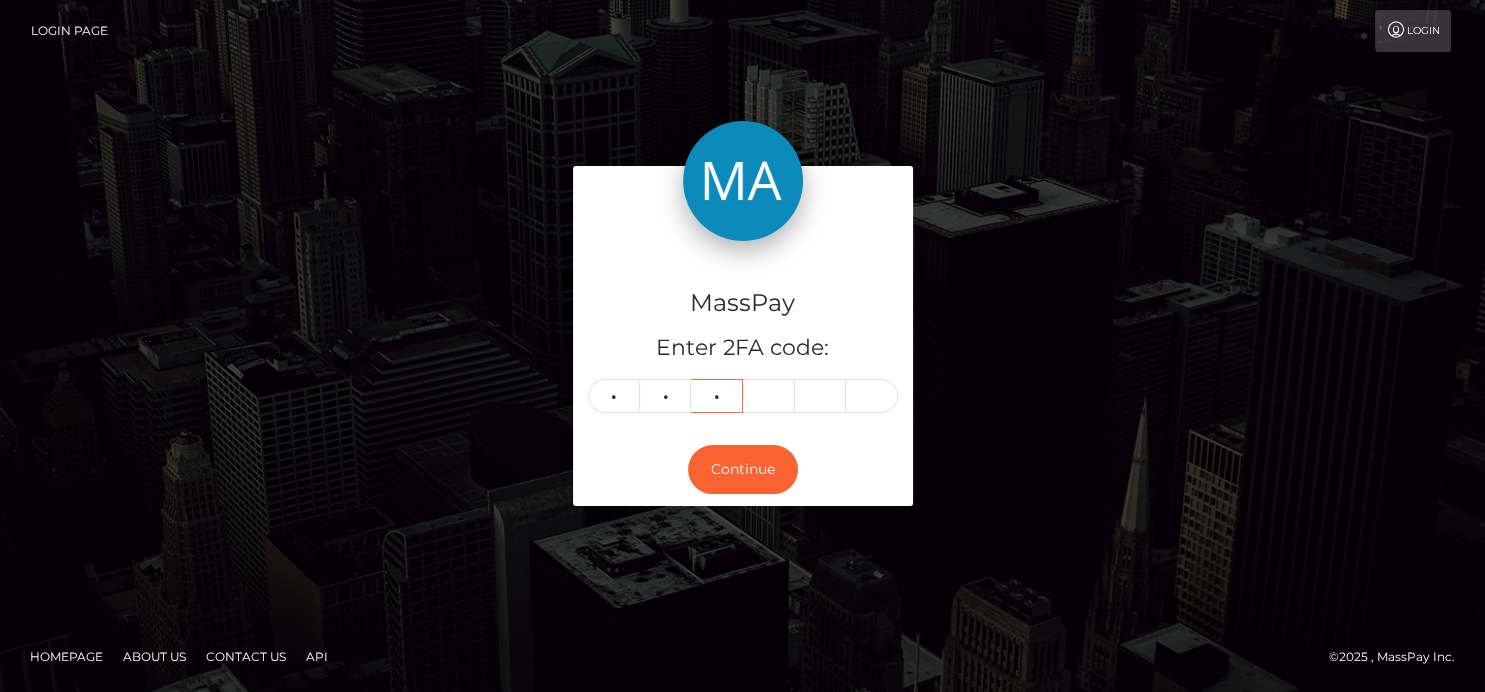 type on "3" 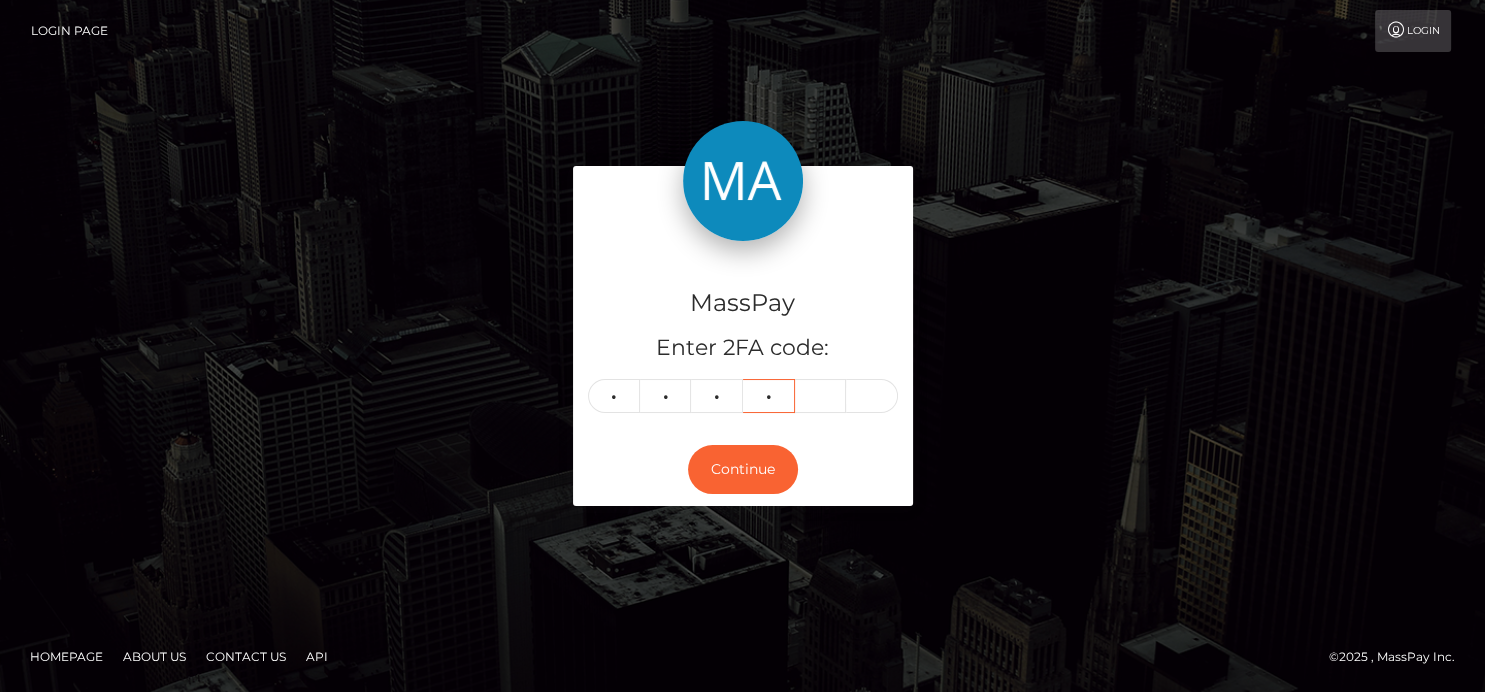 type on "1" 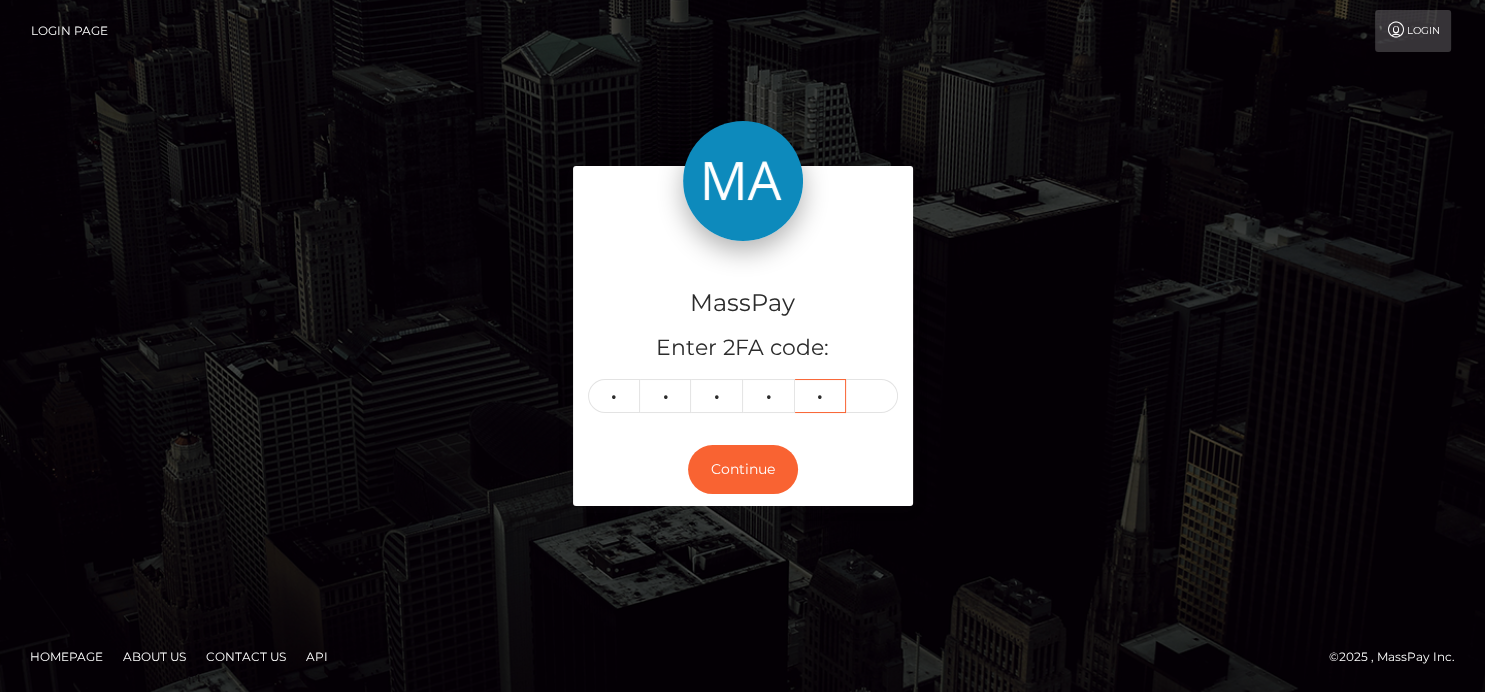 type on "5" 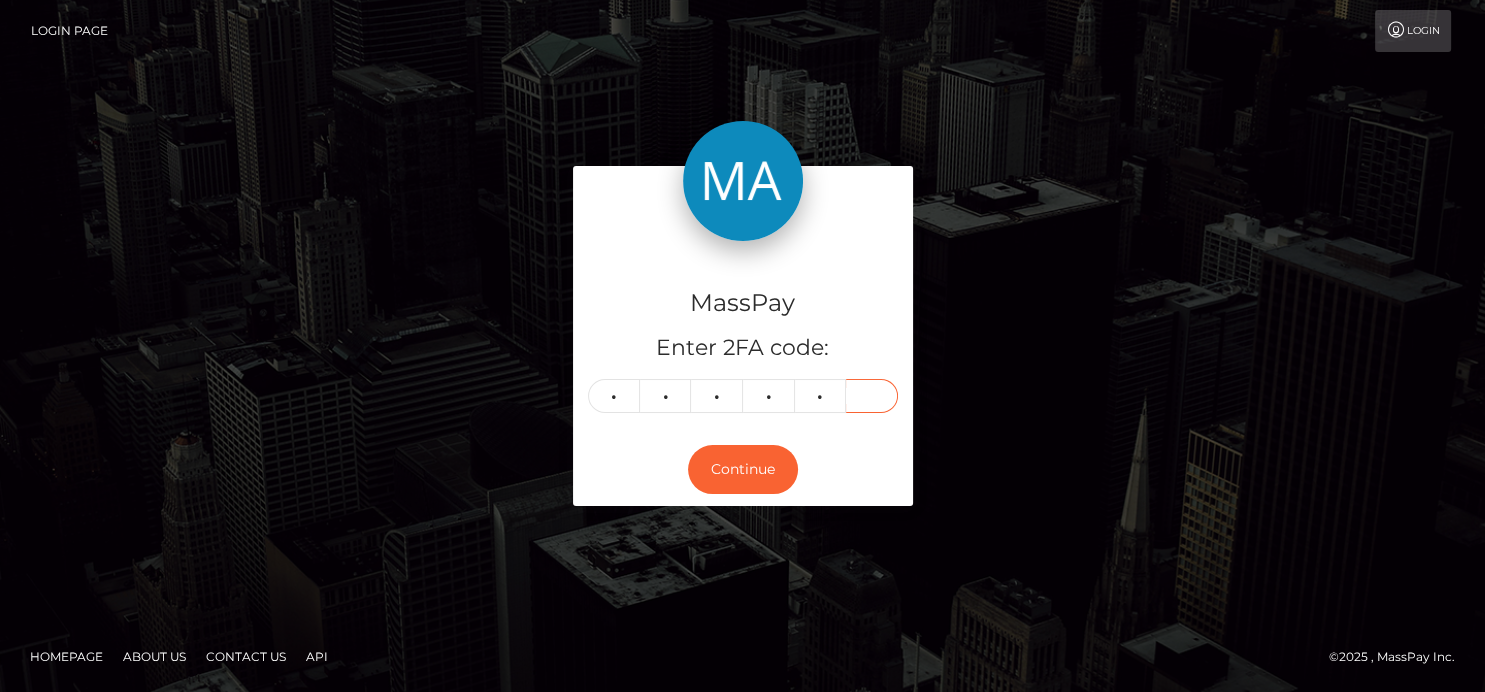 type on "3" 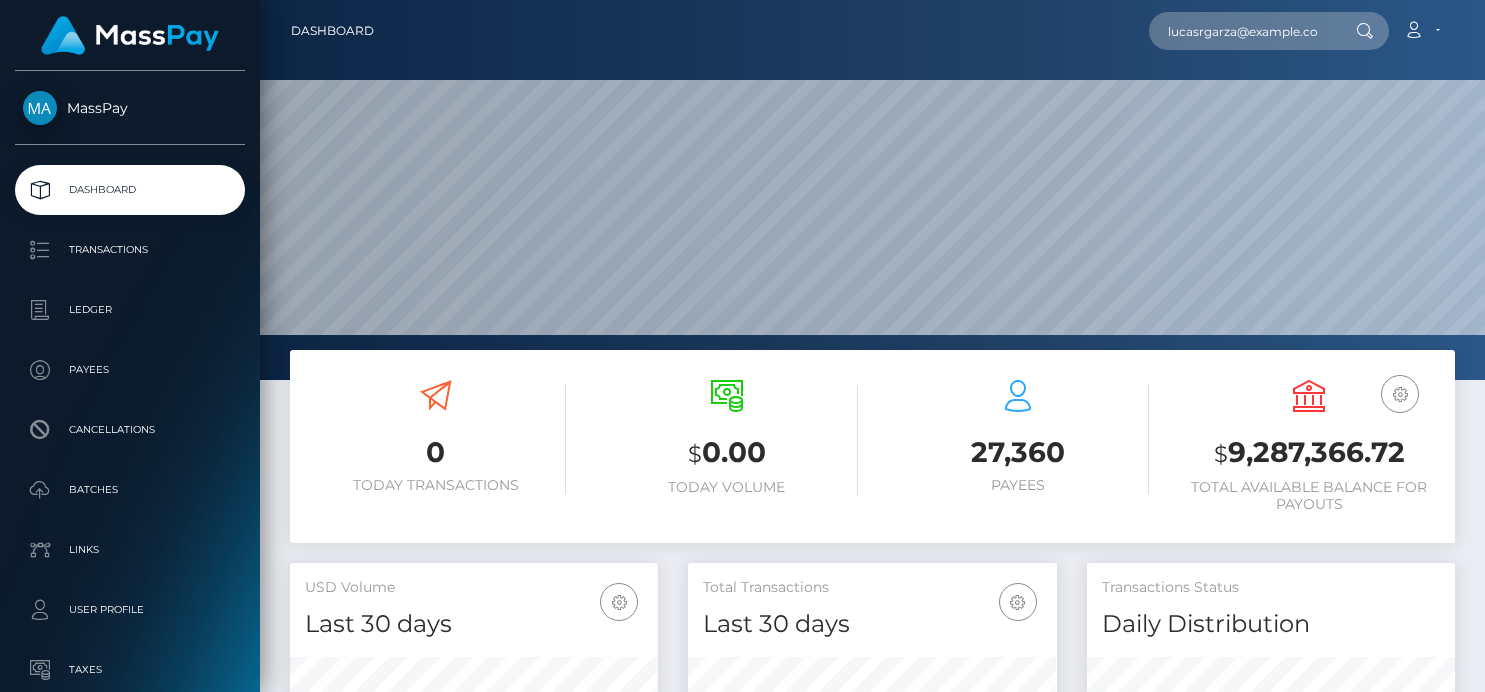 scroll, scrollTop: 0, scrollLeft: 0, axis: both 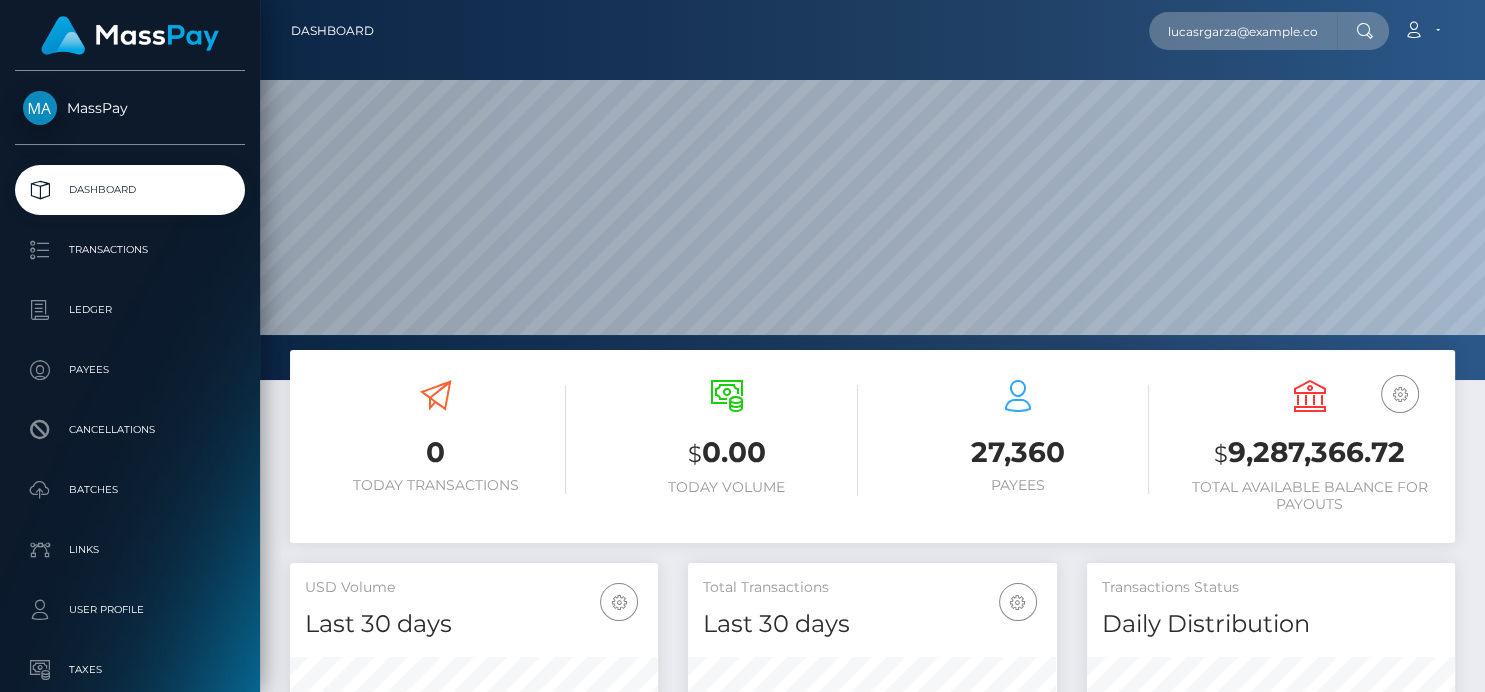 type on "lucasrgarza@example.com" 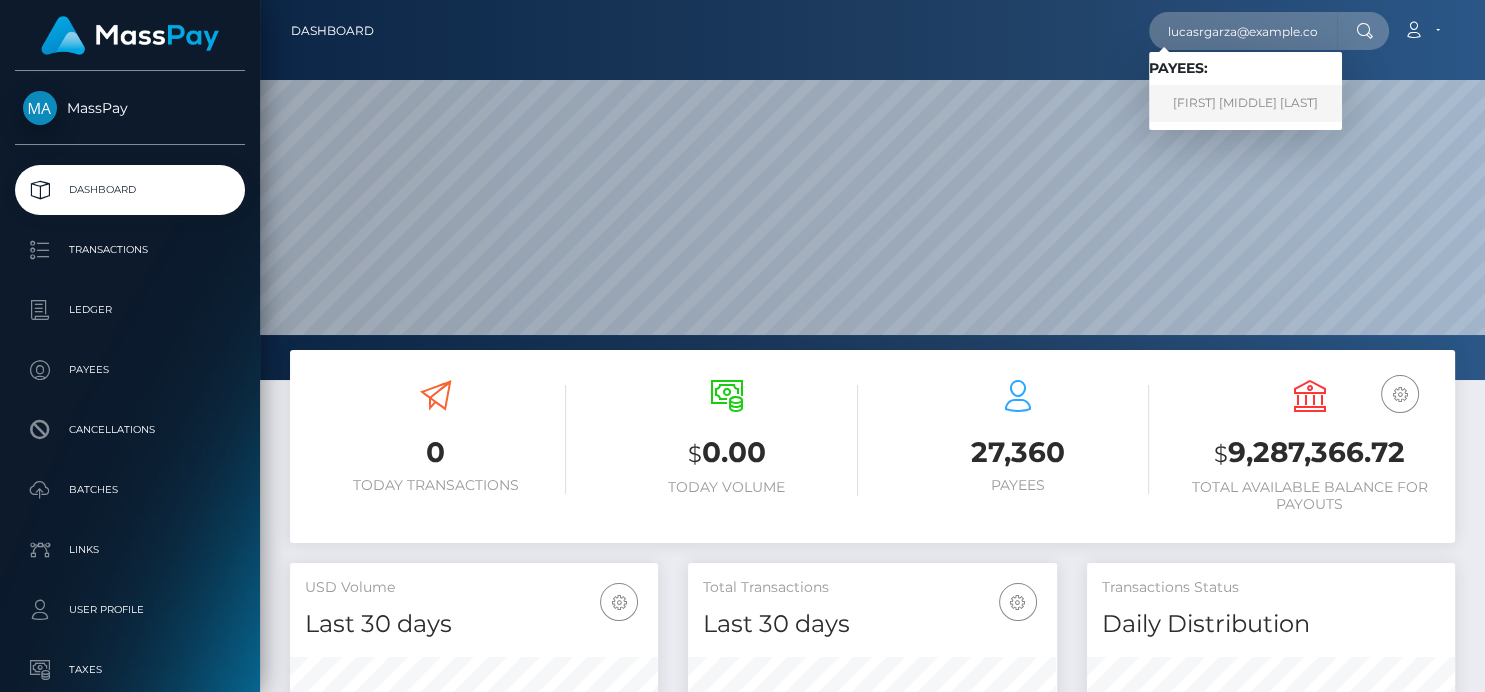 click on "[FIRST] [MIDDLE] [LAST]" at bounding box center [1245, 103] 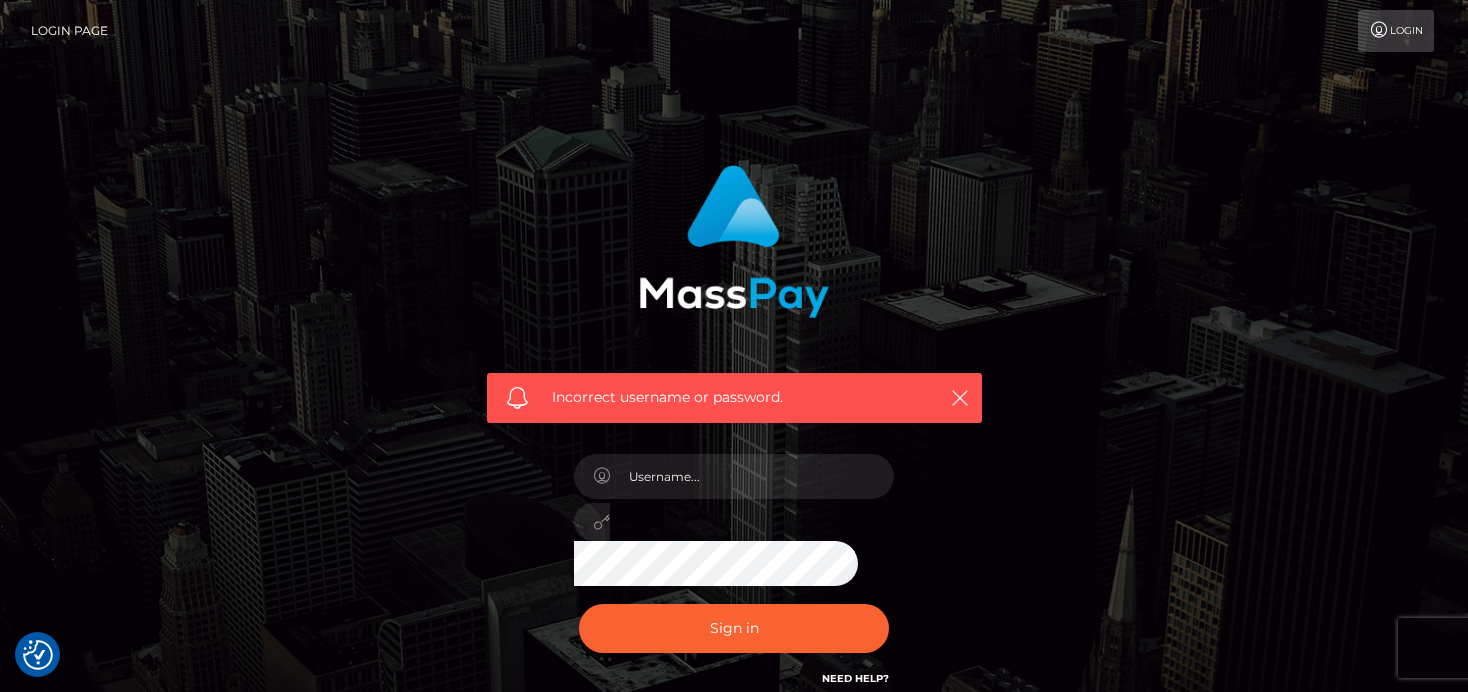 scroll, scrollTop: 0, scrollLeft: 0, axis: both 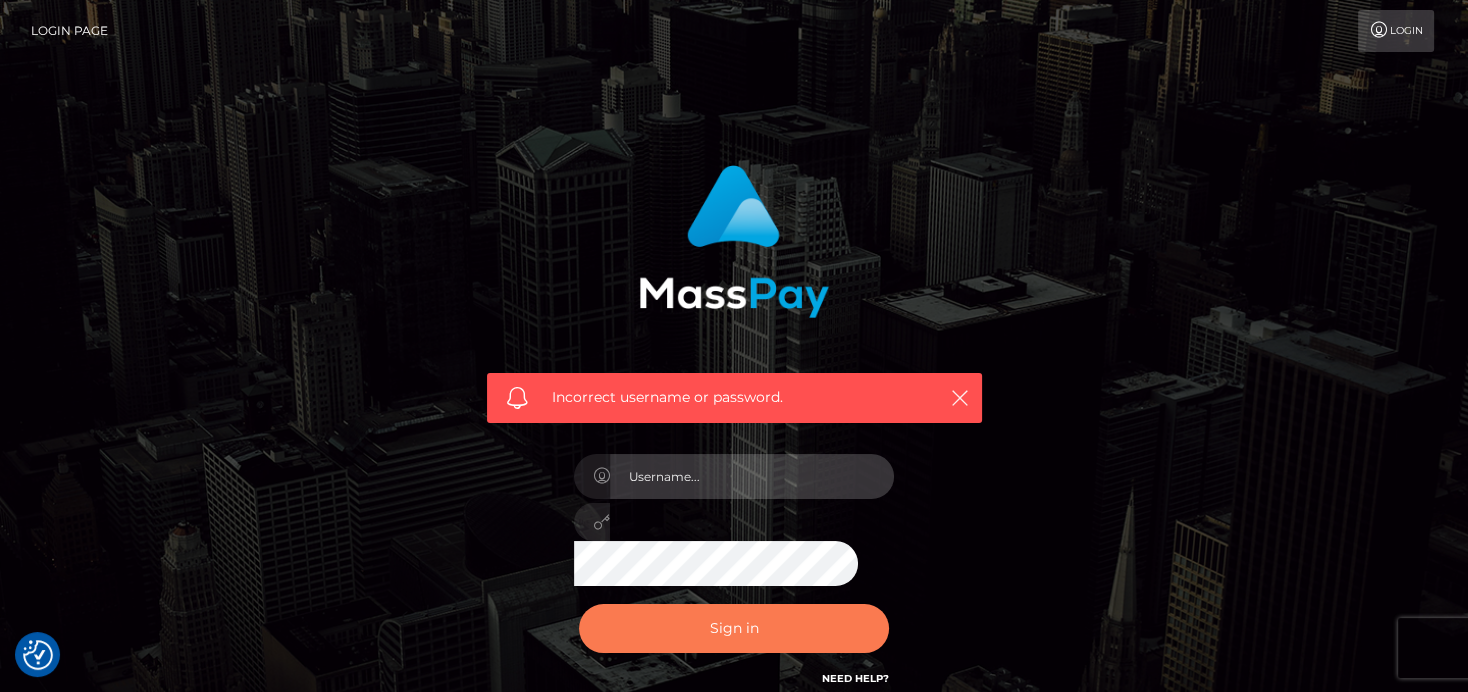 type on "denise" 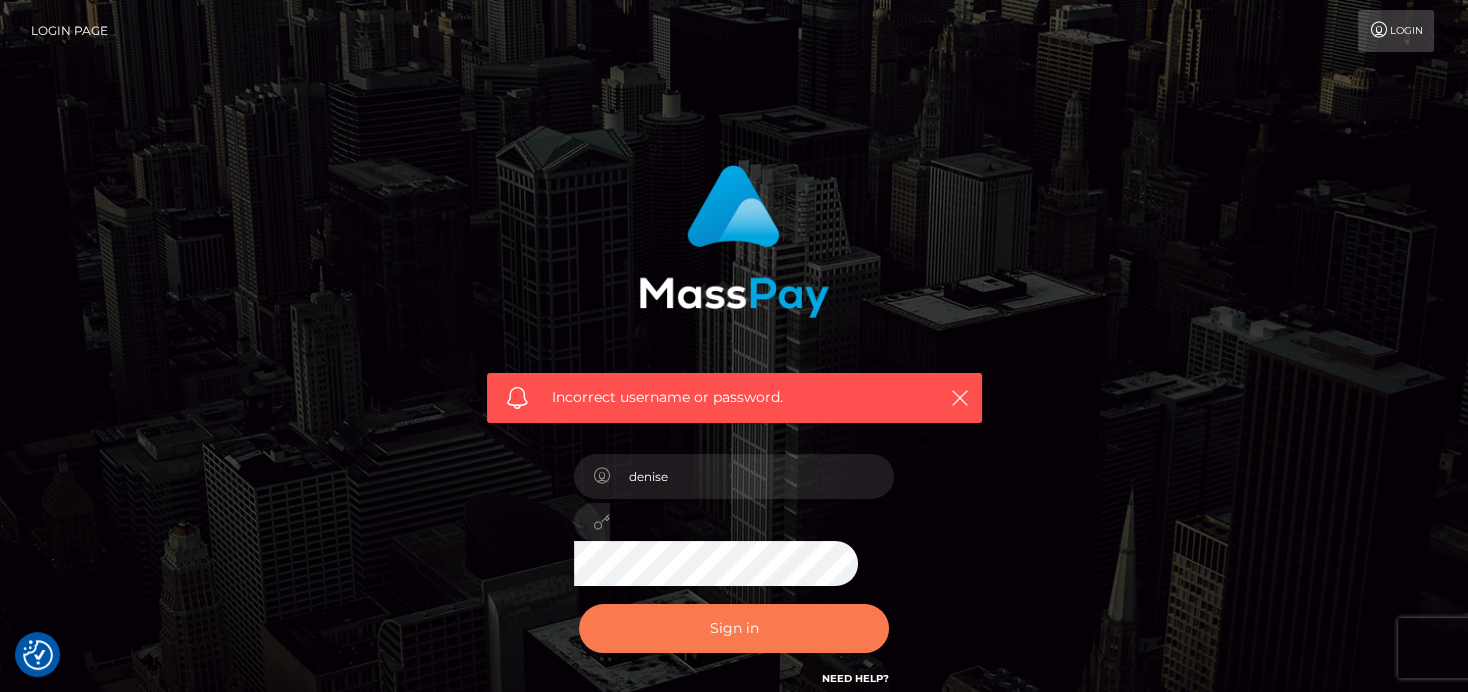 click on "Sign in" at bounding box center (734, 628) 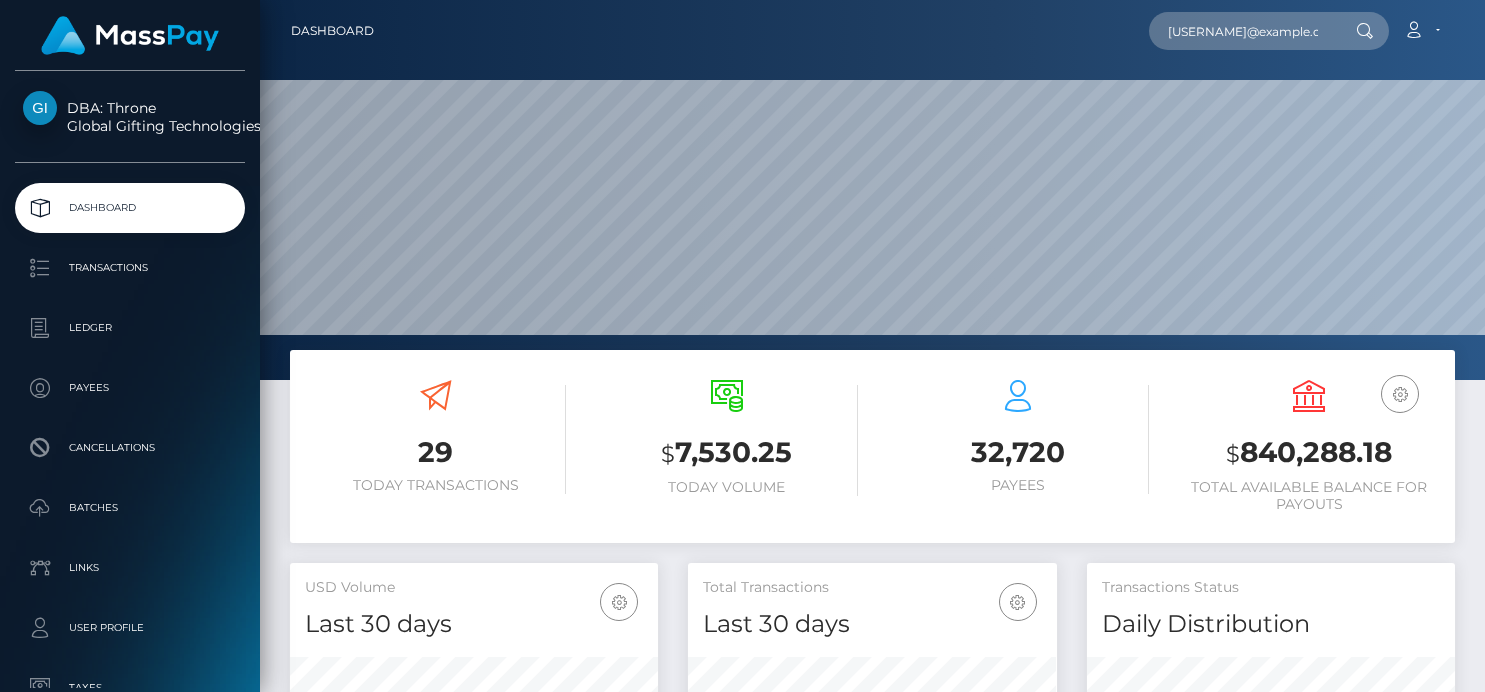 scroll, scrollTop: 0, scrollLeft: 0, axis: both 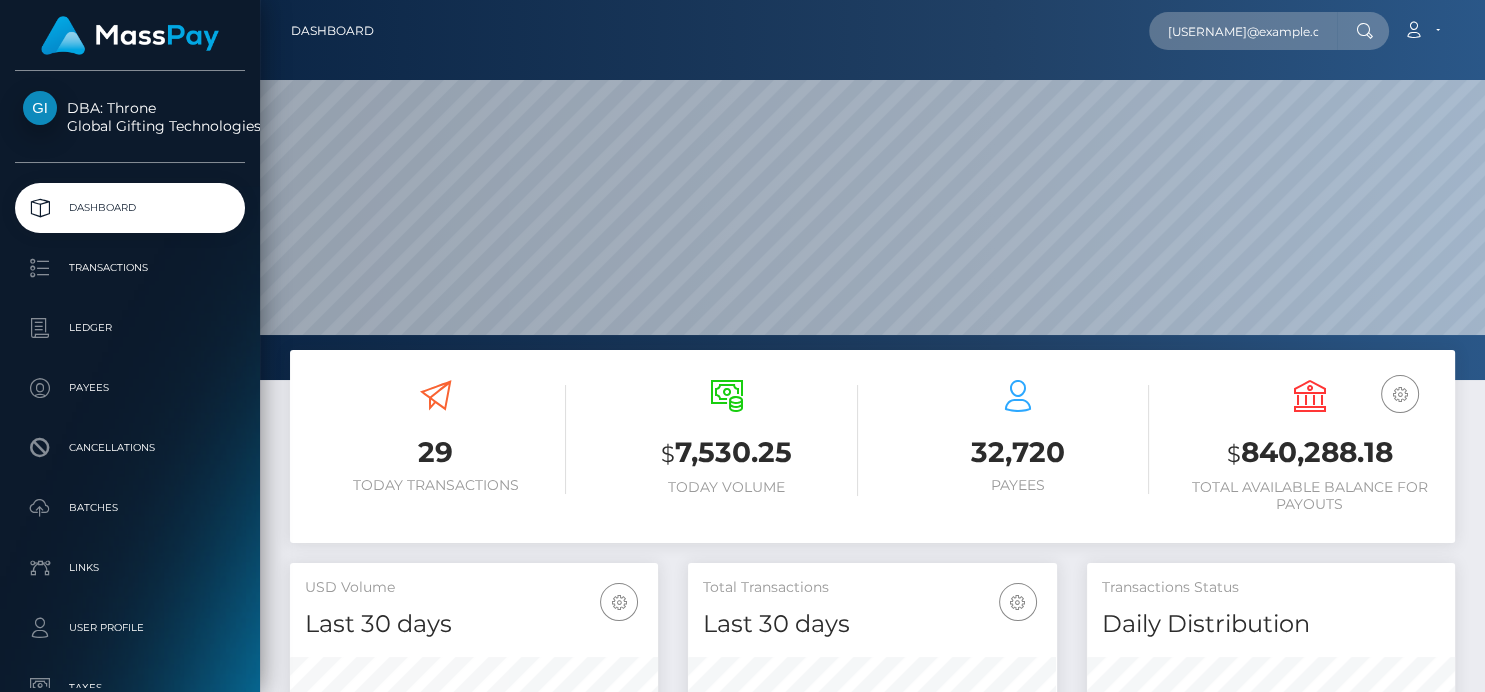 type on "[USERNAME]@example.com" 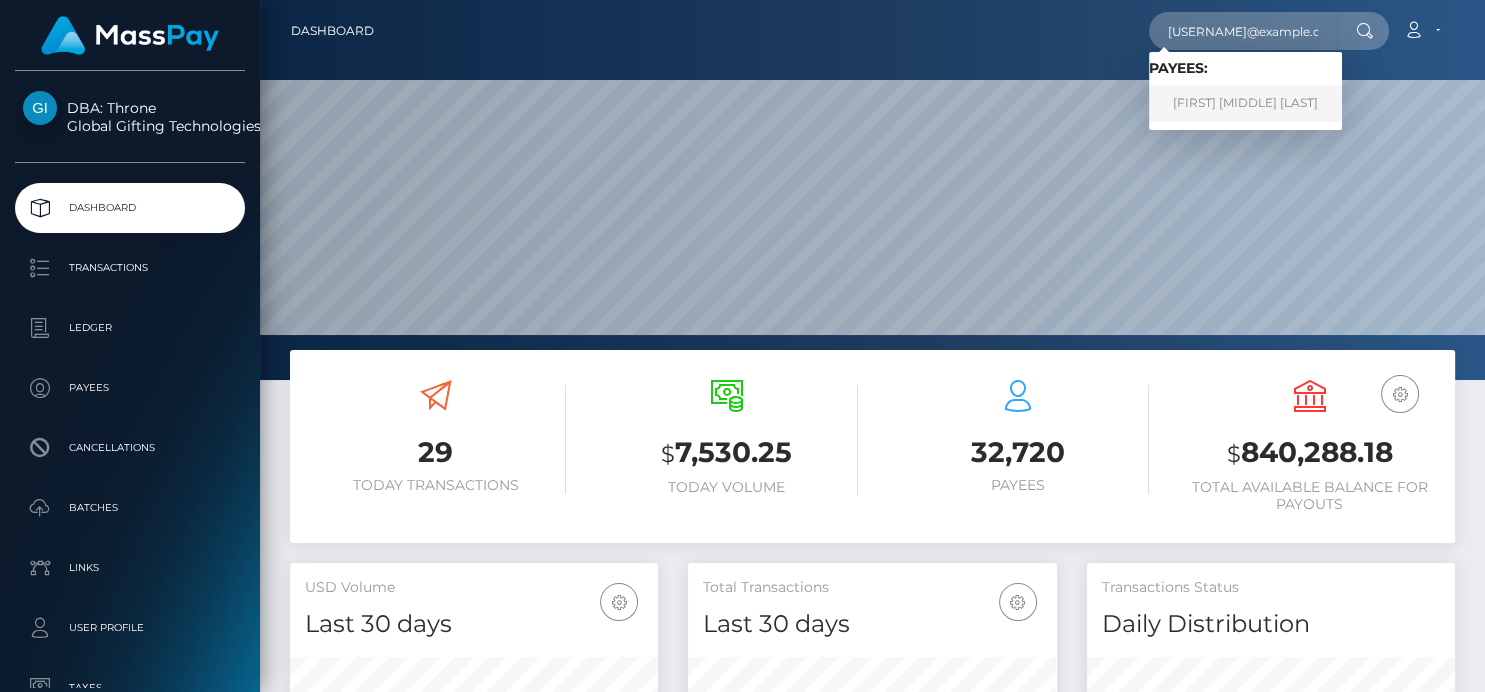 click on "LUCAS RYAN GARZA" at bounding box center (1245, 103) 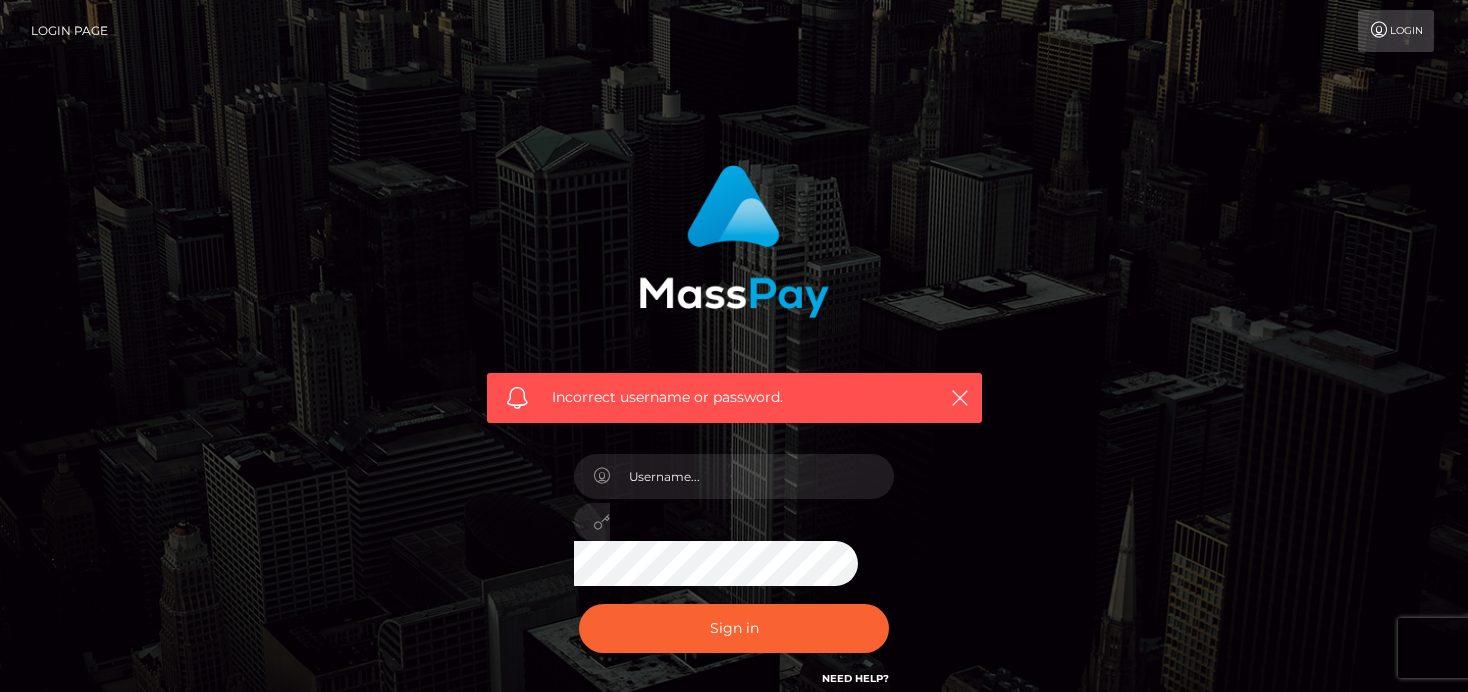 scroll, scrollTop: 0, scrollLeft: 0, axis: both 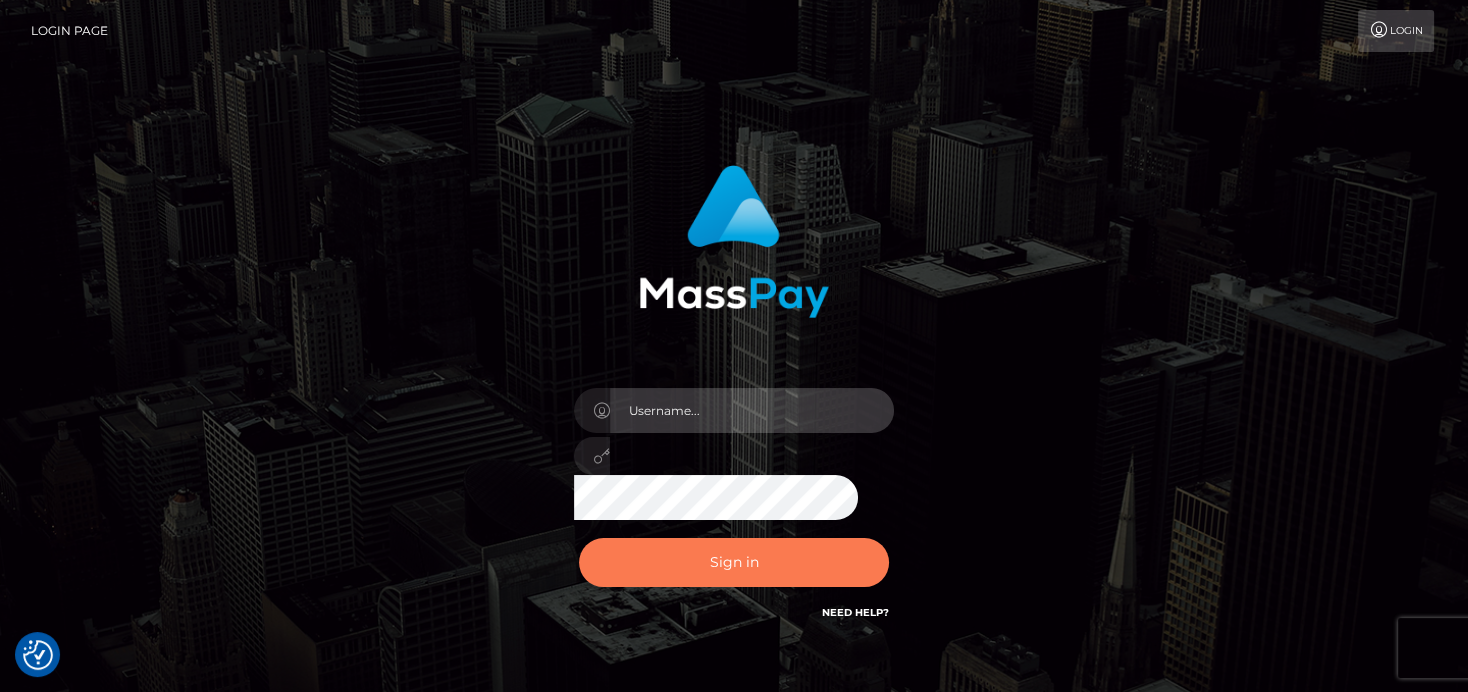 type on "denise" 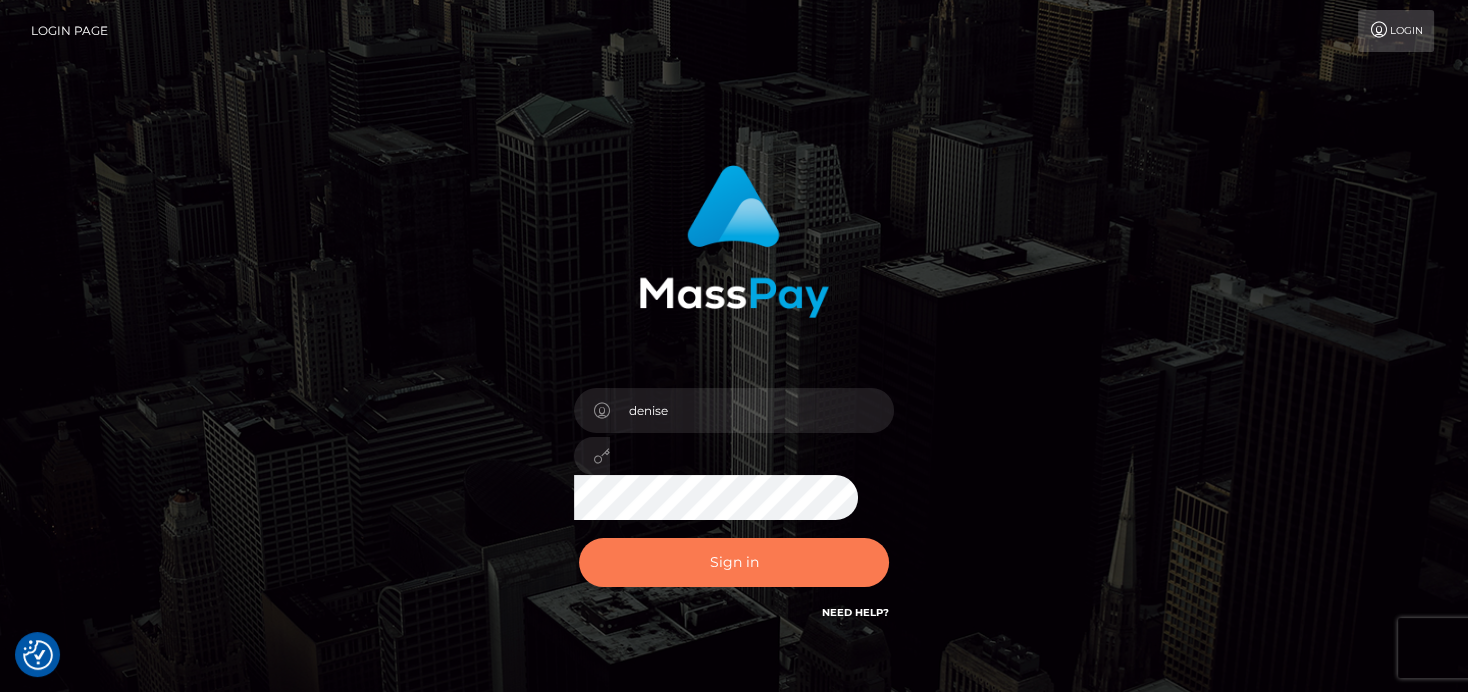 click on "Sign in" at bounding box center [734, 562] 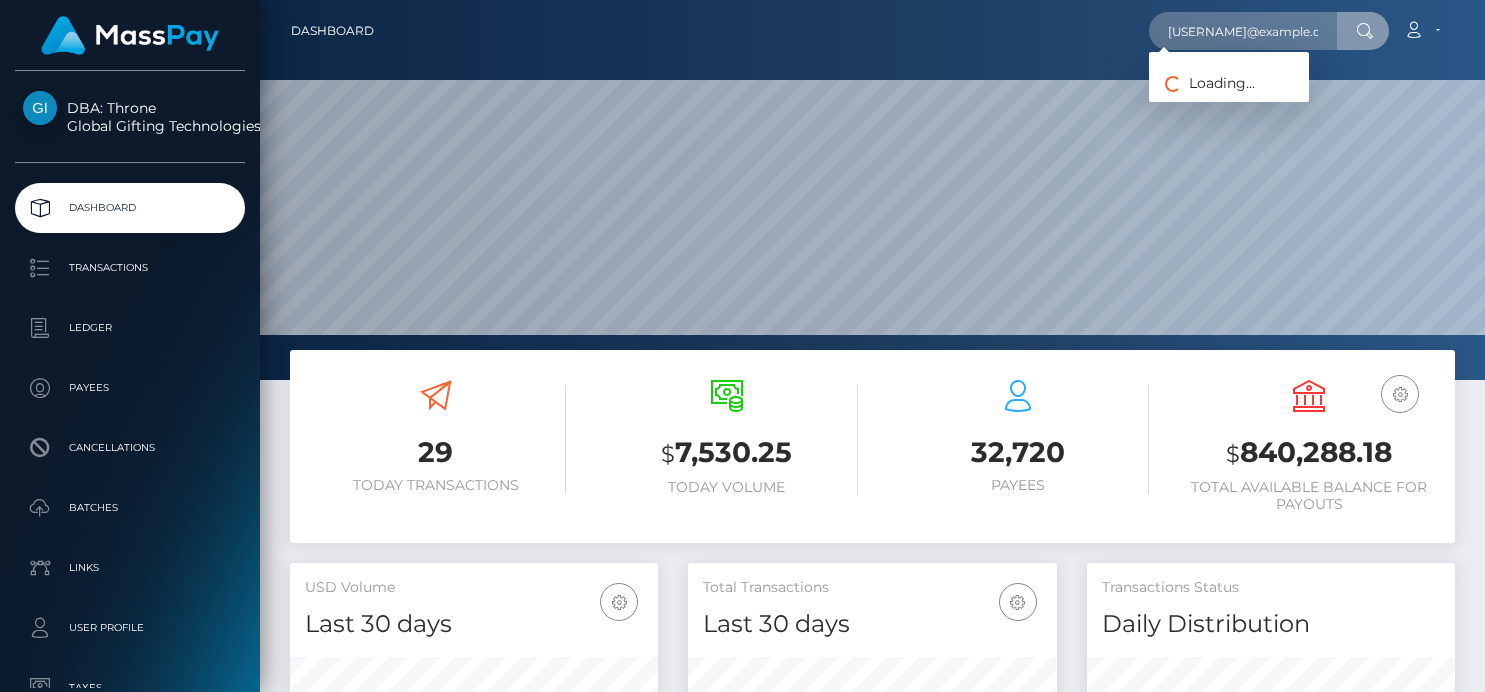scroll, scrollTop: 0, scrollLeft: 0, axis: both 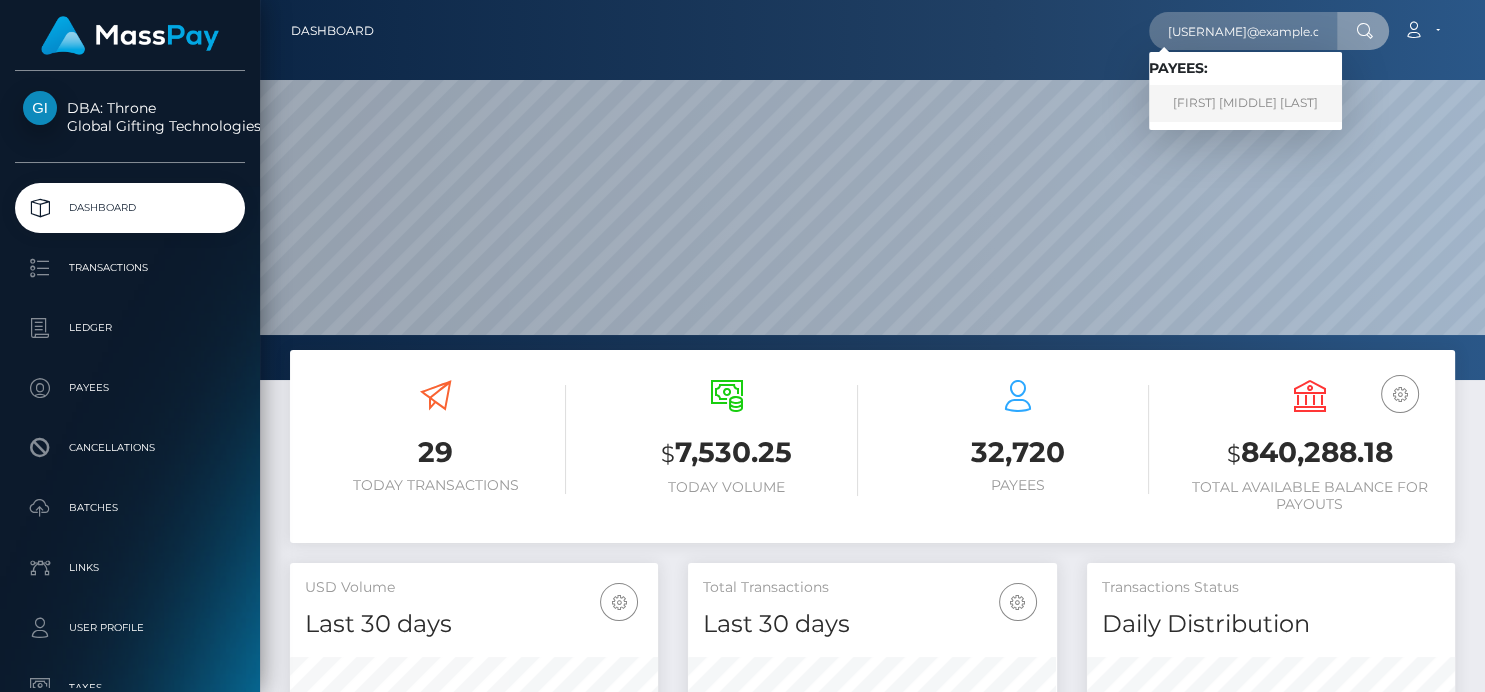type on "lucasrgarza@gmail.com" 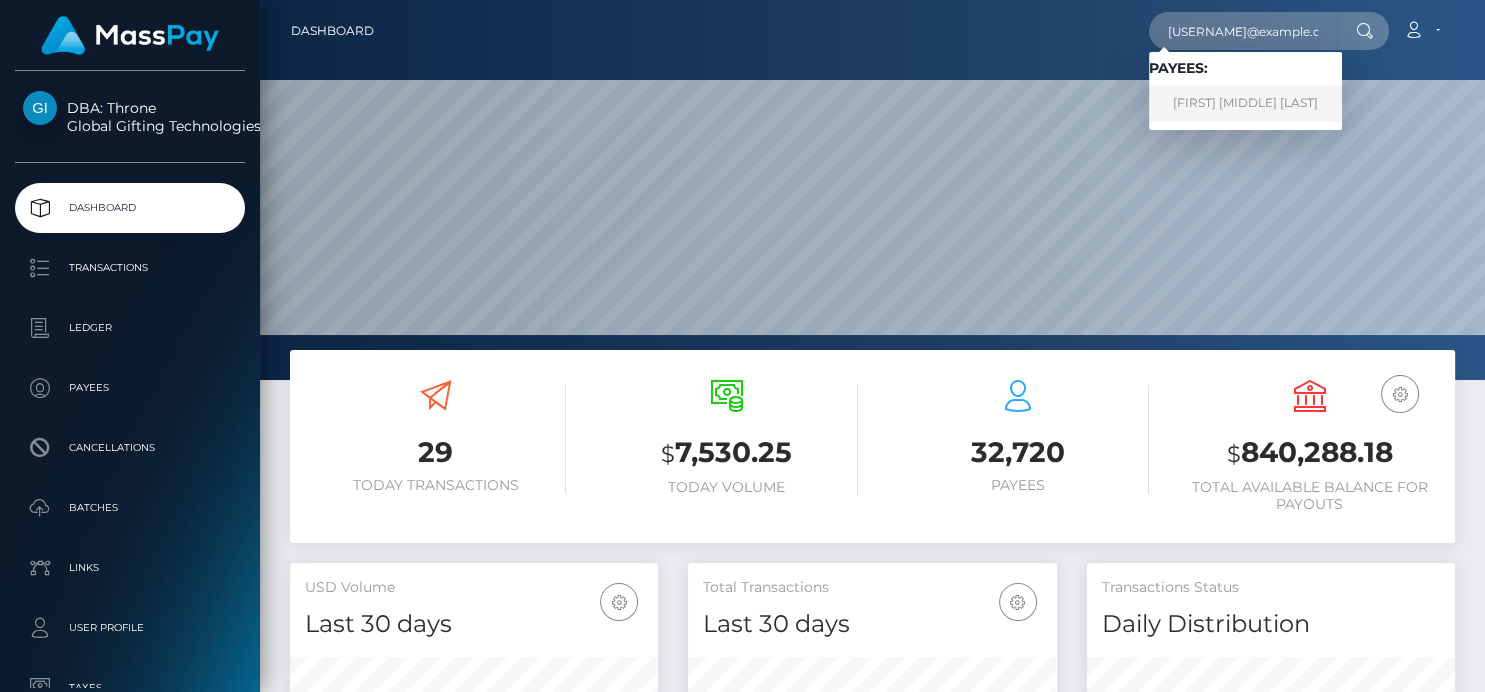 click on "LUCAS RYAN GARZA" at bounding box center (1245, 103) 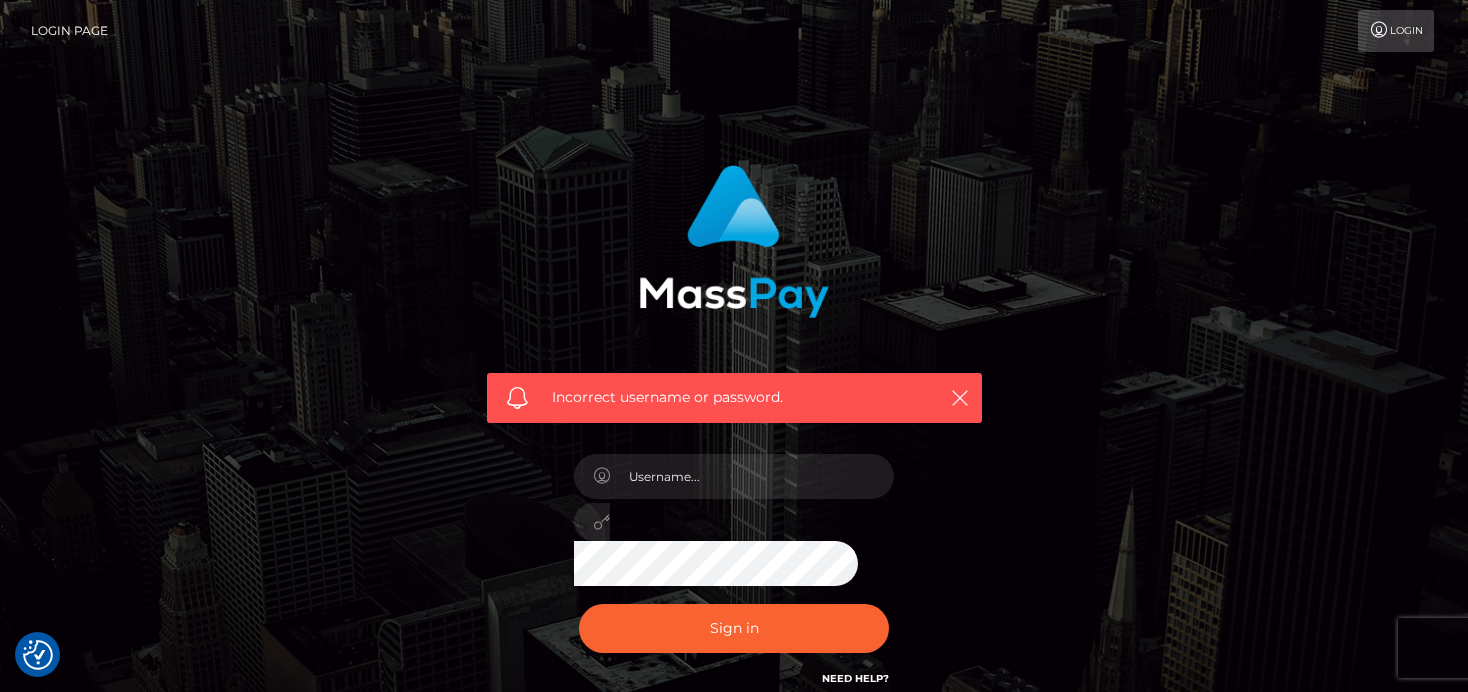 scroll, scrollTop: 0, scrollLeft: 0, axis: both 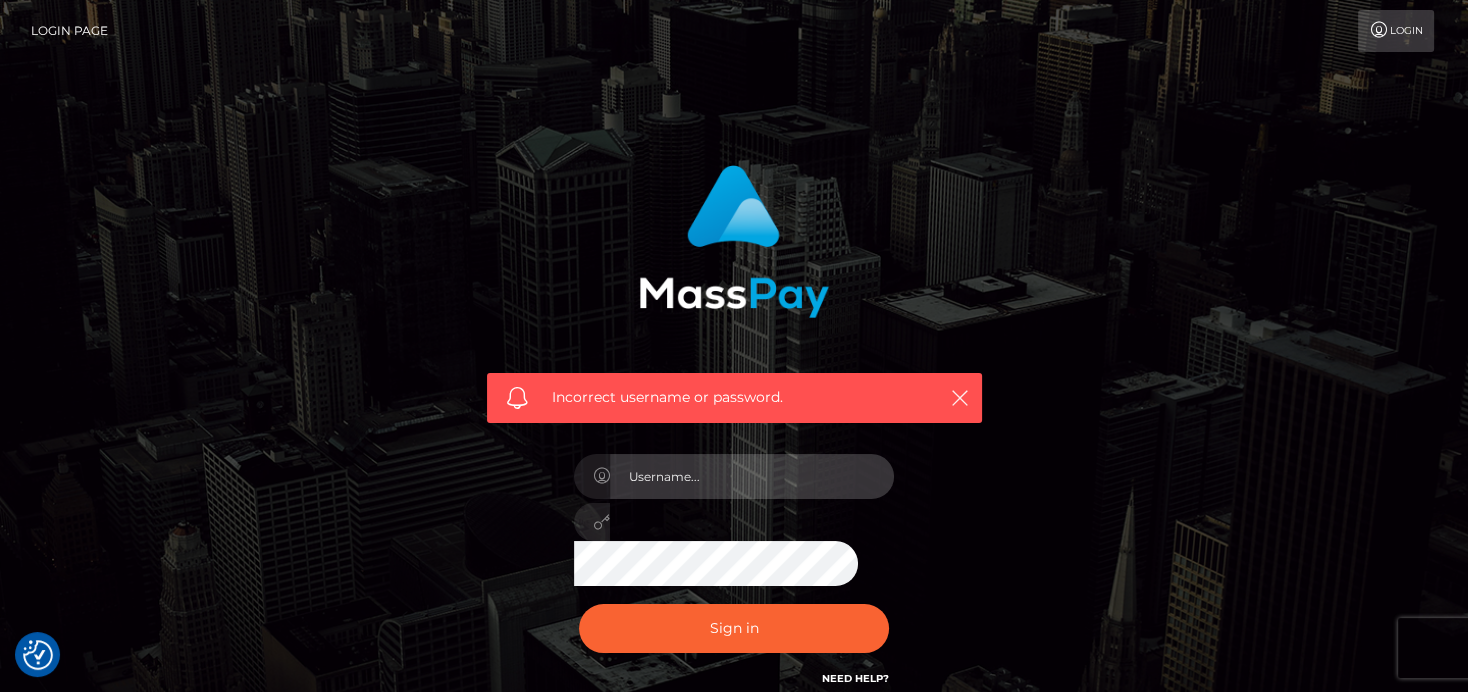 type on "denise" 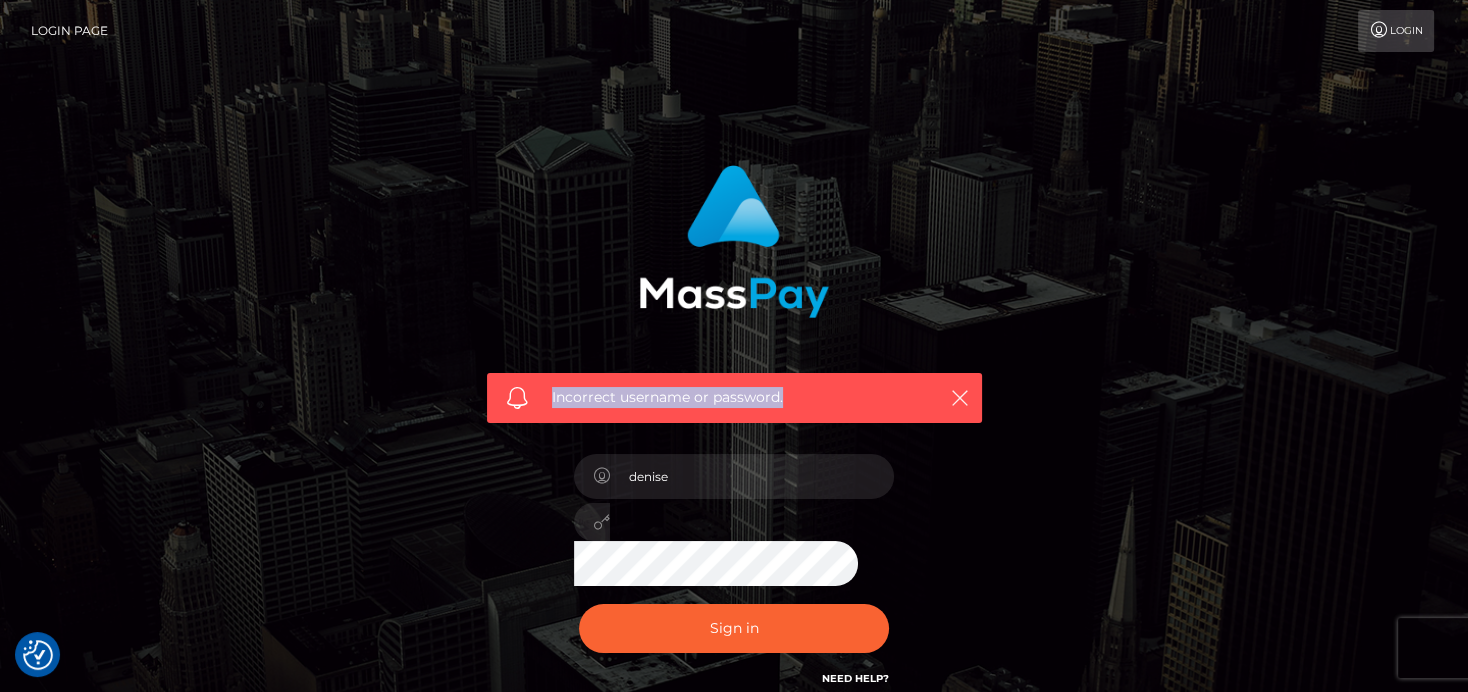 drag, startPoint x: 796, startPoint y: 401, endPoint x: 531, endPoint y: 398, distance: 265.01697 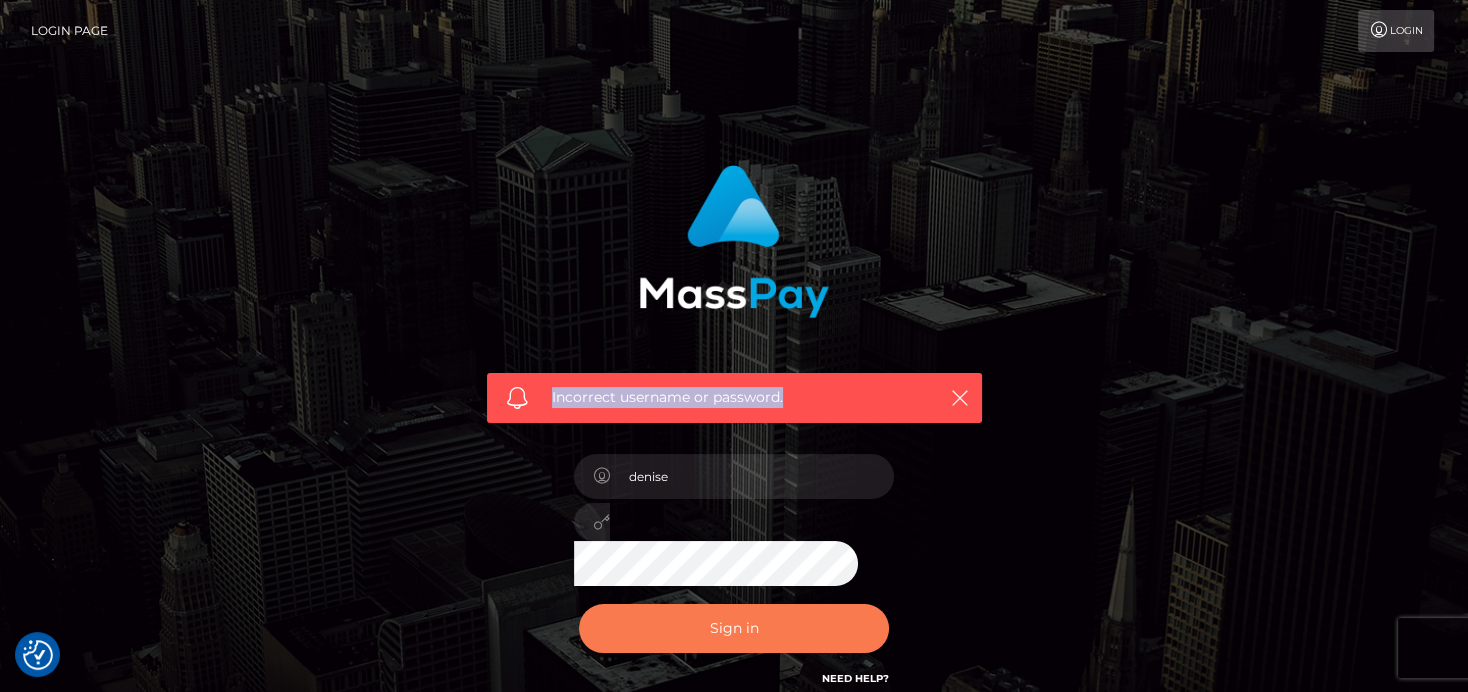 click on "Sign in" at bounding box center [734, 628] 